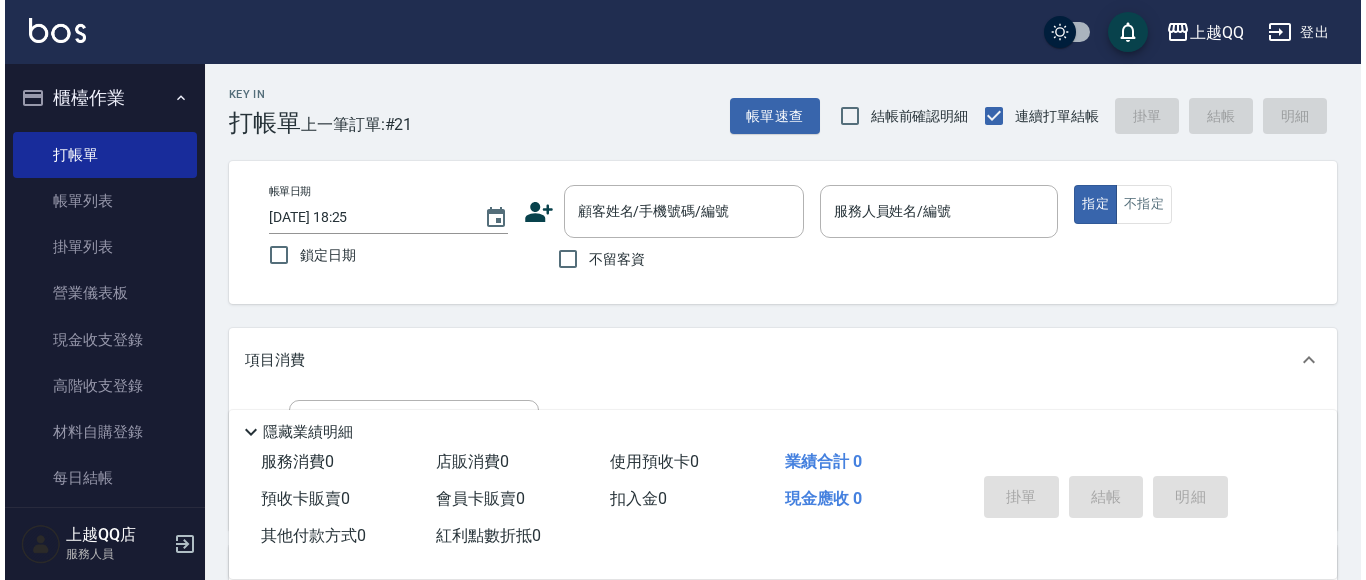 scroll, scrollTop: 0, scrollLeft: 0, axis: both 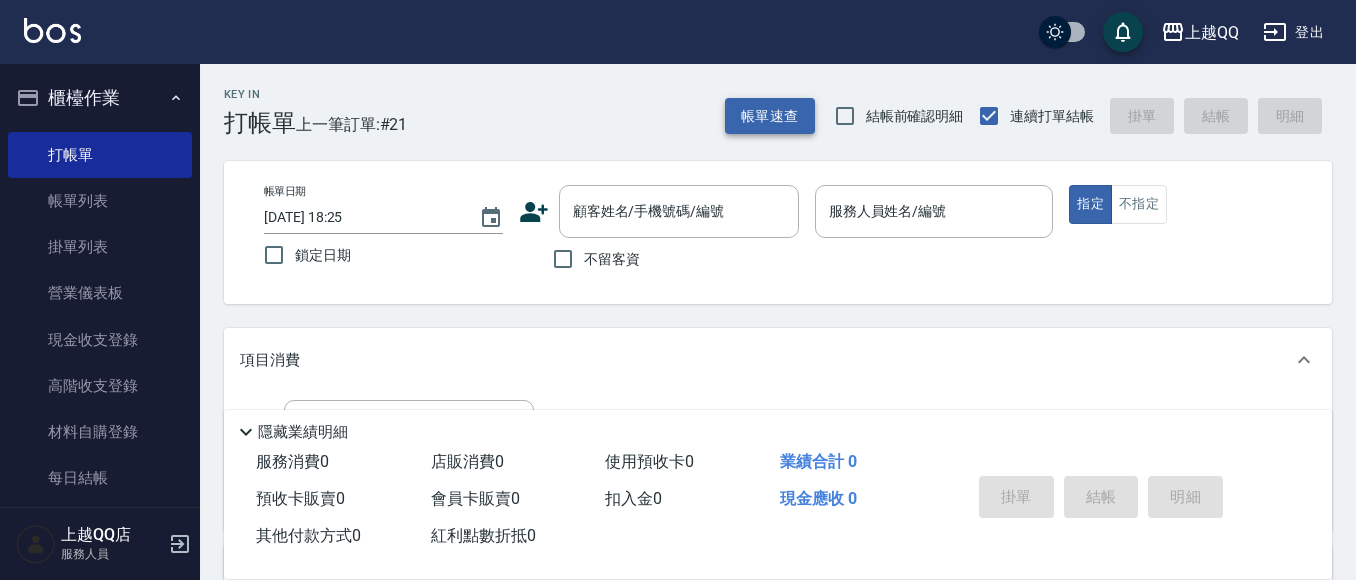 click on "帳單速查" at bounding box center [770, 116] 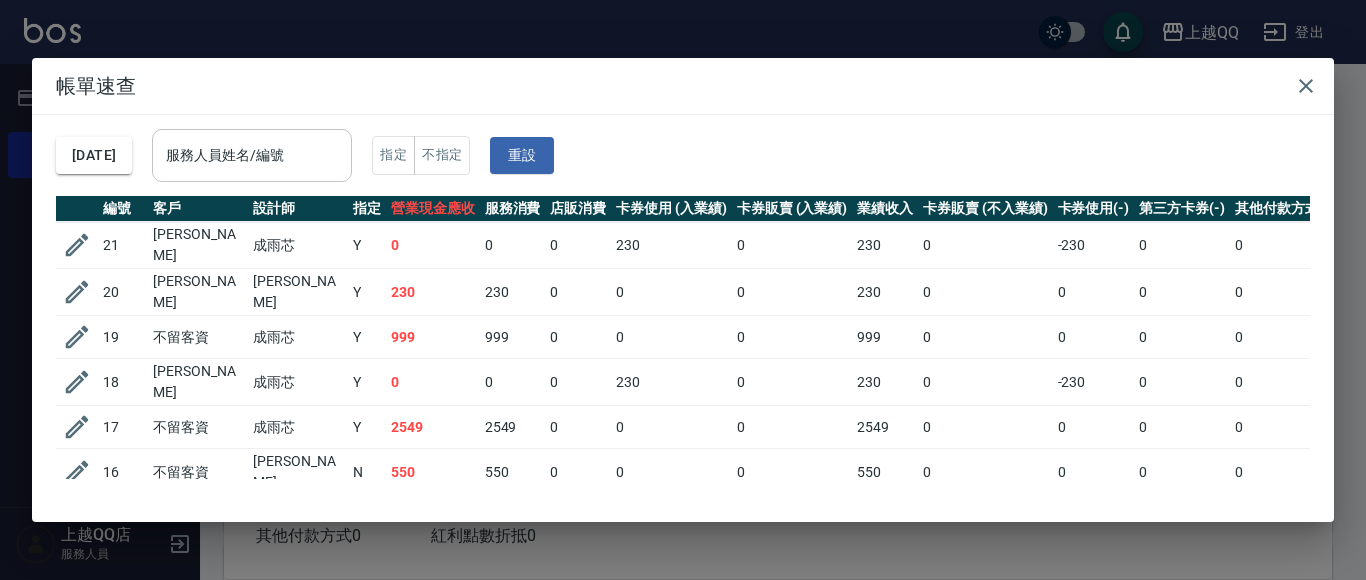 click on "服務人員姓名/編號" at bounding box center (252, 155) 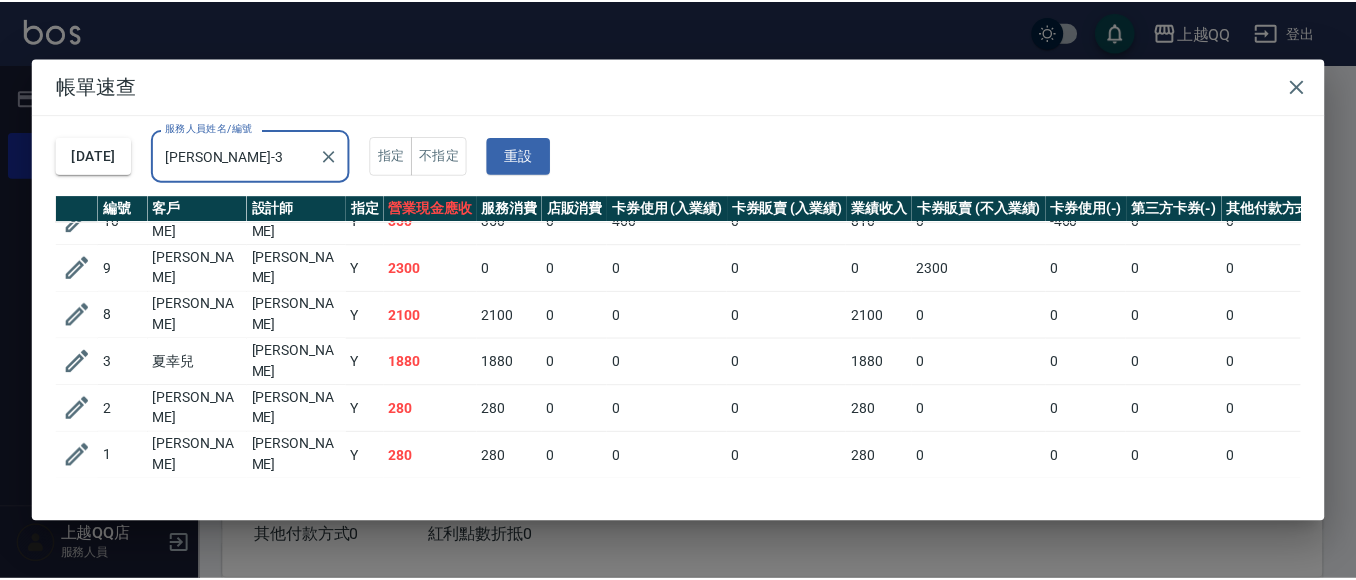 scroll, scrollTop: 159, scrollLeft: 0, axis: vertical 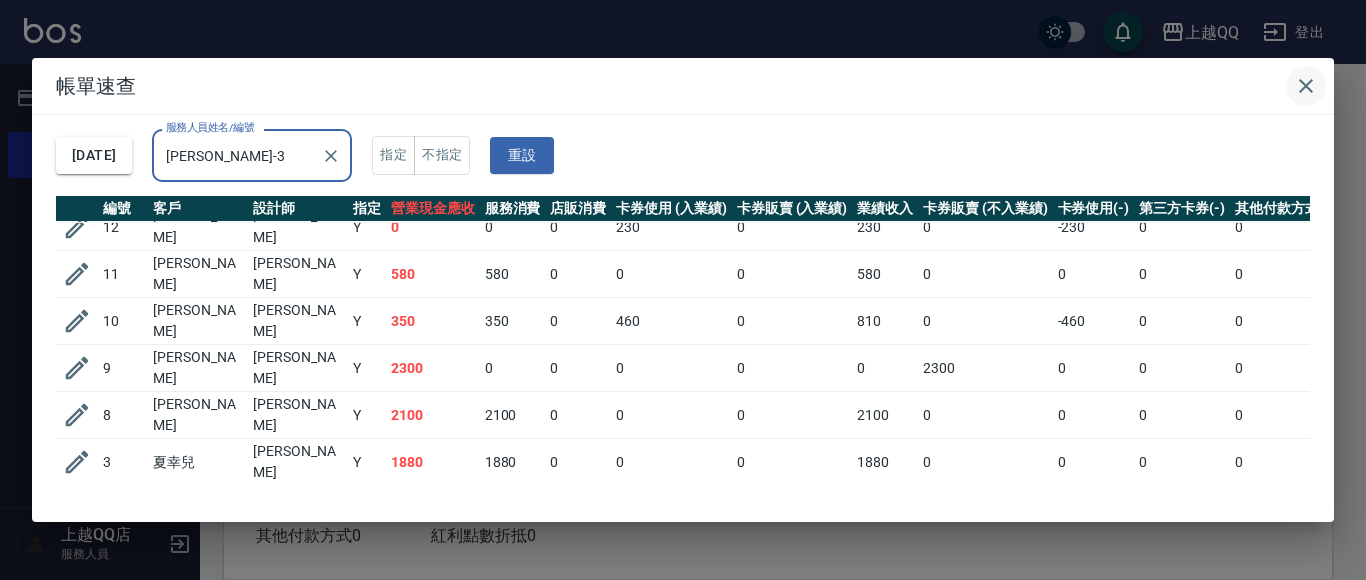type on "[PERSON_NAME]-3" 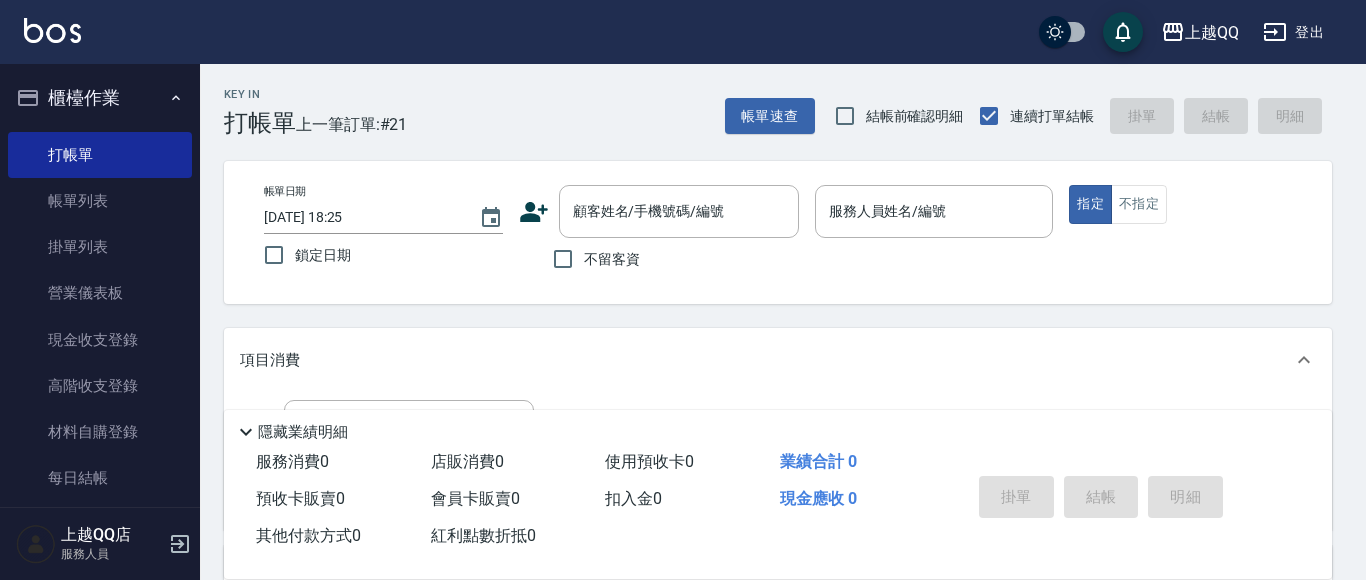 type 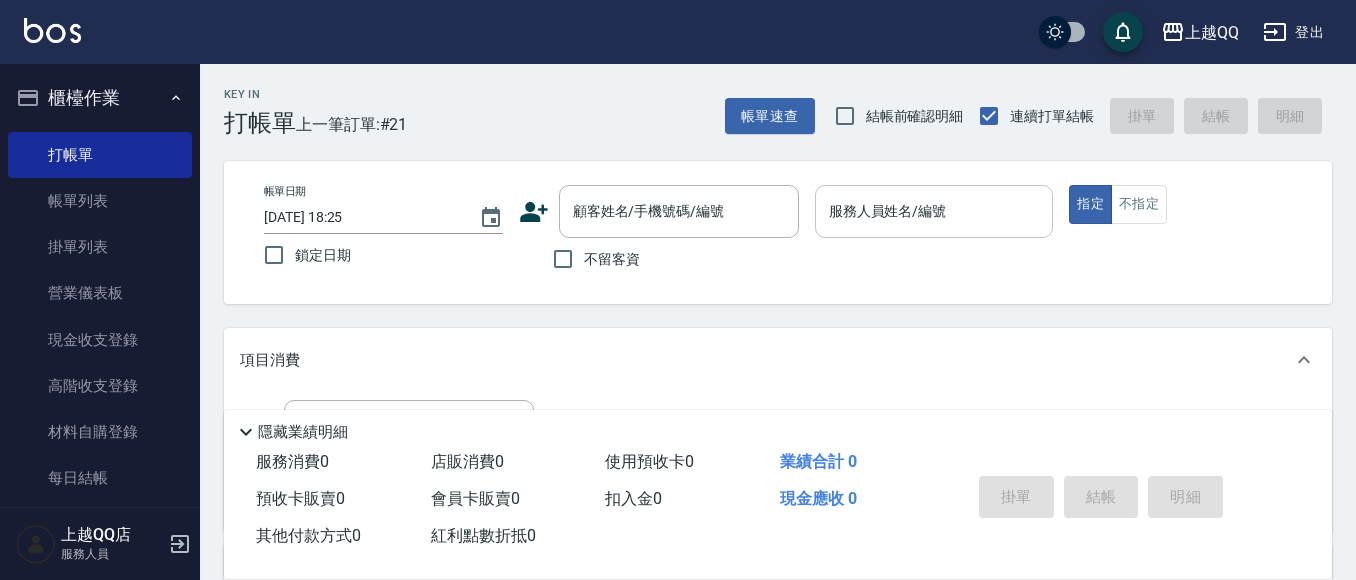 click on "服務人員姓名/編號" at bounding box center (934, 211) 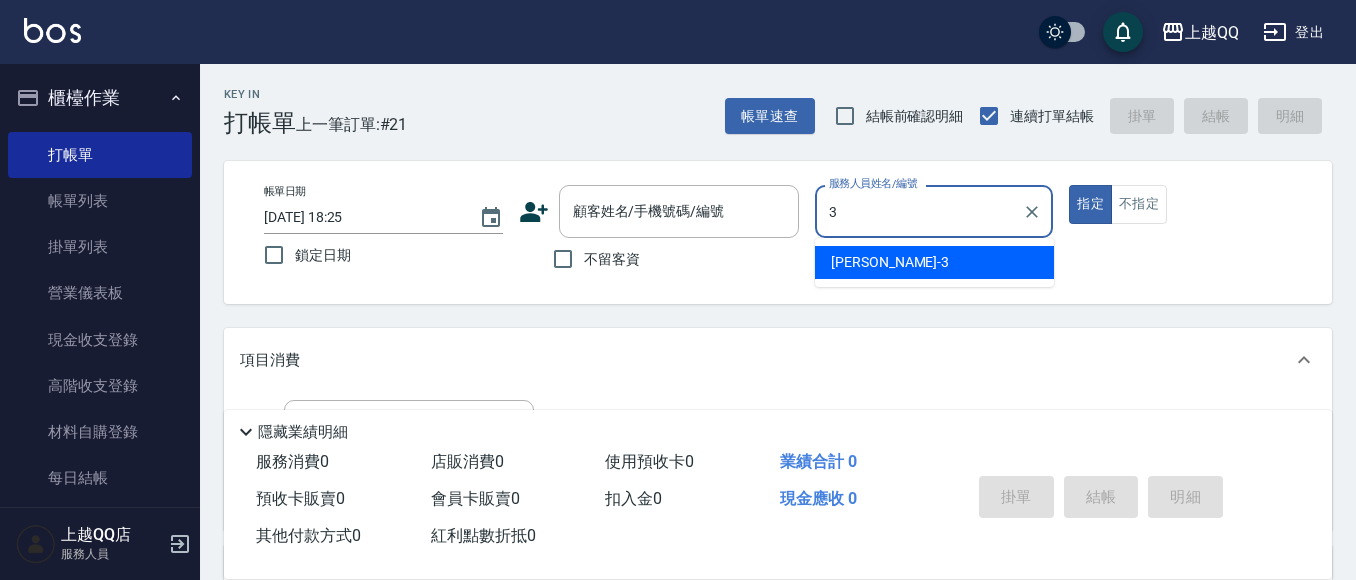 type on "3" 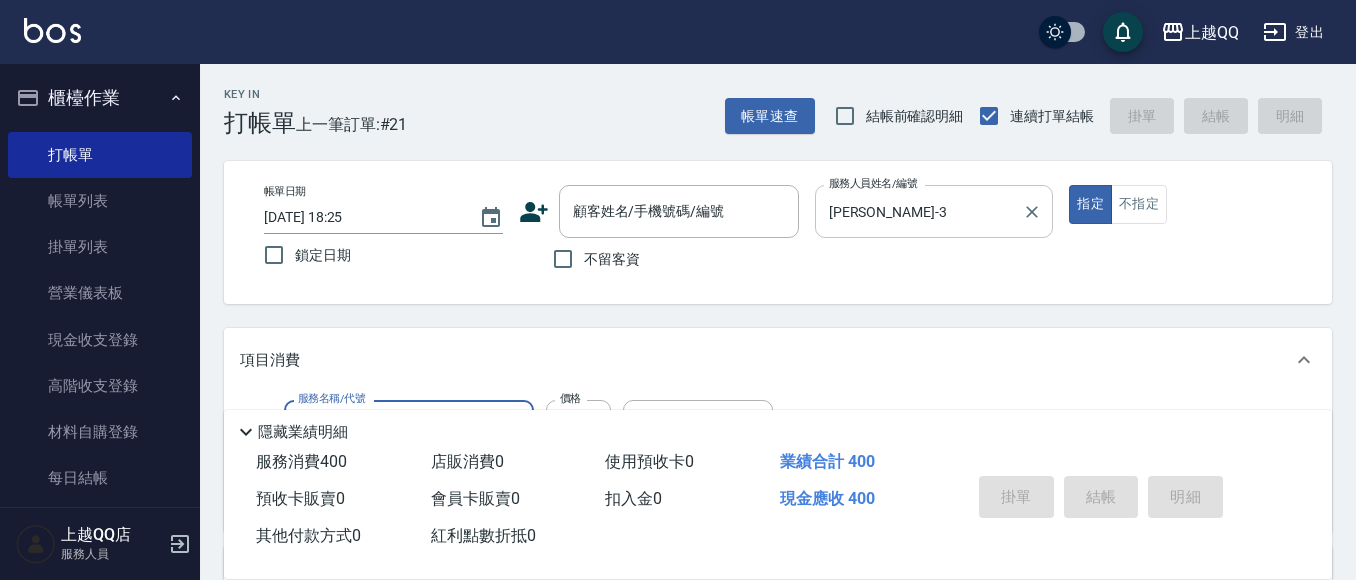 type on "指定單剪(203)" 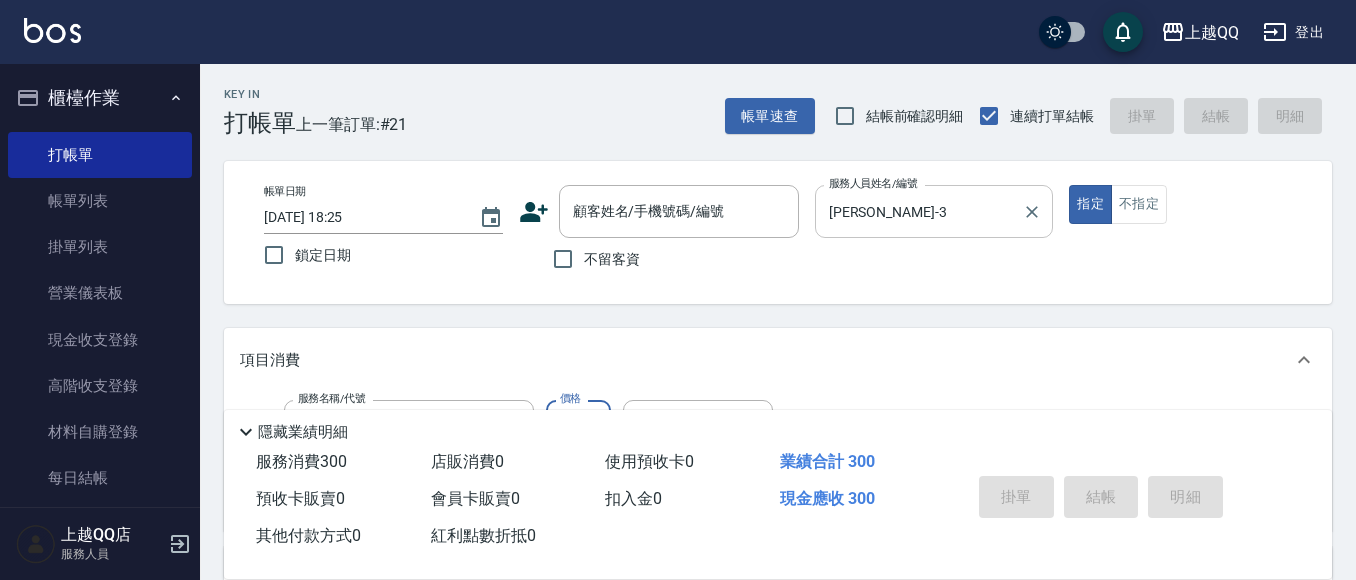 type on "300" 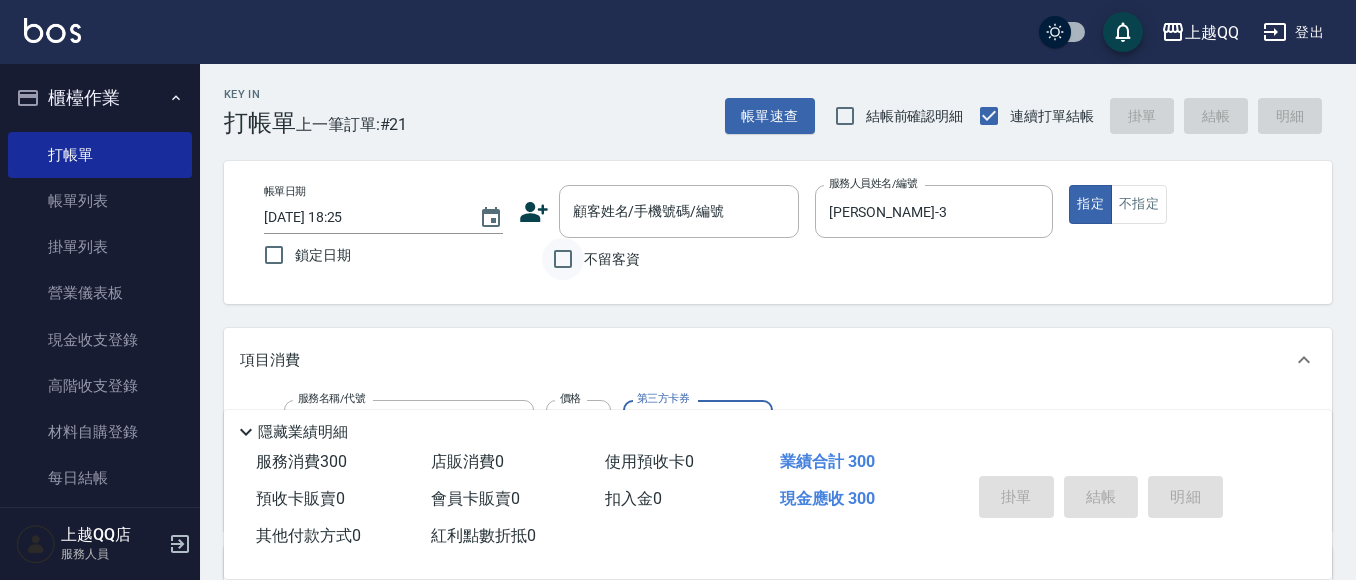 click on "不留客資" at bounding box center [563, 259] 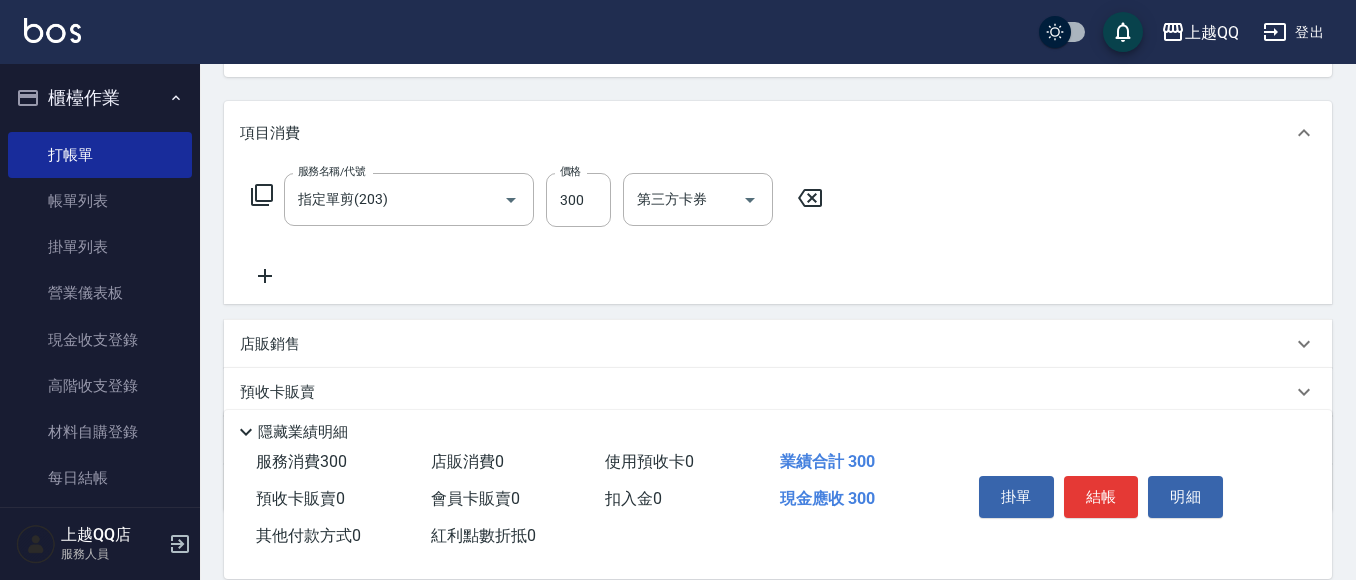 scroll, scrollTop: 240, scrollLeft: 0, axis: vertical 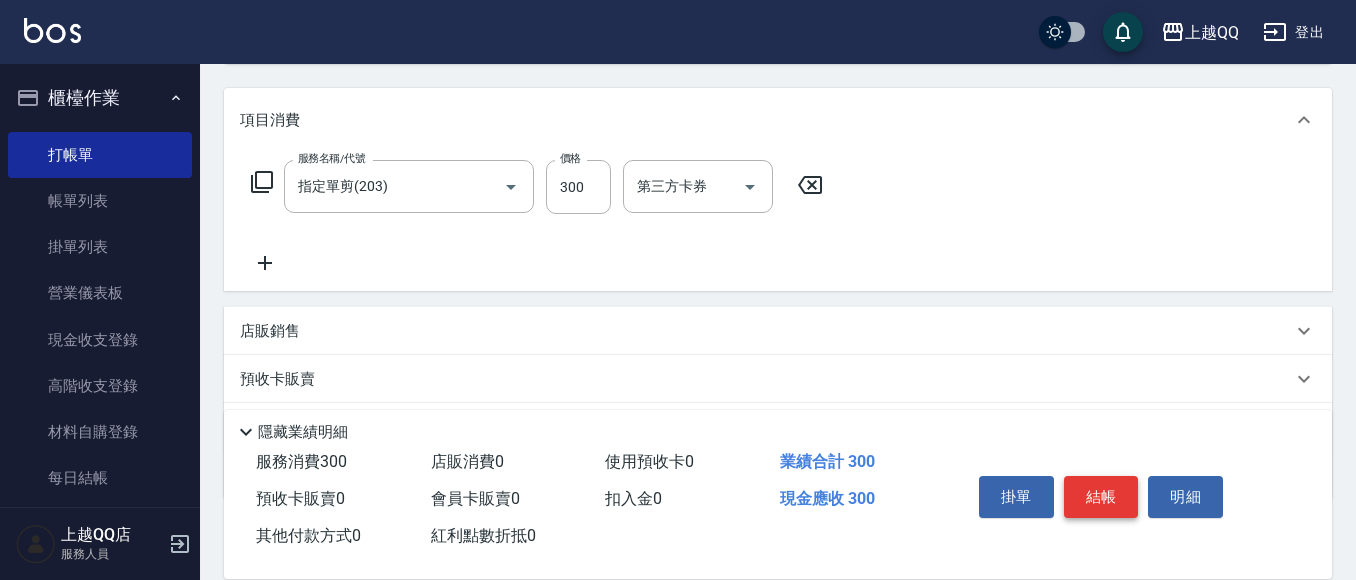 click on "結帳" at bounding box center [1101, 497] 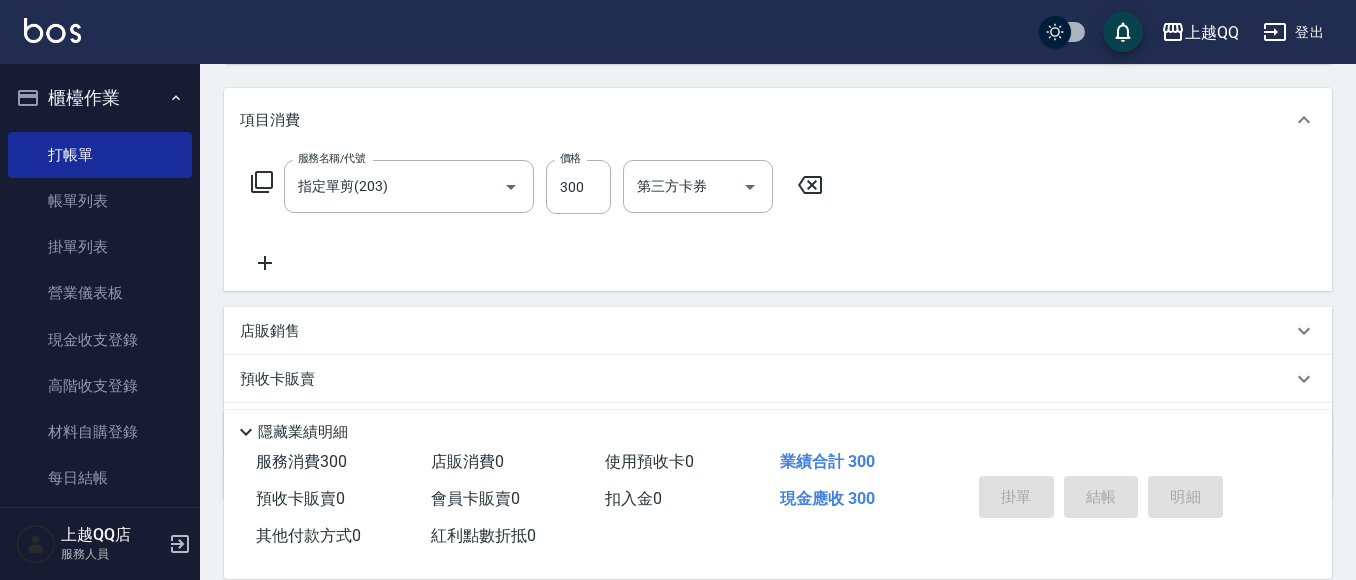 type on "[DATE] 19:21" 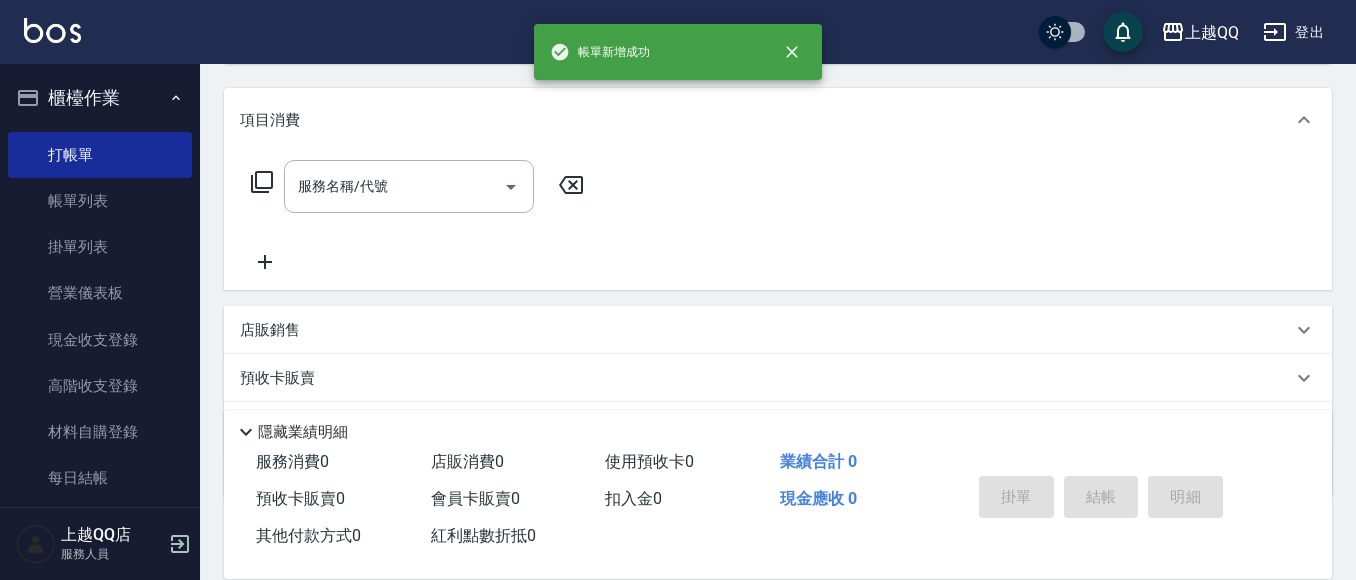 scroll, scrollTop: 0, scrollLeft: 0, axis: both 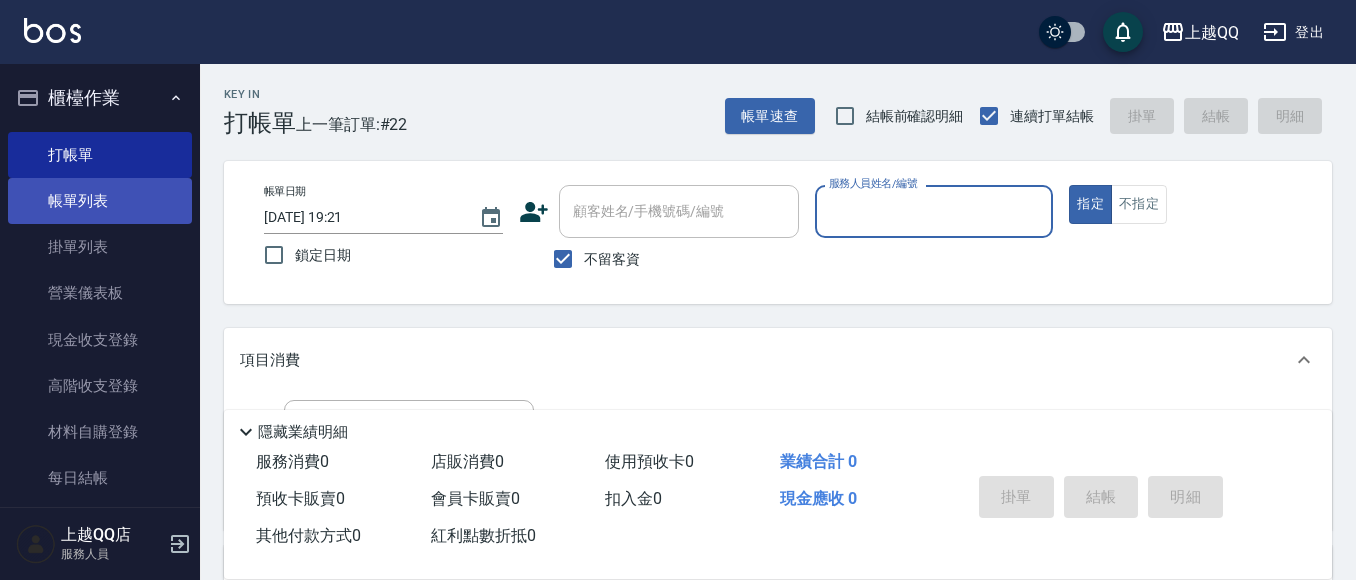 click on "帳單列表" at bounding box center (100, 201) 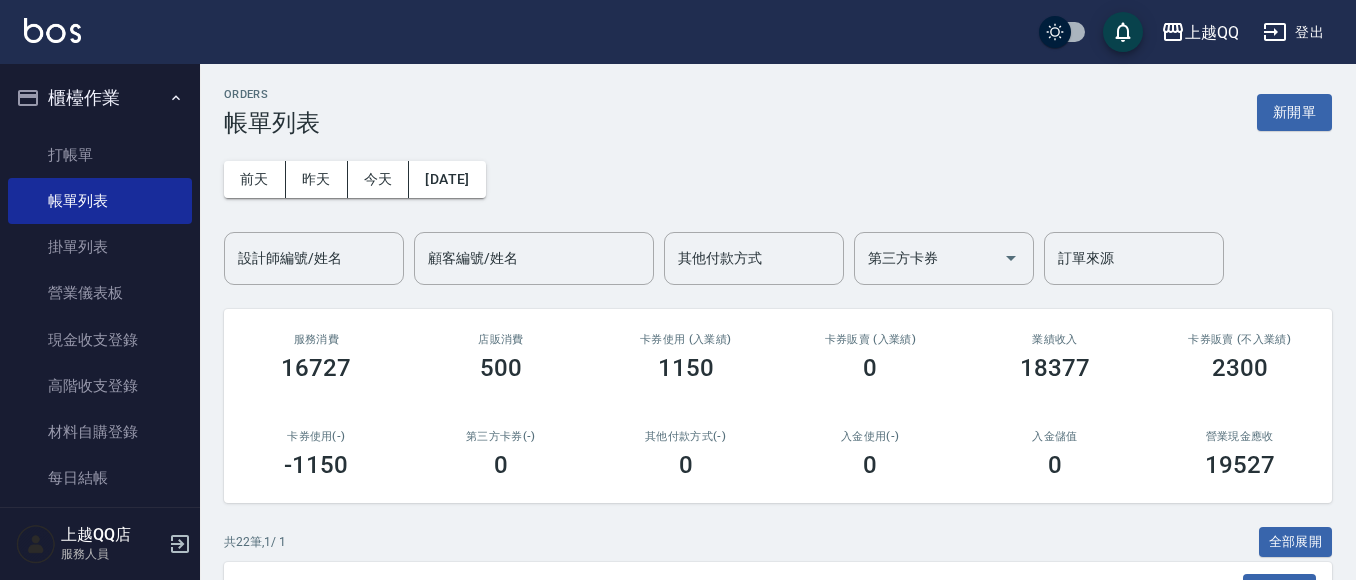 click on "ORDERS 帳單列表 新開單 [DATE] [DATE] [DATE] [DATE] 設計師編號/姓名 設計師編號/姓名 顧客編號/姓名 顧客編號/姓名 其他付款方式 其他付款方式 第三方卡券 第三方卡券 訂單來源 訂單來源 服務消費 16727 店販消費 500 卡券使用 (入業績) 1150 卡券販賣 (入業績) 0 業績收入 18377 卡券販賣 (不入業績) 2300 卡券使用(-) -1150 第三方卡券(-) 0 其他付款方式(-) 0 入金使用(-) 0 入金儲值 0 營業現金應收 19527 共  22  筆,  1  /   1 全部展開 訂單列表 報表匯出 展開 列印 操作 帳單編號/時間 客戶 設計師 指定 營業現金應收 服務消費 店販消費 卡券使用 (入業績) 卡券販賣 (入業績) 業績收入 卡券販賣 (不入業績) 卡券使用(-) 第三方卡券(-) 其他付款方式(-) 入金使用(-) 備註 訂單來源 列印 詳情 #22 07/10 (四) 18:25 不留客資 不留客資 佩怡 /3 Y 300 300 0 0 0 300 0 0 0 0 0 列印 詳情 #21 07/10 (四) 17:51 [PERSON_NAME]/1 Y" at bounding box center (778, 931) 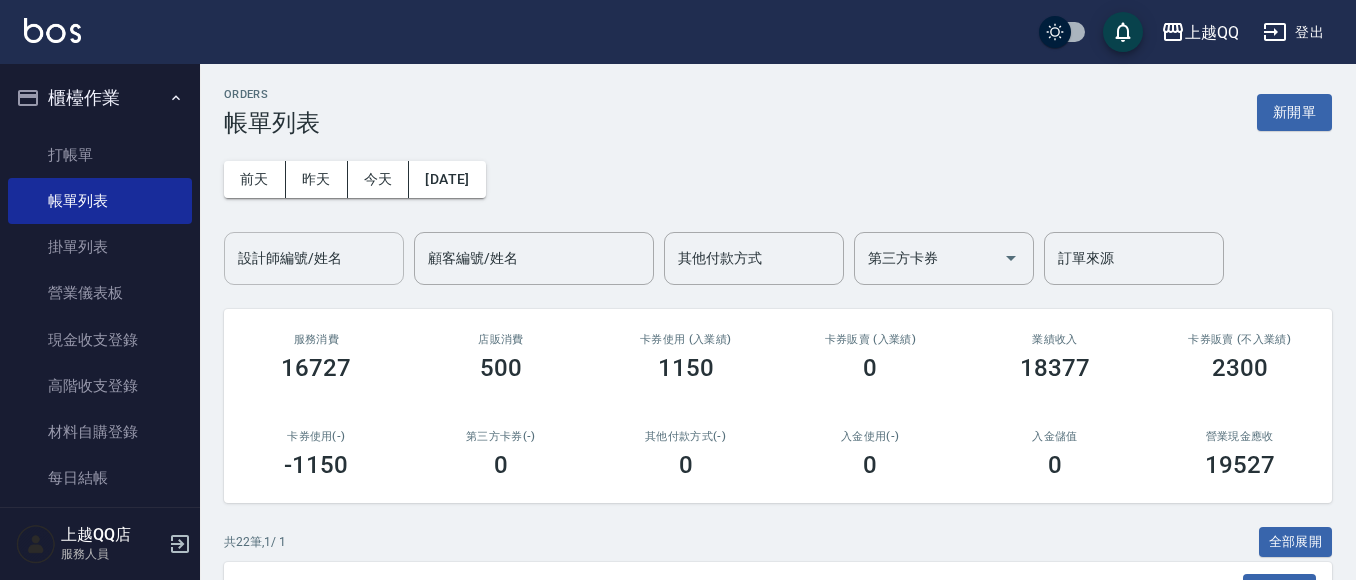 click on "設計師編號/姓名" at bounding box center [314, 258] 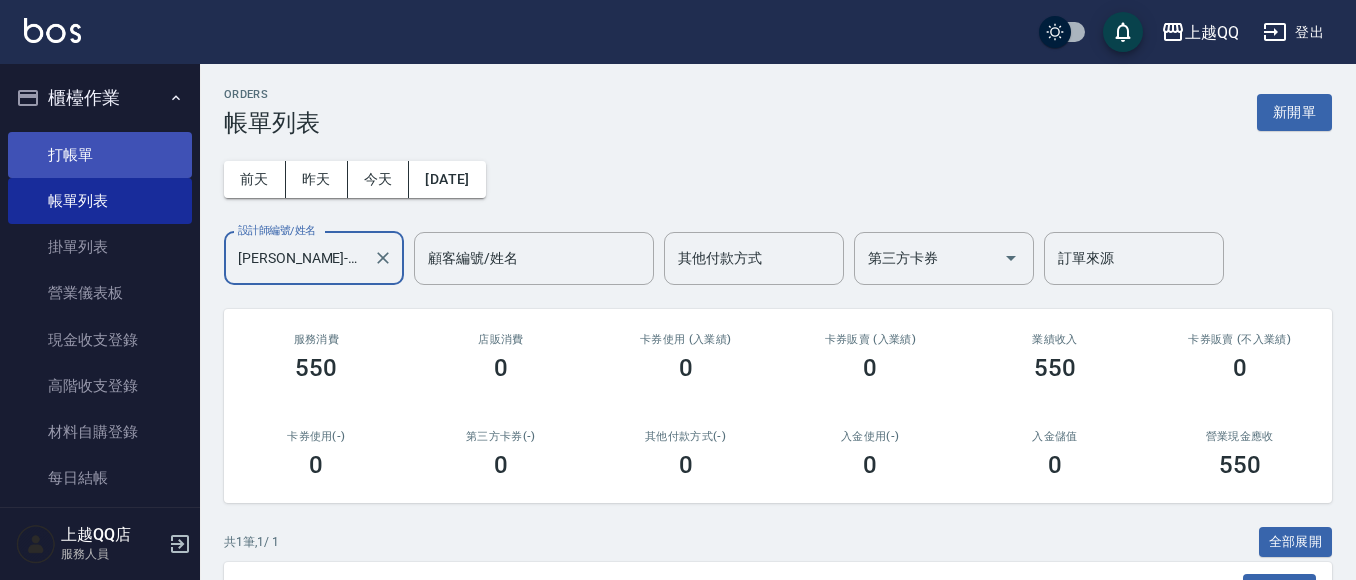 type on "[PERSON_NAME]-18" 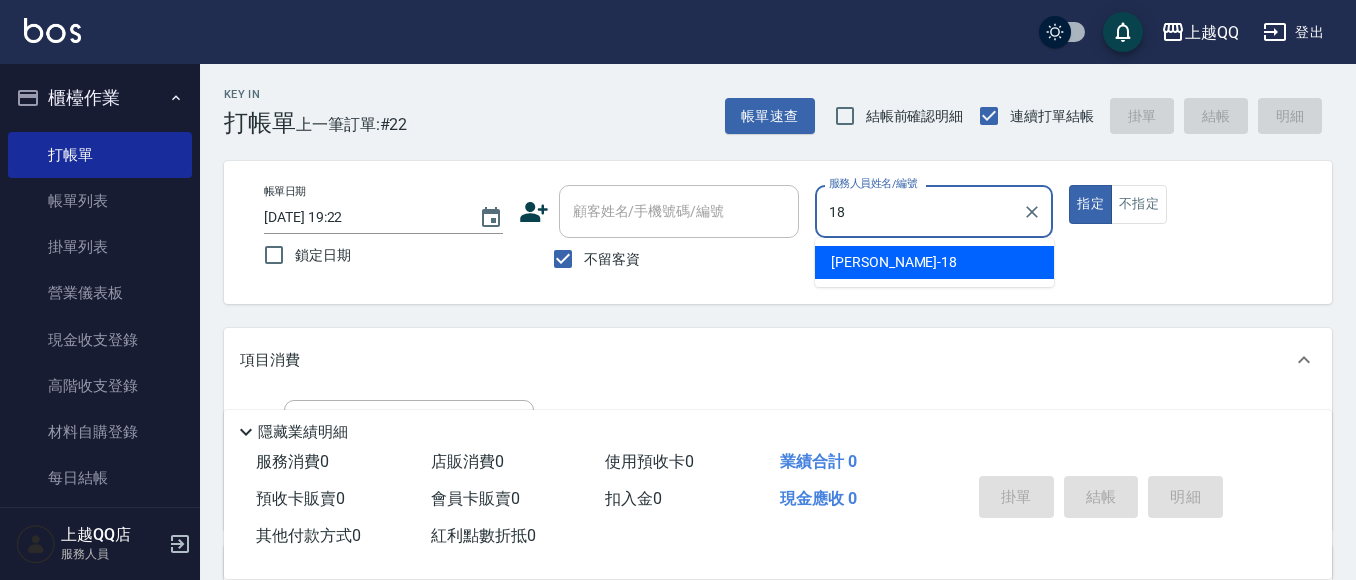 type on "18" 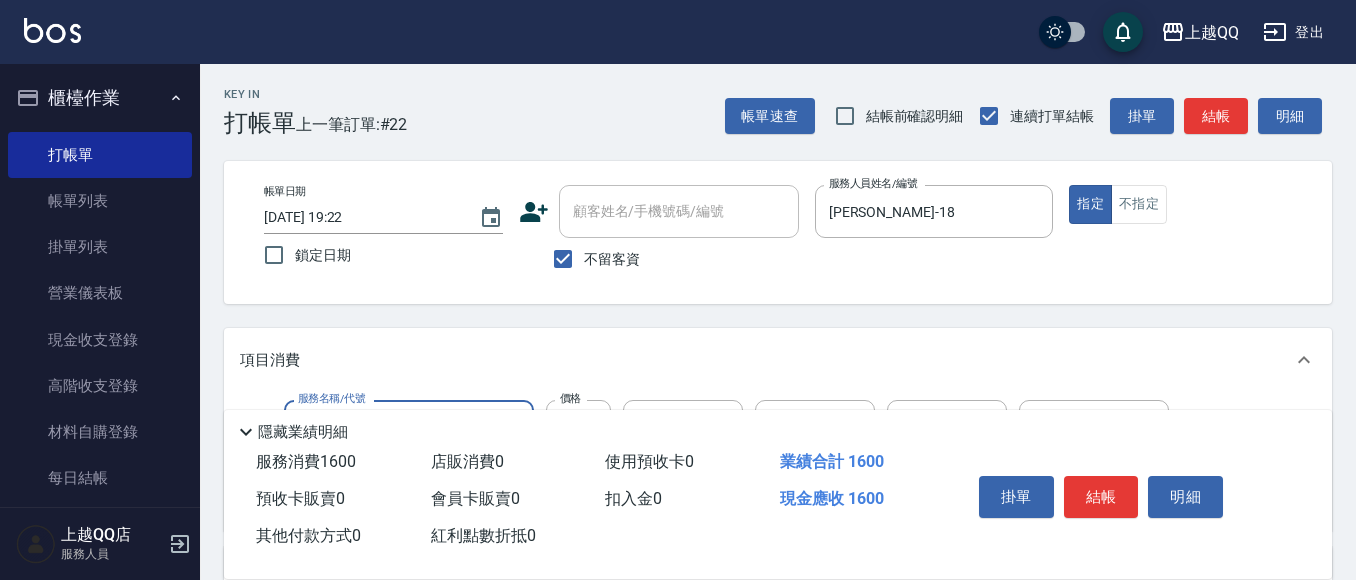 type on "設計燙髮1600(305)" 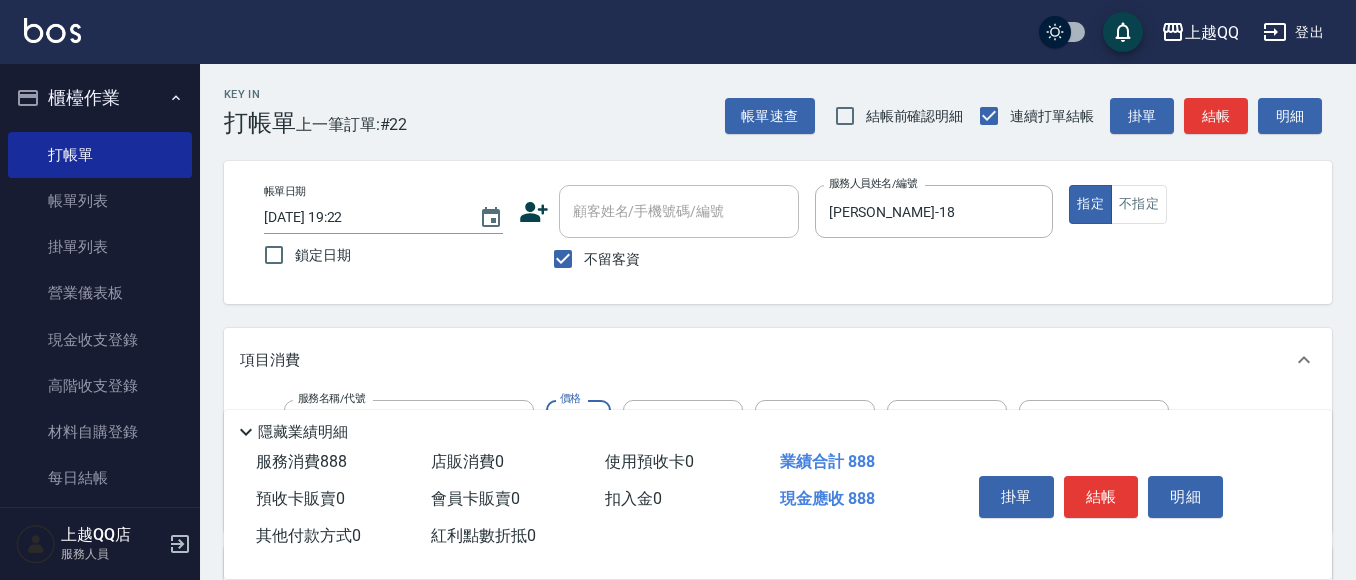 type on "888" 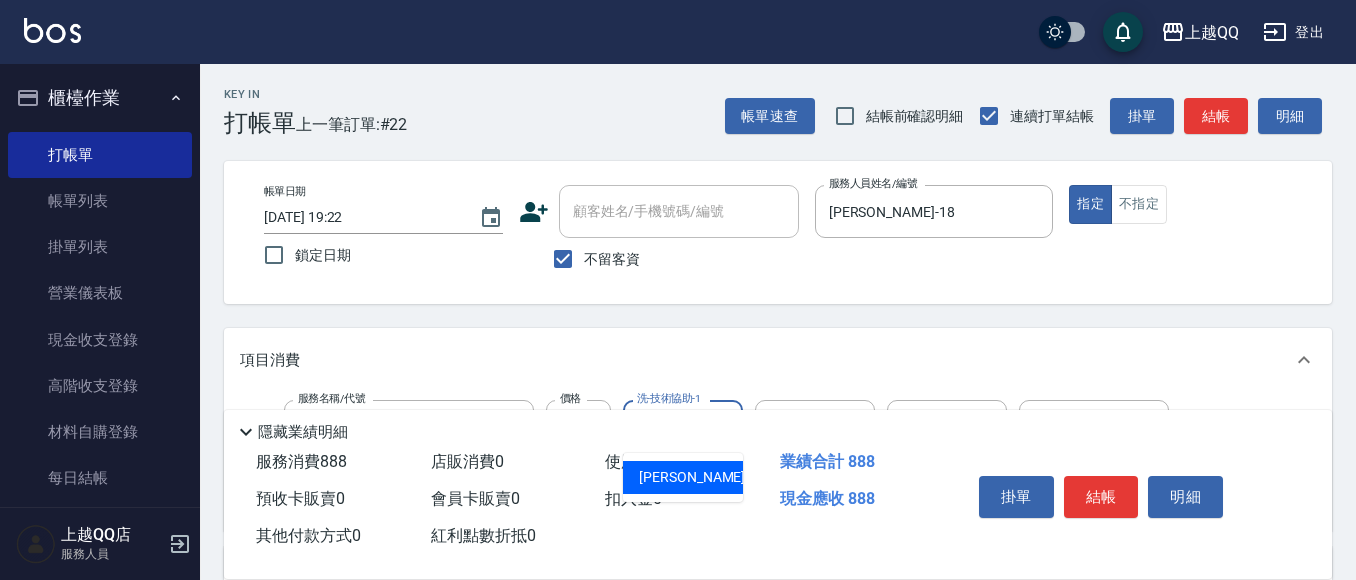 type on "[PERSON_NAME]-18" 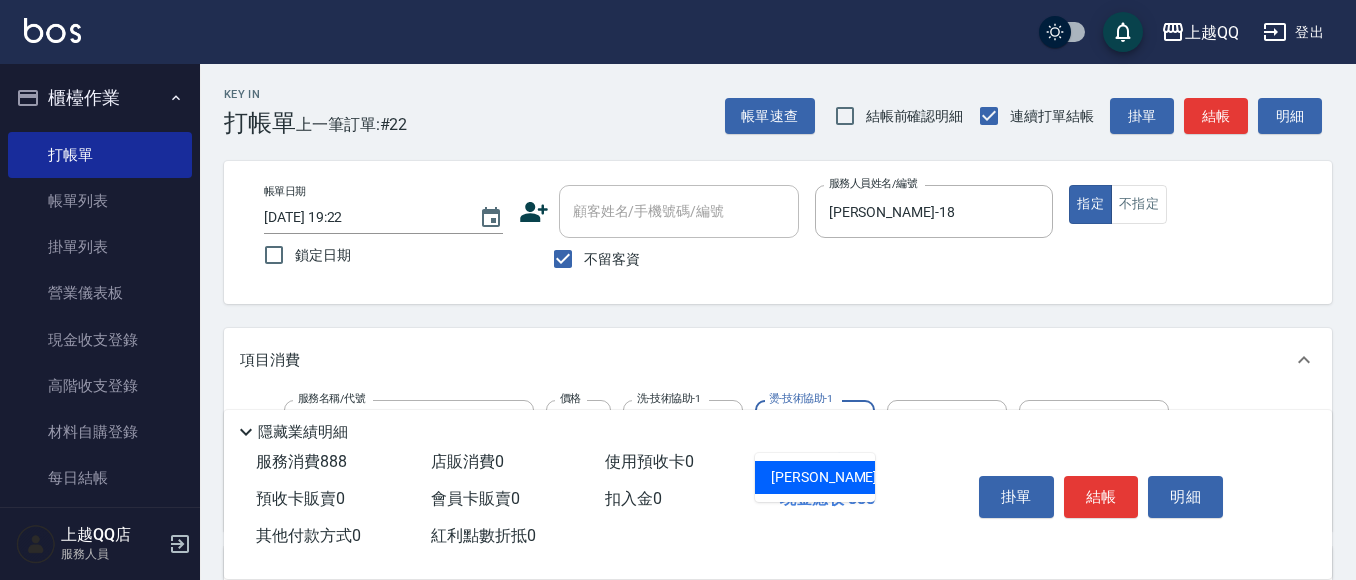 type on "[PERSON_NAME]-18" 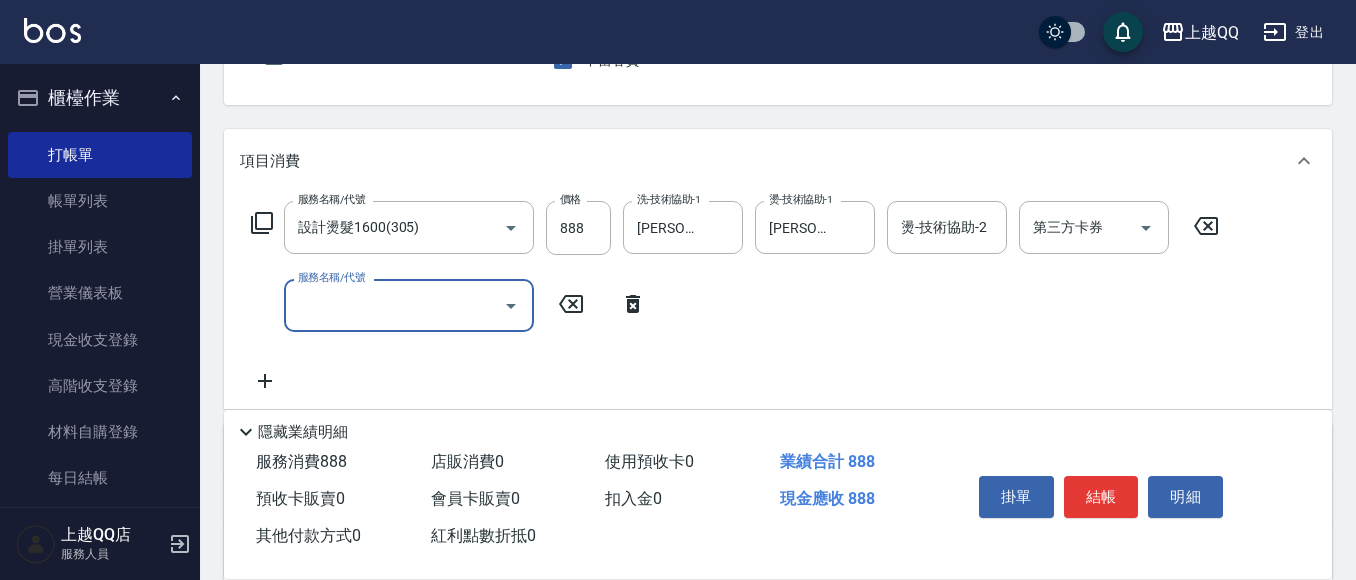 scroll, scrollTop: 200, scrollLeft: 0, axis: vertical 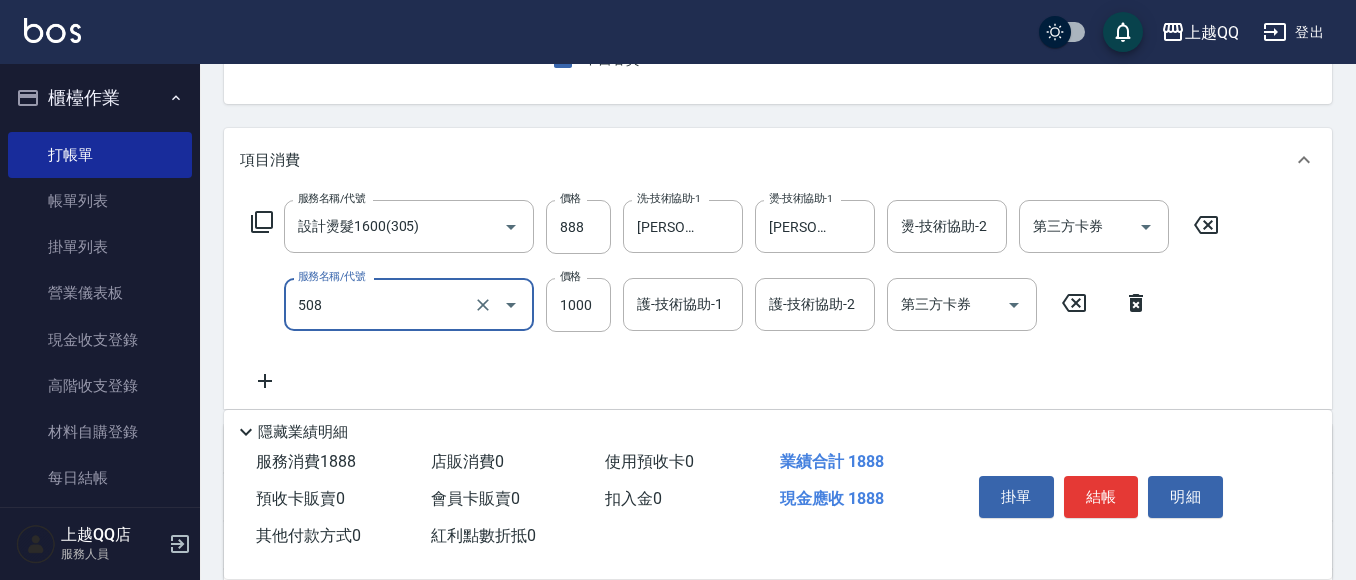 type on "PH.5髪療重建護髮(508)" 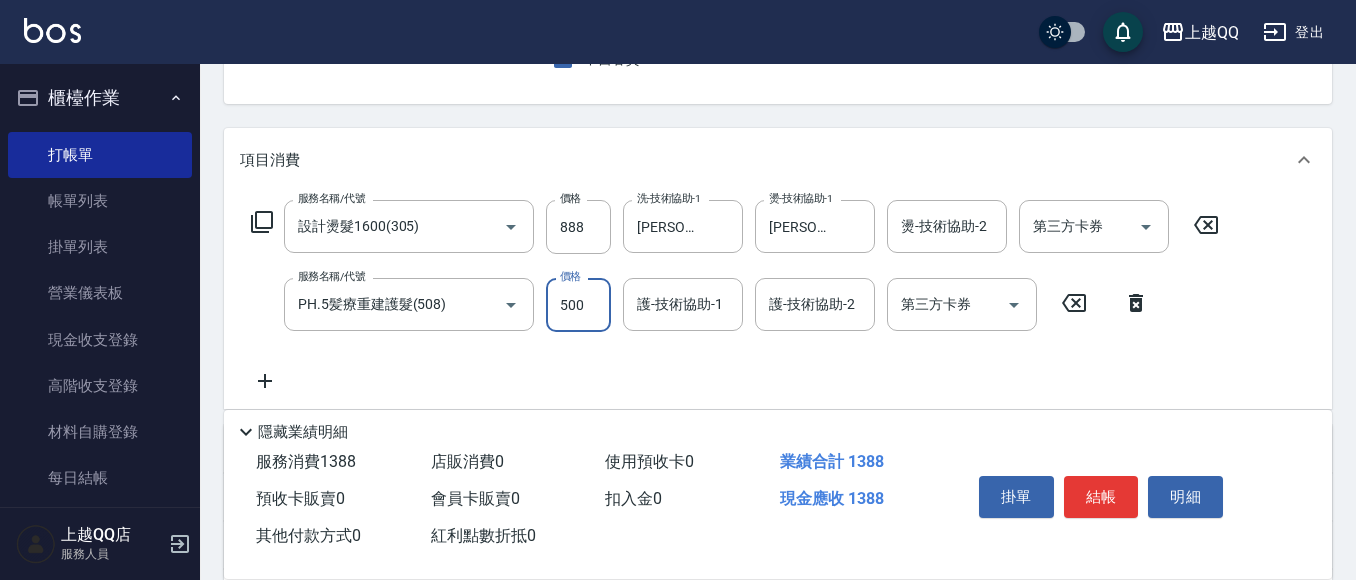 type on "500" 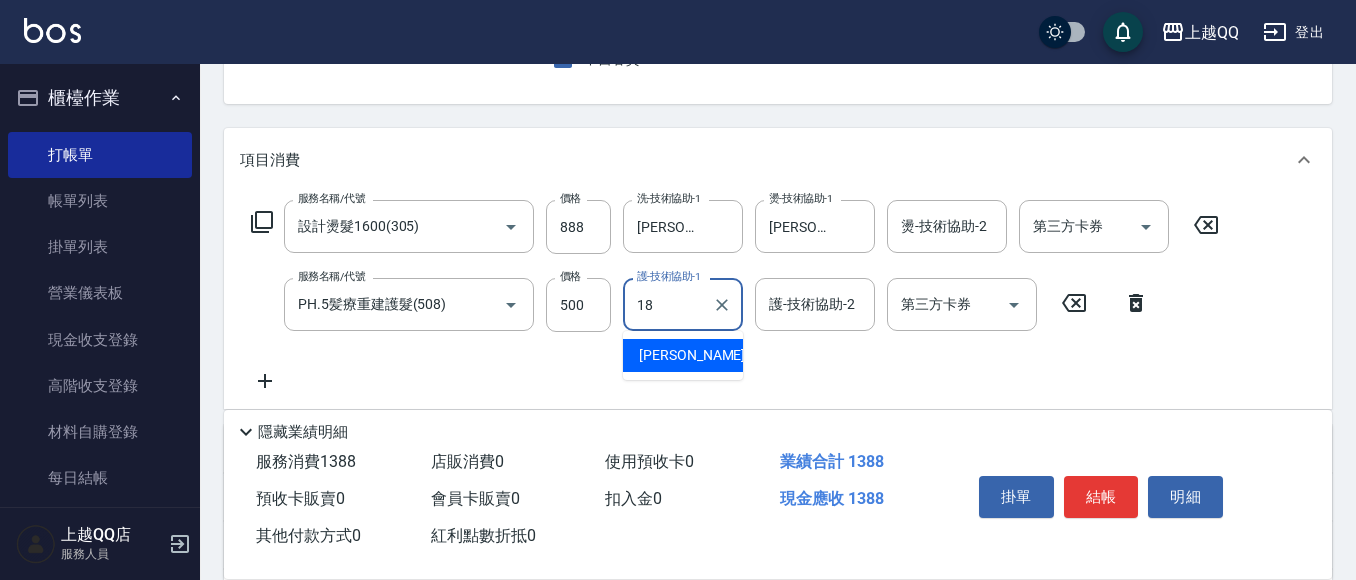 type on "[PERSON_NAME]-18" 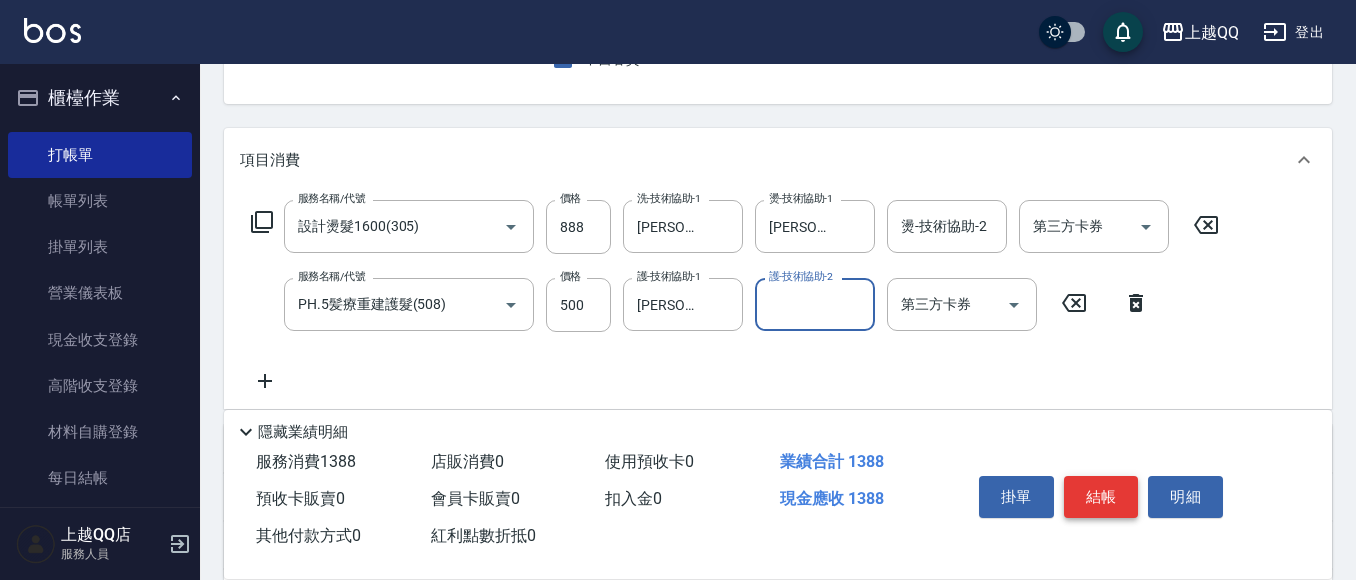 click on "結帳" at bounding box center (1101, 497) 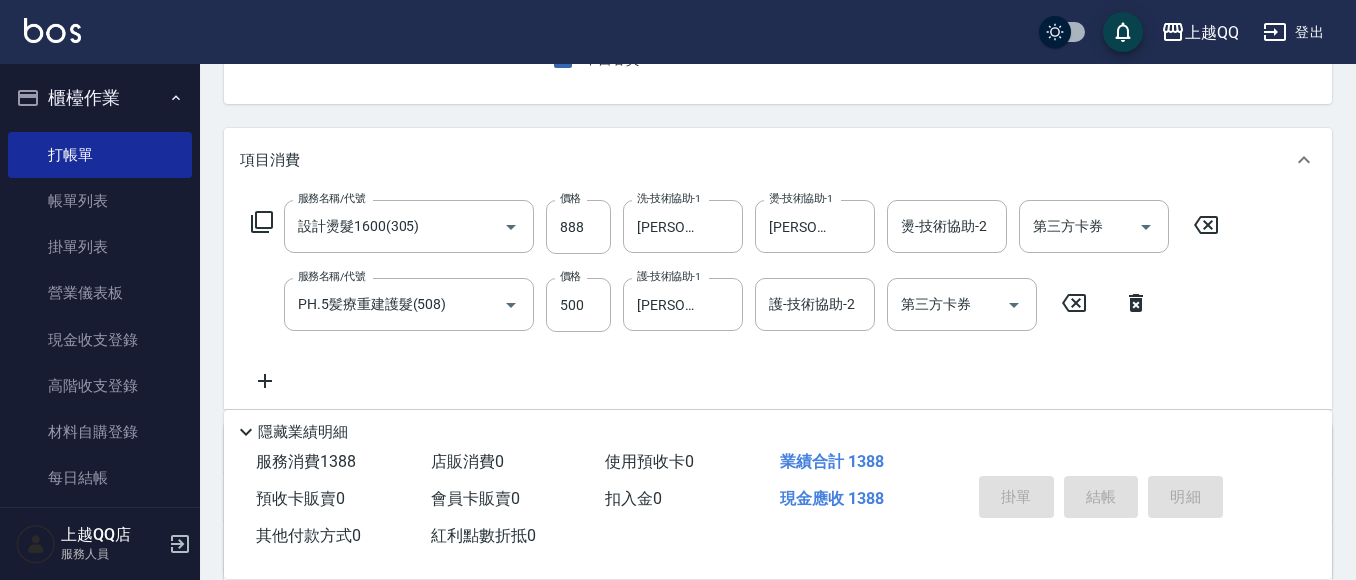 type 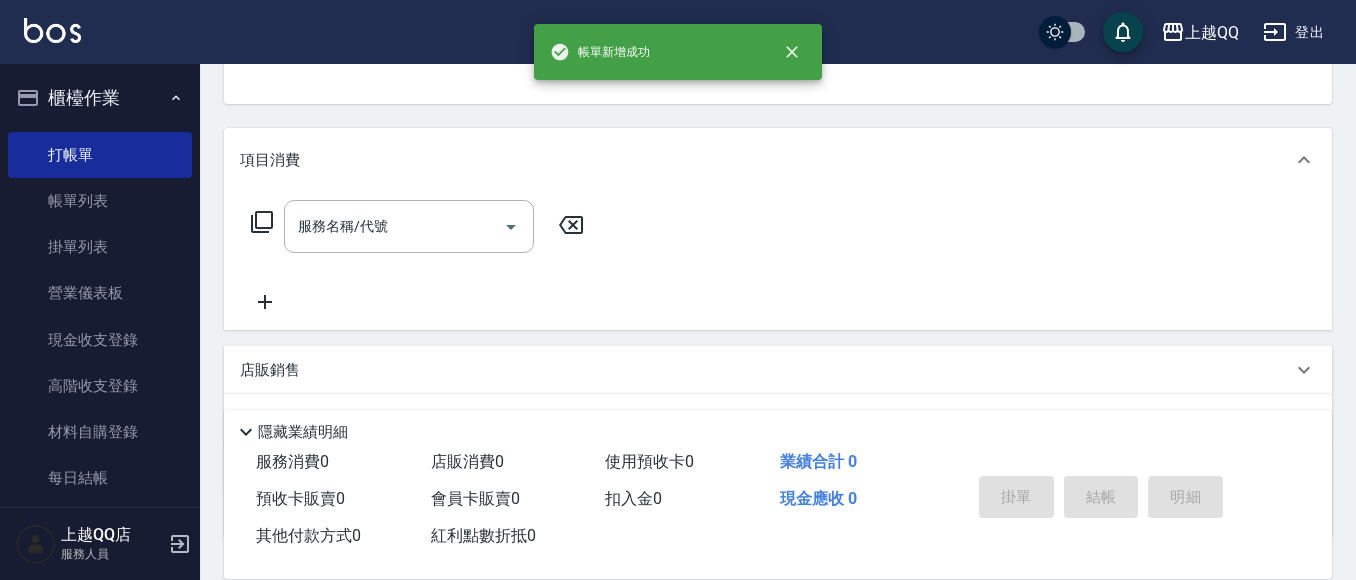 scroll, scrollTop: 194, scrollLeft: 0, axis: vertical 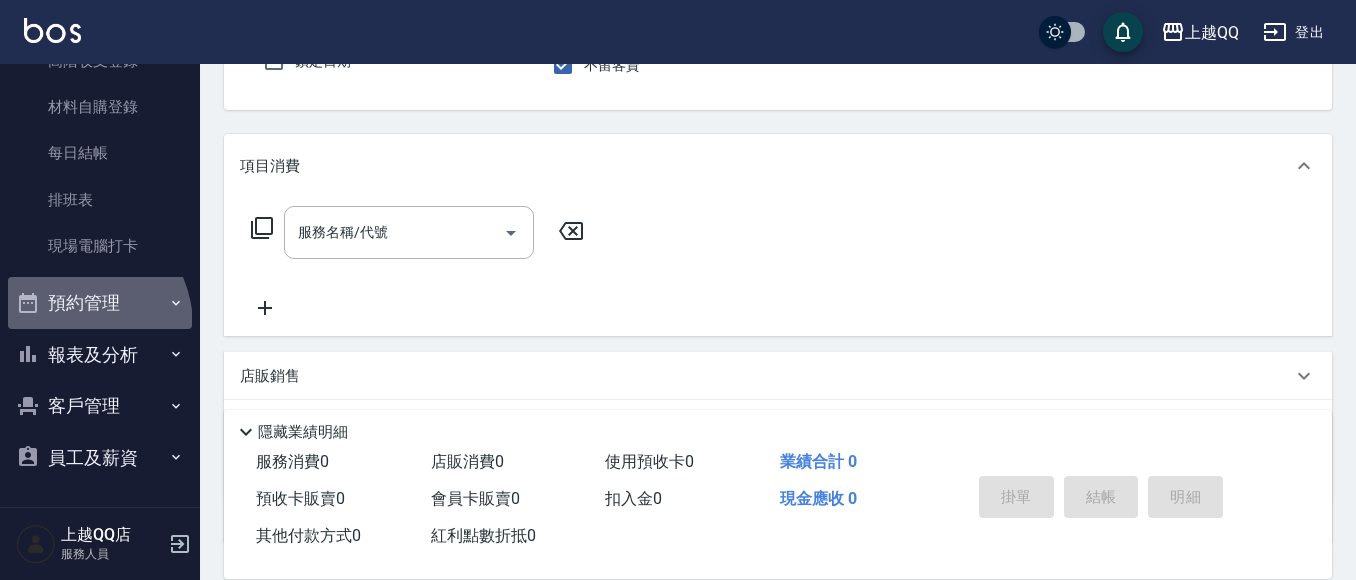 click on "預約管理" at bounding box center (100, 303) 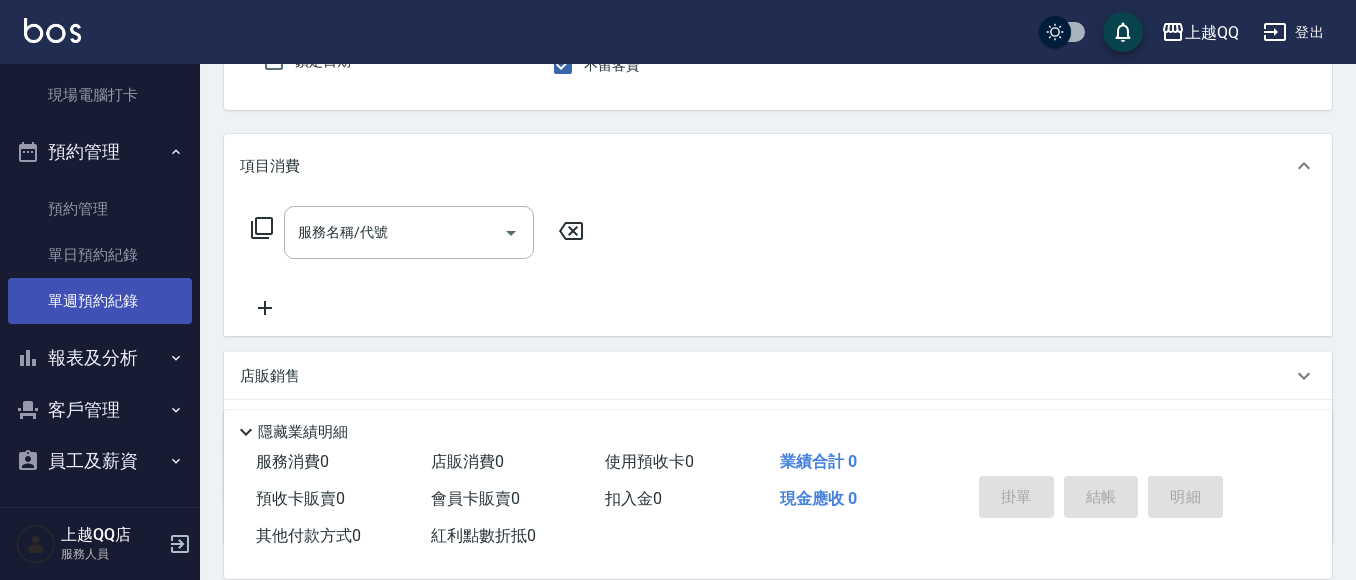 scroll, scrollTop: 480, scrollLeft: 0, axis: vertical 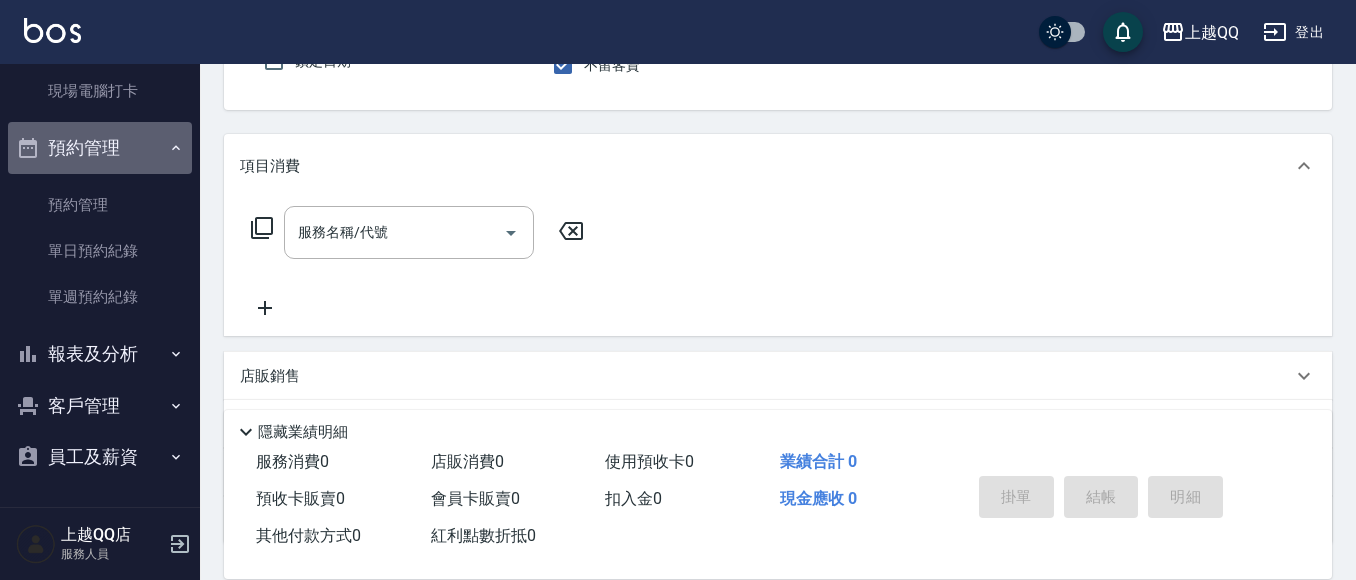 click on "預約管理" at bounding box center [100, 148] 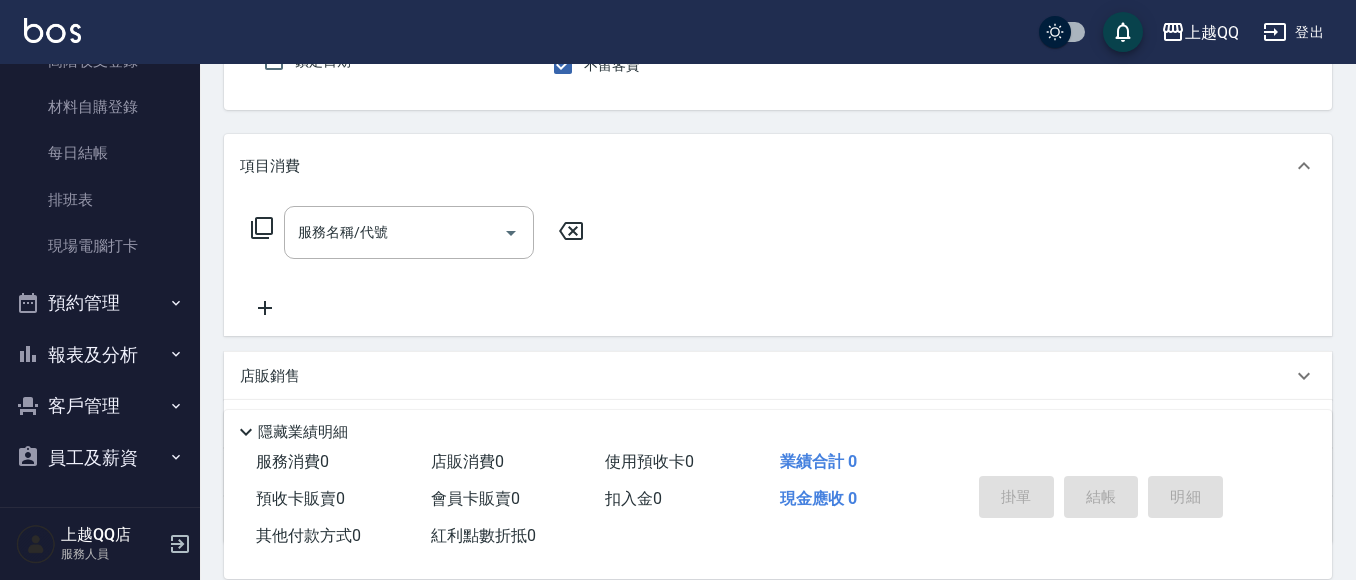 scroll, scrollTop: 325, scrollLeft: 0, axis: vertical 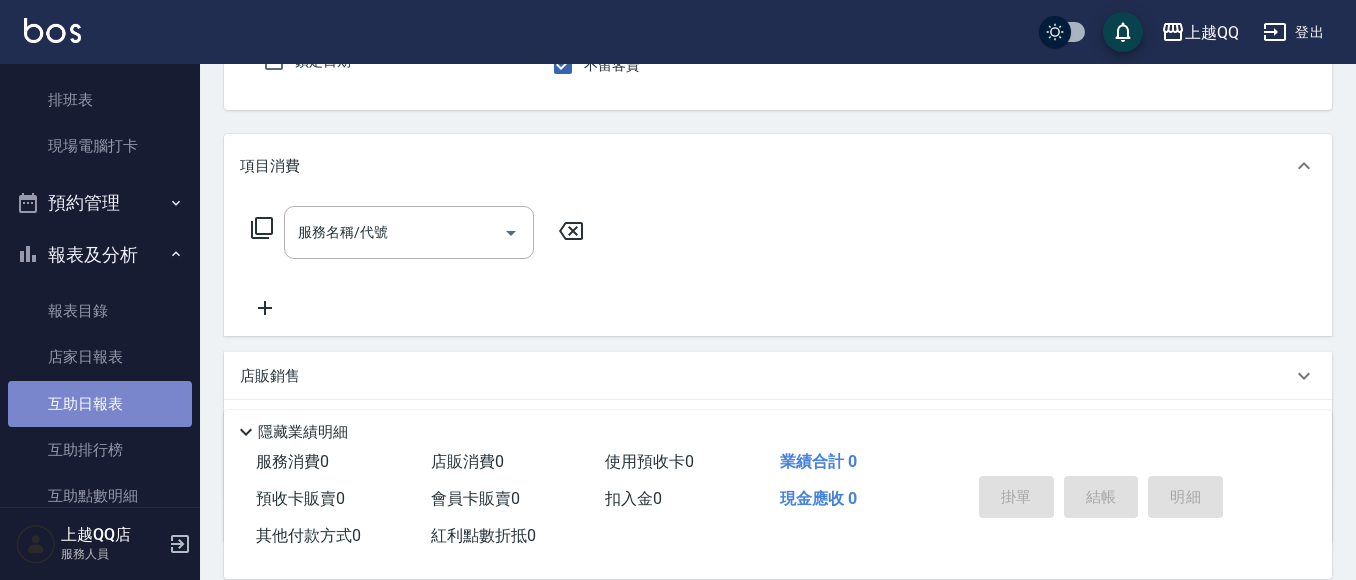 click on "互助日報表" at bounding box center (100, 404) 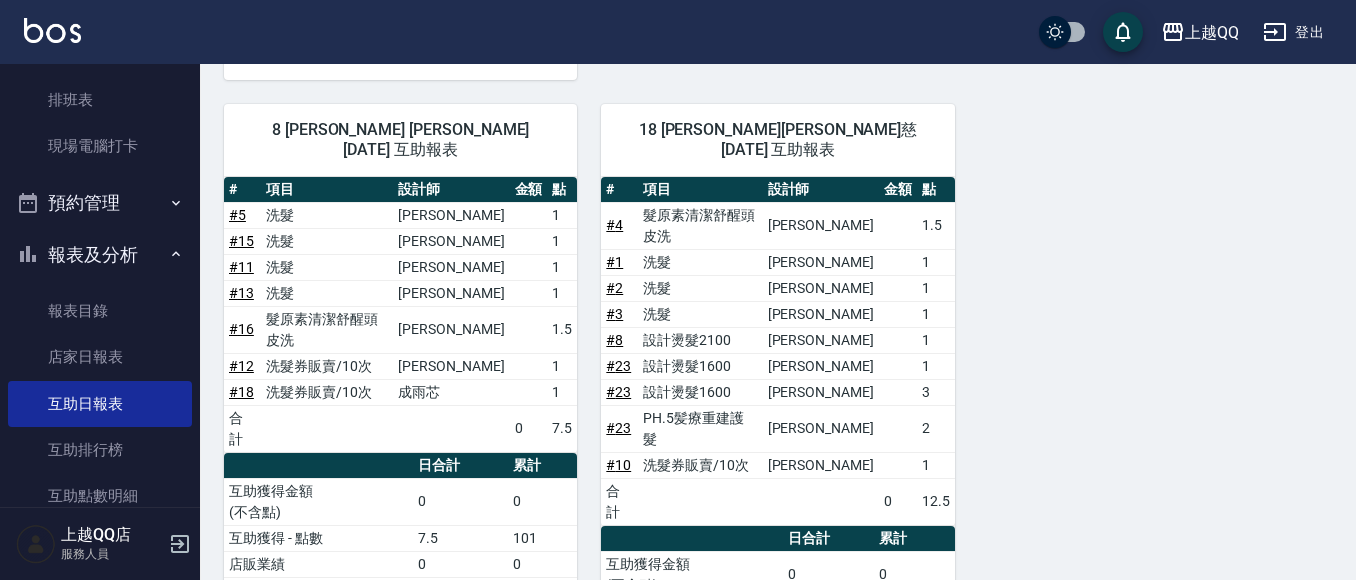 scroll, scrollTop: 729, scrollLeft: 0, axis: vertical 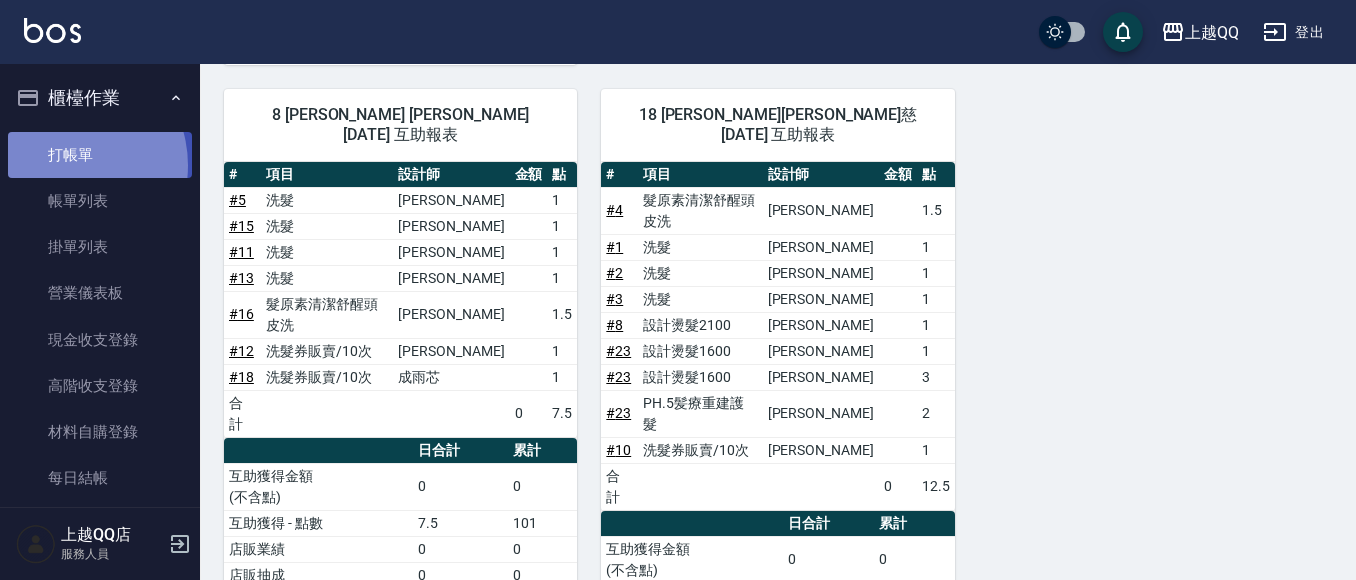 click on "打帳單" at bounding box center (100, 155) 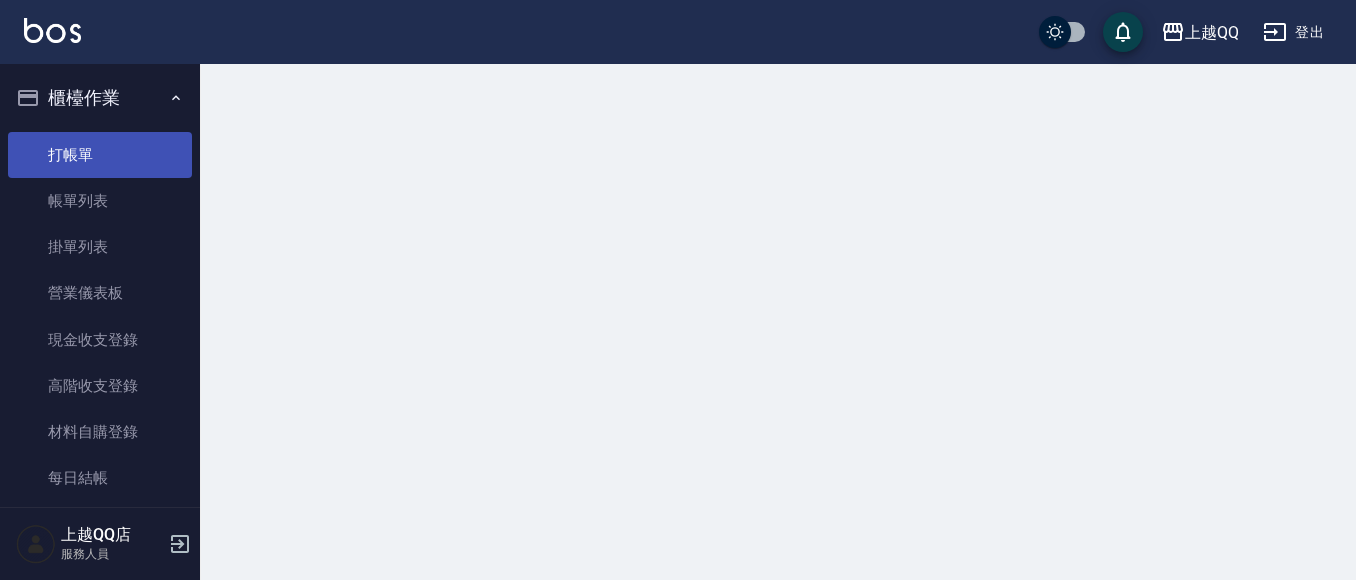 scroll, scrollTop: 0, scrollLeft: 0, axis: both 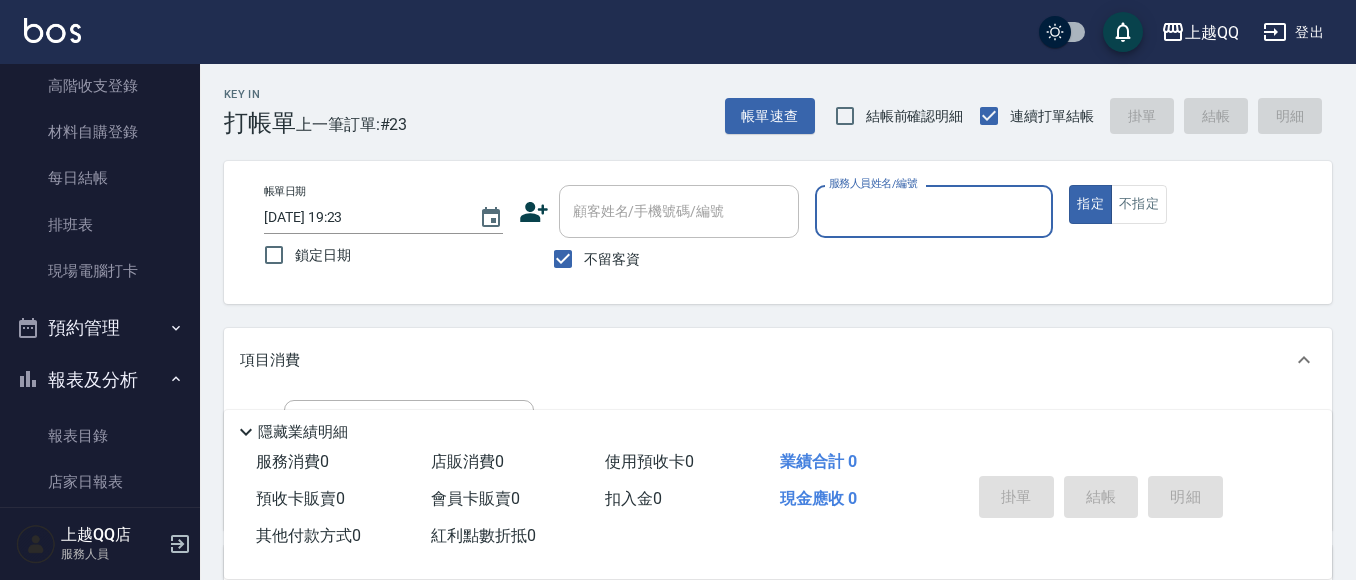 click on "報表及分析" at bounding box center [100, 380] 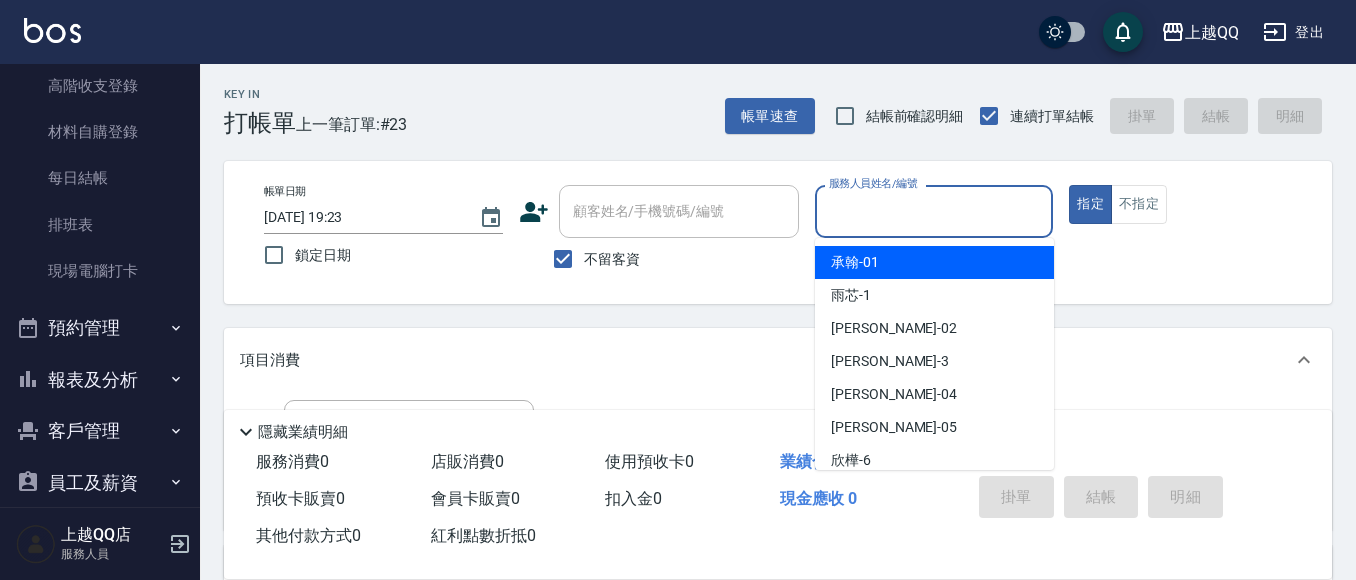 click on "服務人員姓名/編號" at bounding box center (934, 211) 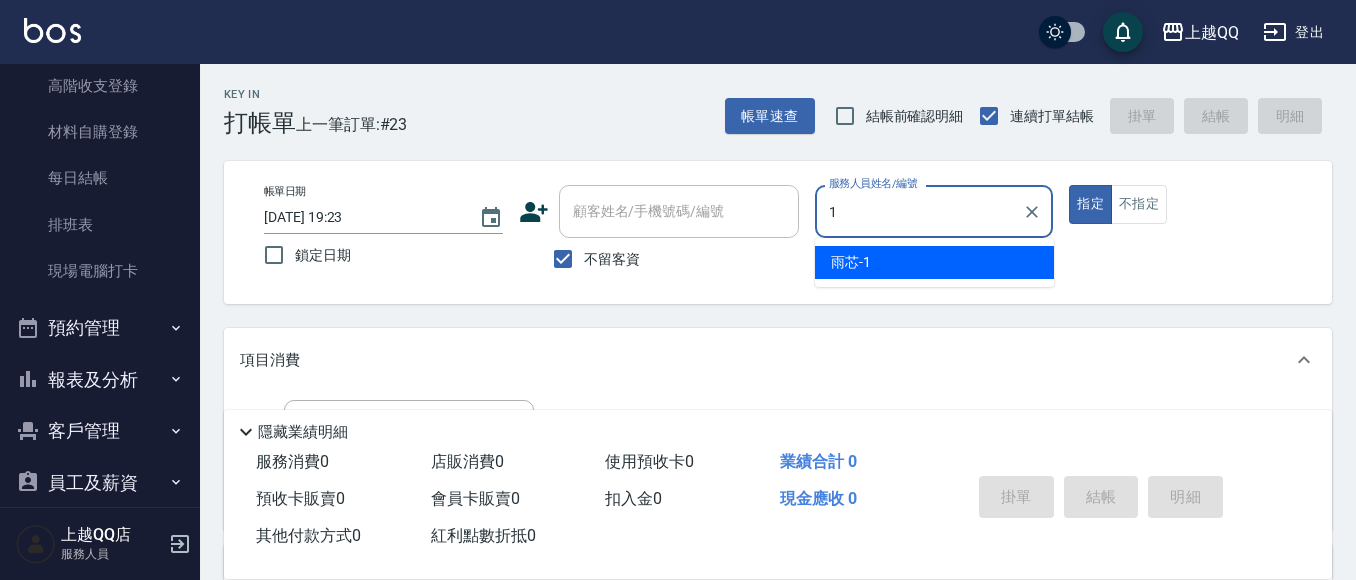 type on "雨芯-1" 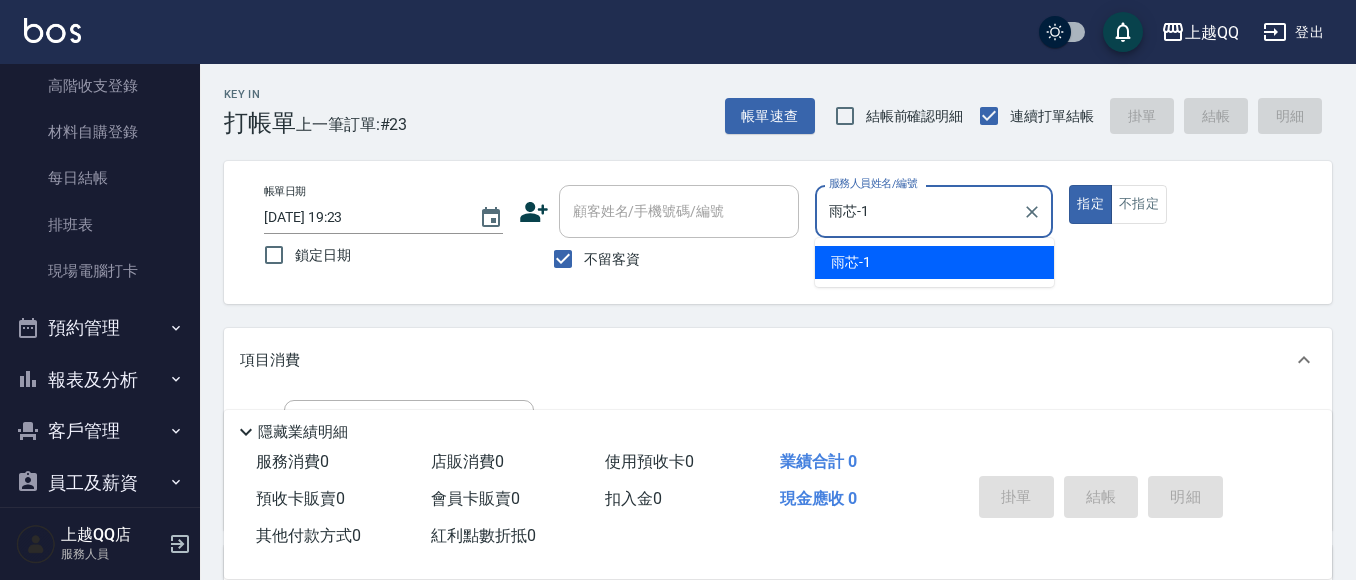 type on "true" 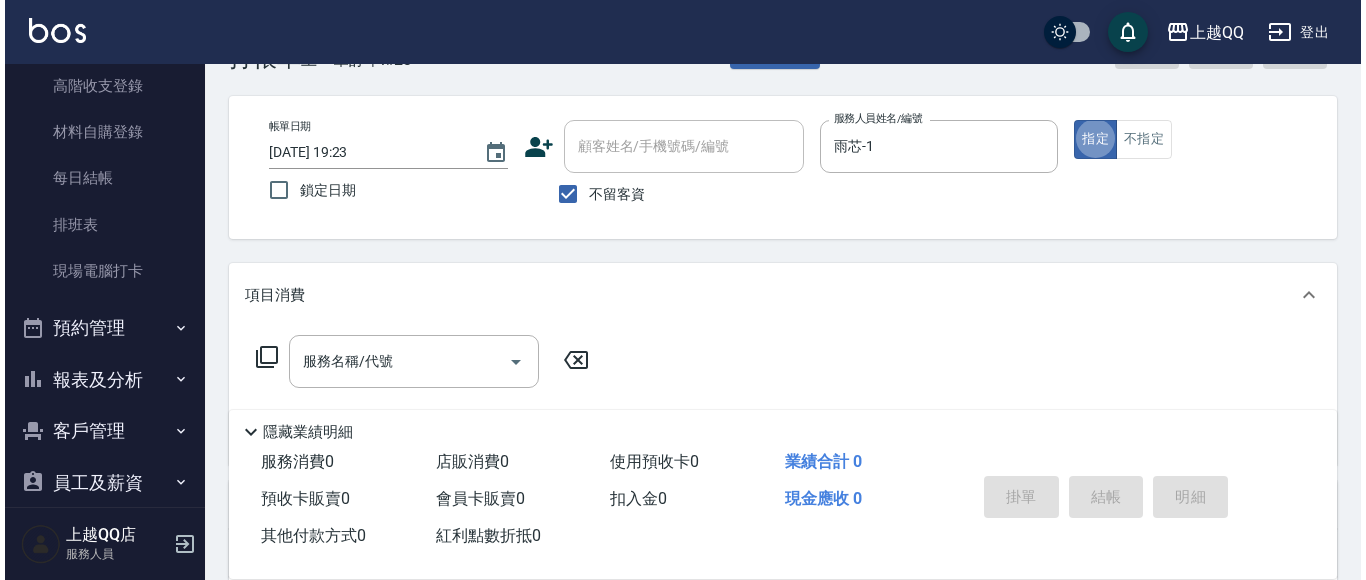 scroll, scrollTop: 100, scrollLeft: 0, axis: vertical 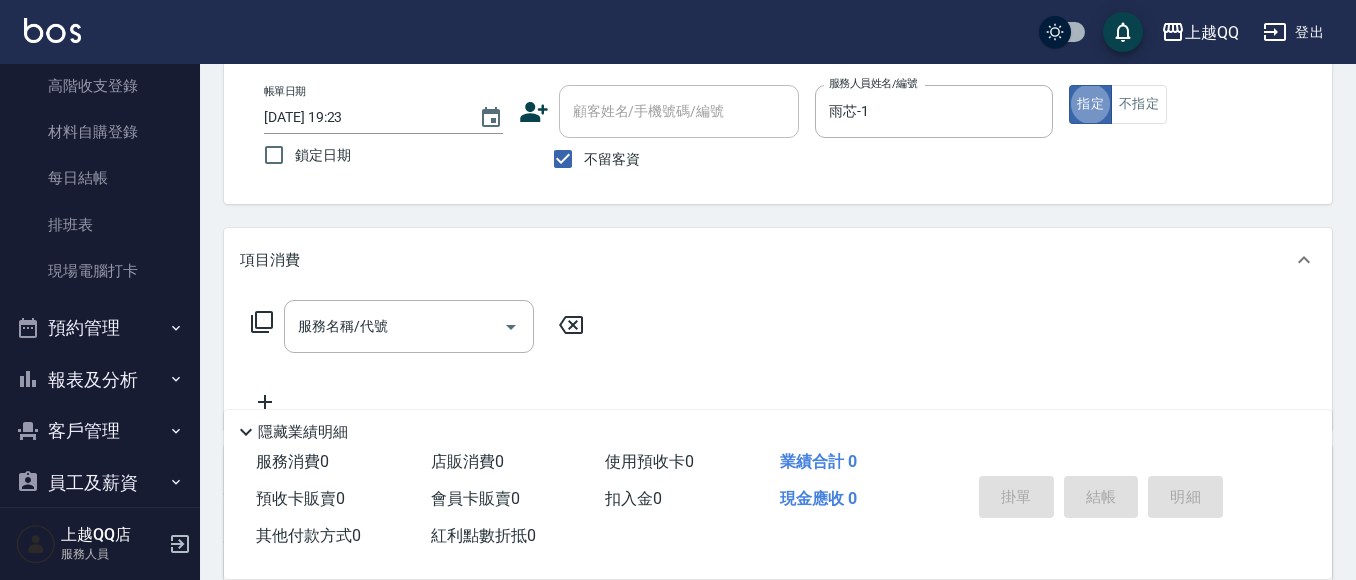 click 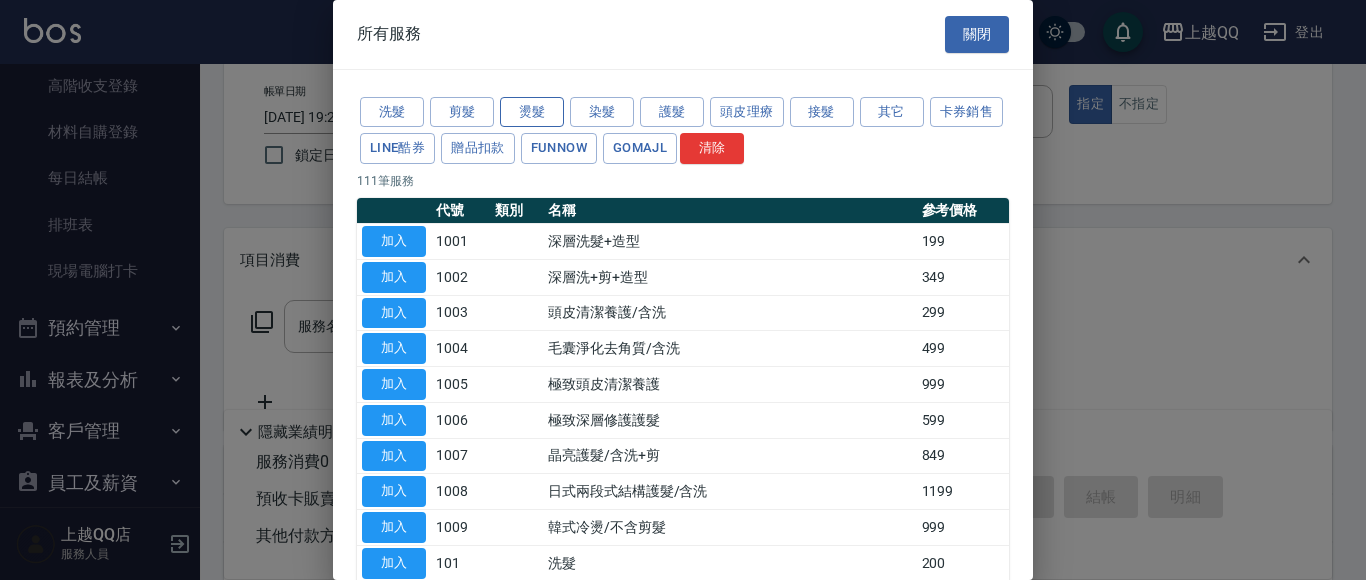 click on "燙髮" at bounding box center [532, 112] 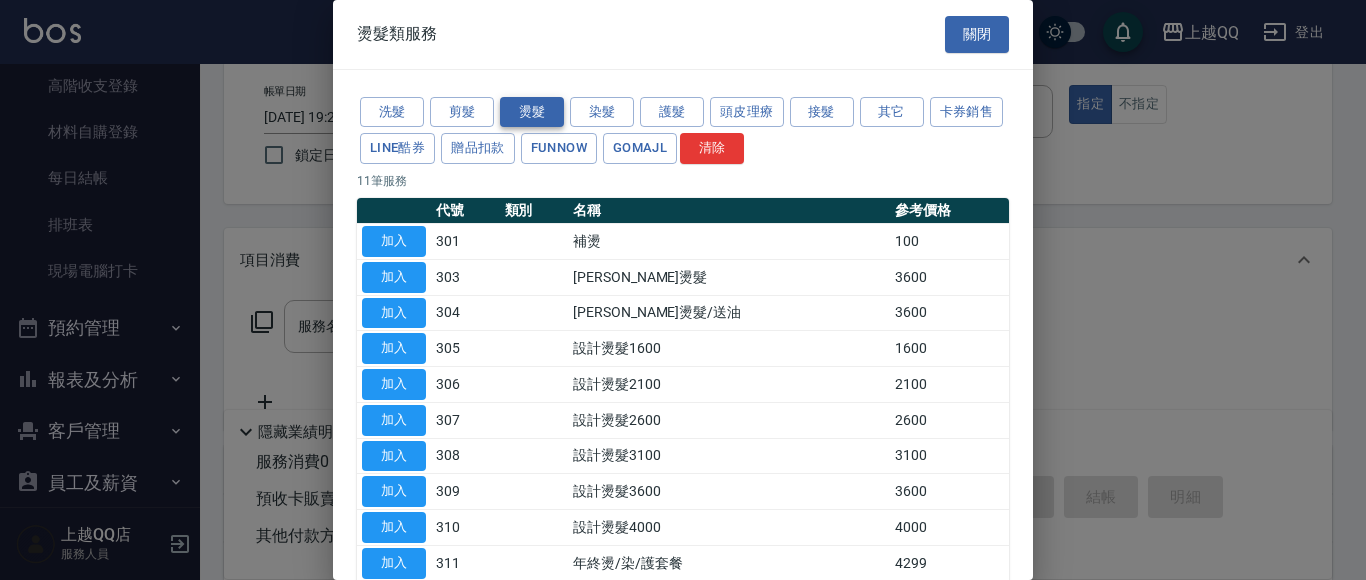 click on "燙髮" at bounding box center (532, 112) 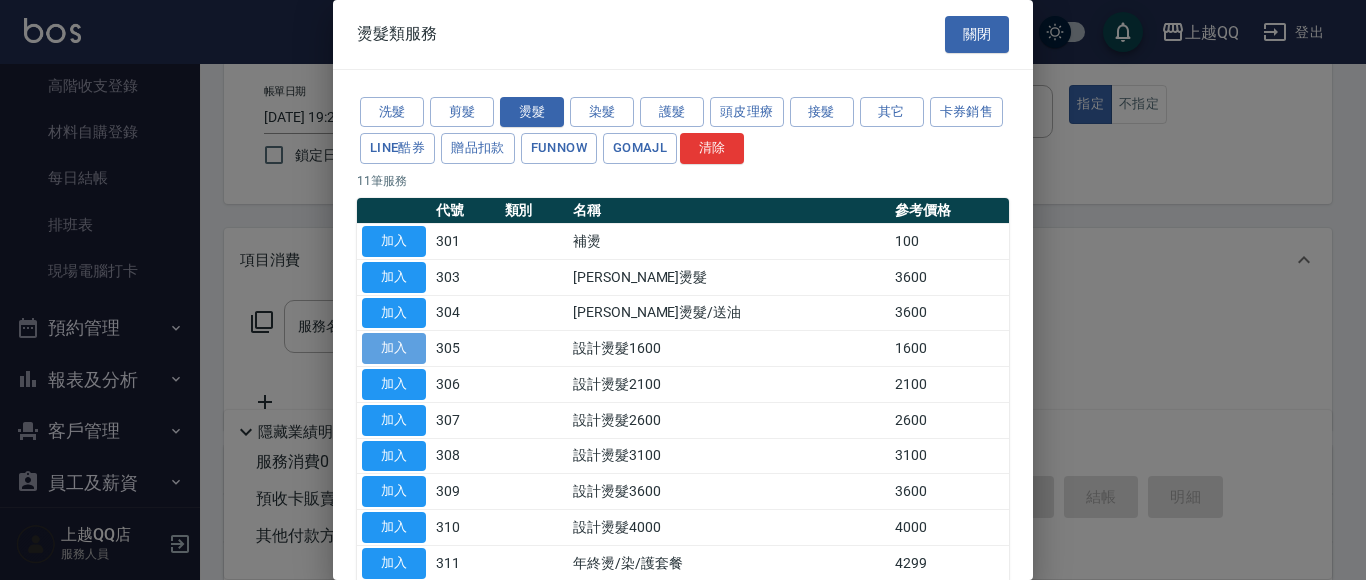 drag, startPoint x: 385, startPoint y: 339, endPoint x: 435, endPoint y: 323, distance: 52.49762 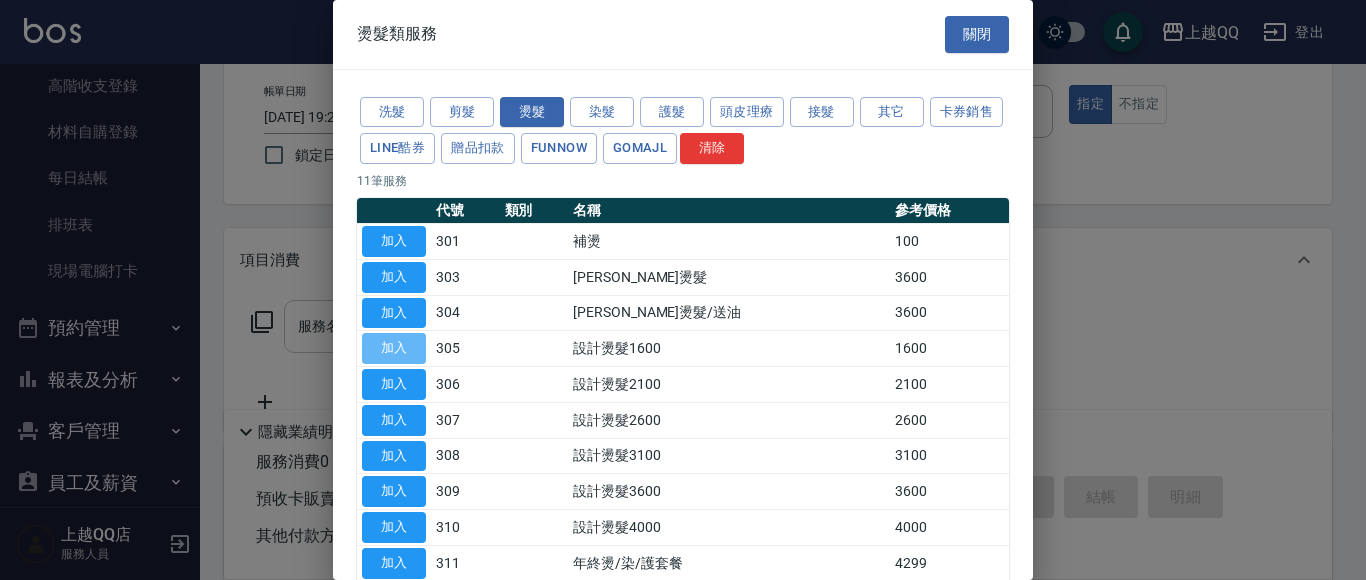 click on "加入" at bounding box center [394, 348] 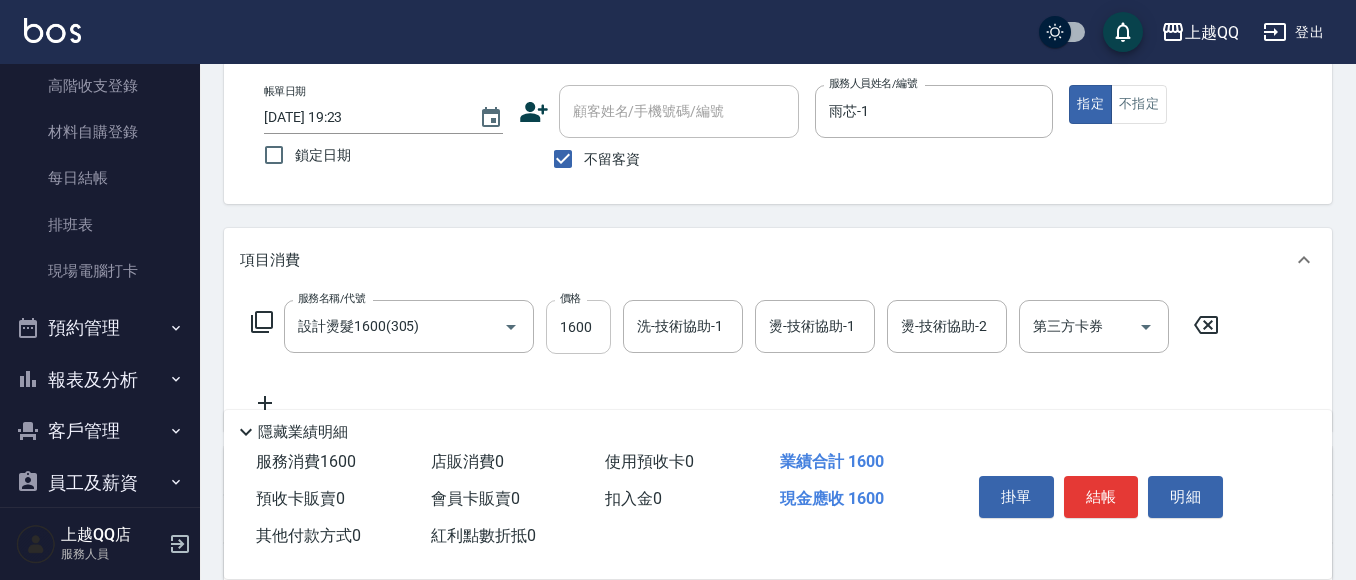 click on "1600" at bounding box center (578, 327) 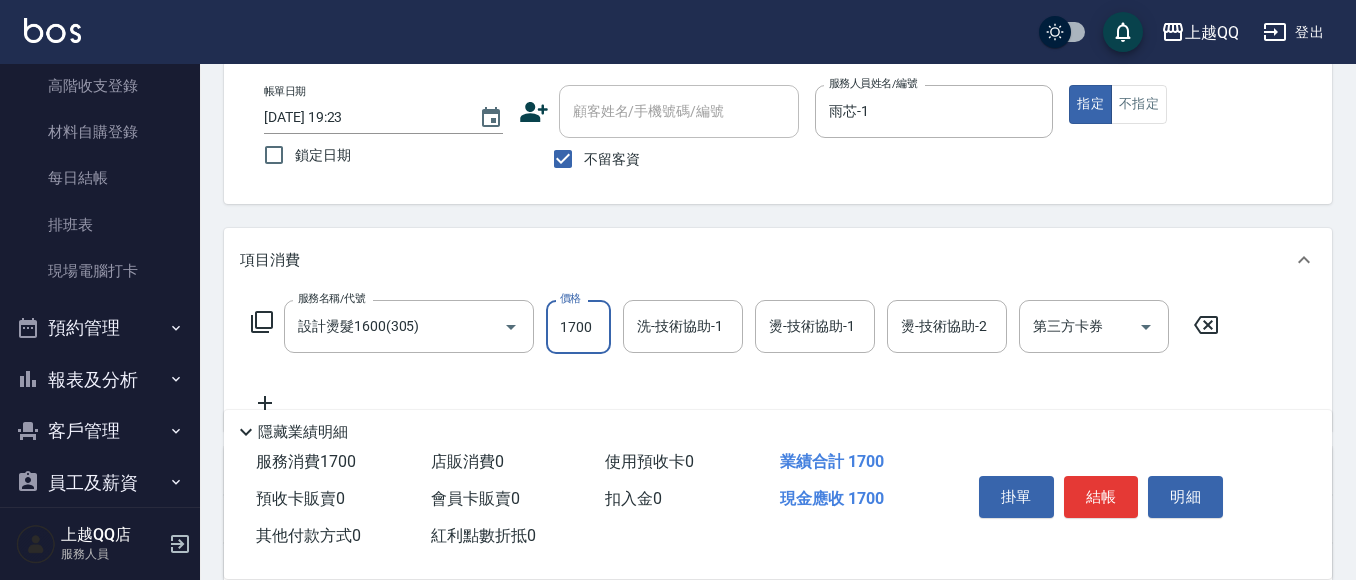 type on "1700" 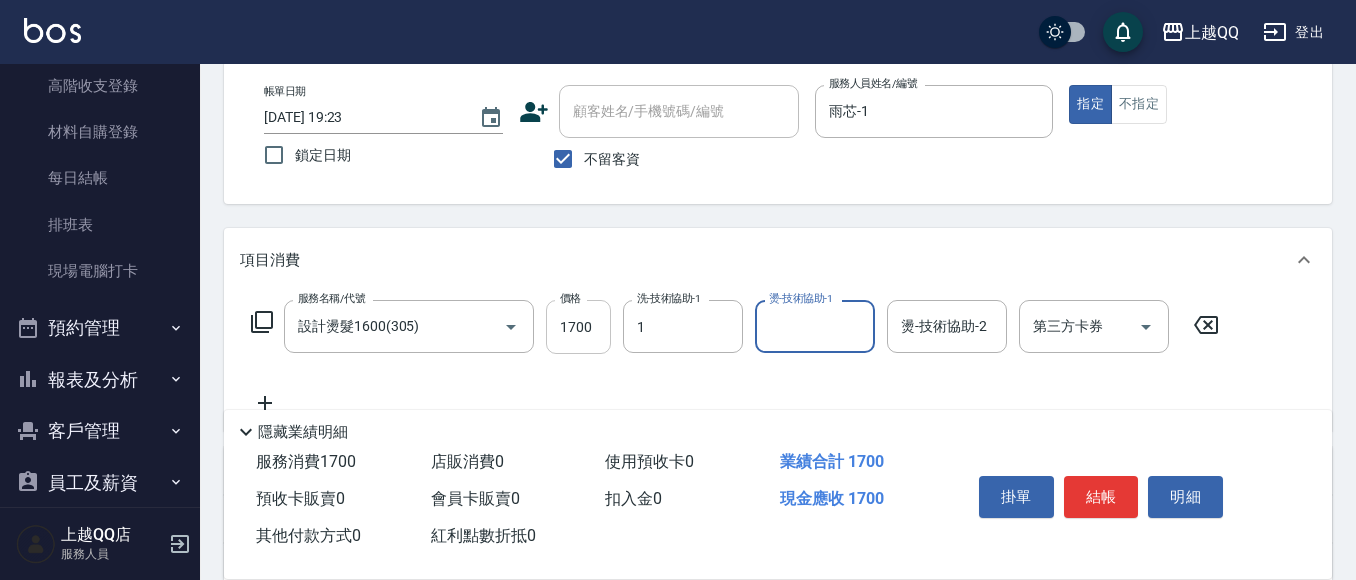 type on "雨芯-1" 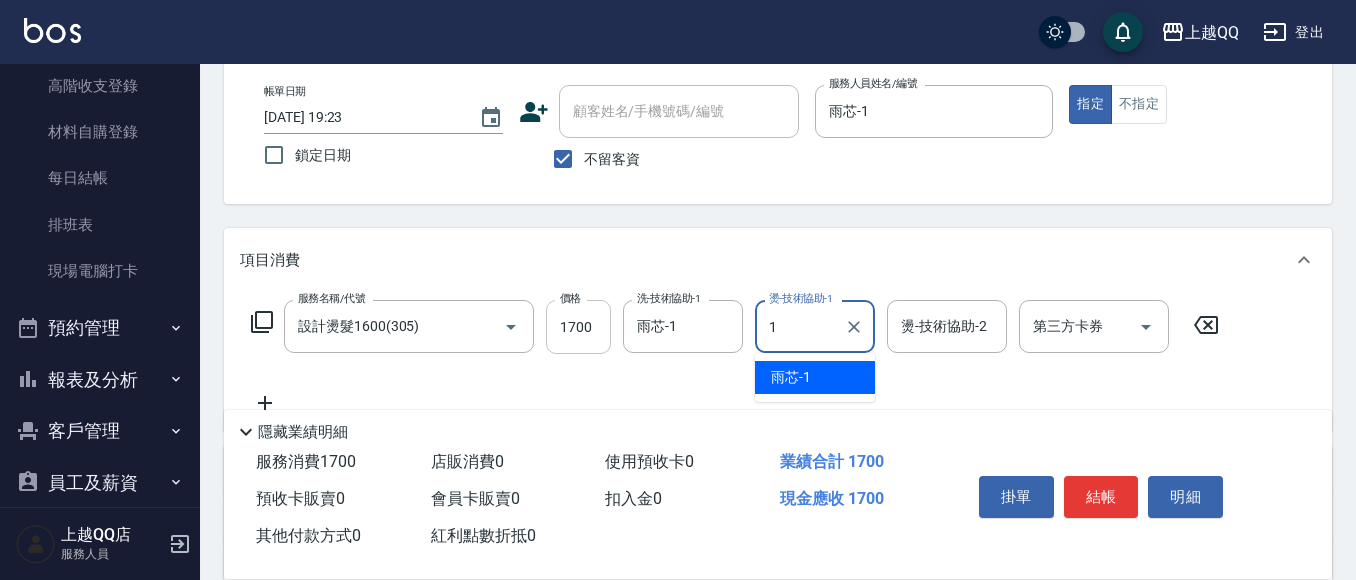 type on "雨芯-1" 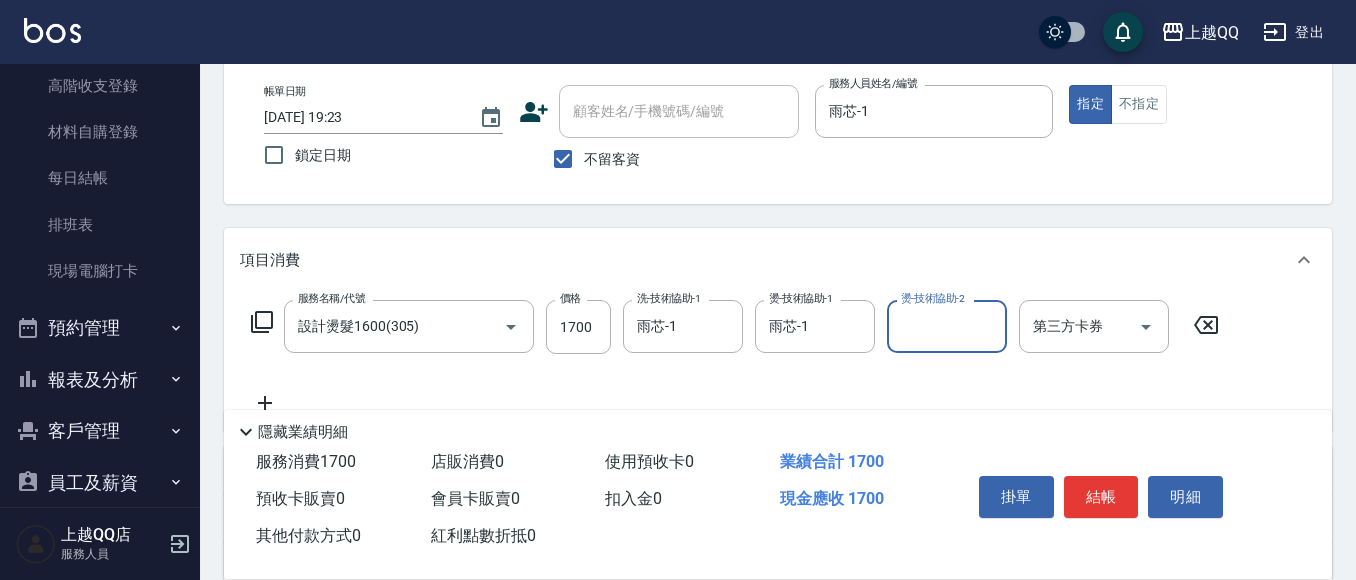 click 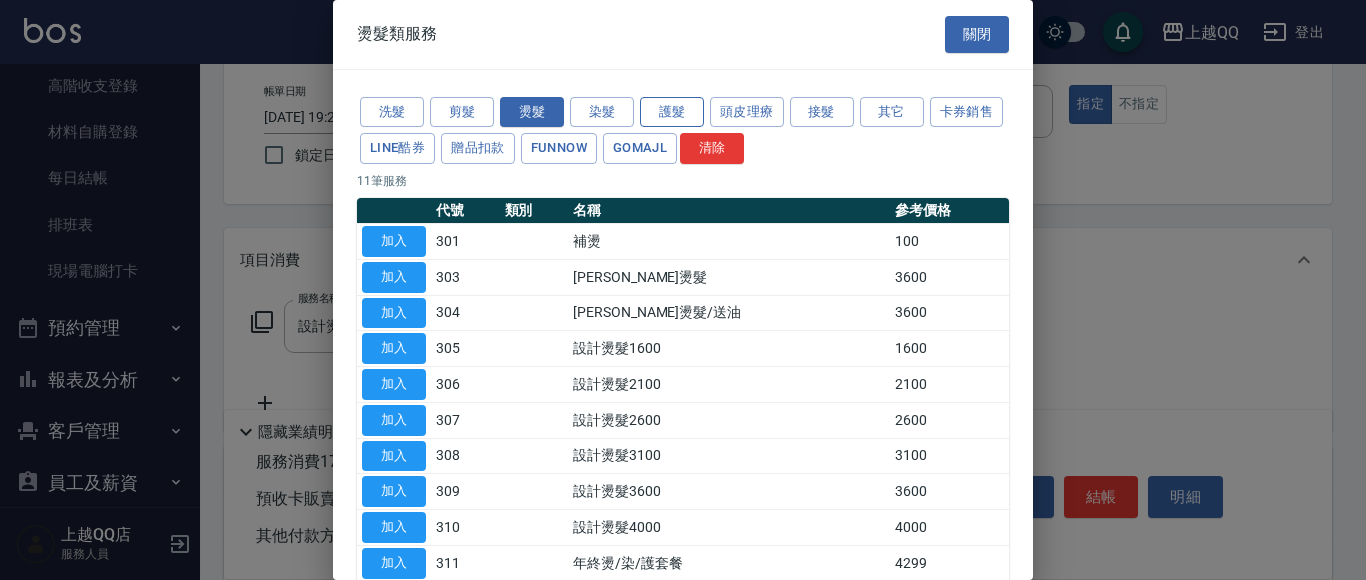 click on "護髮" at bounding box center (672, 112) 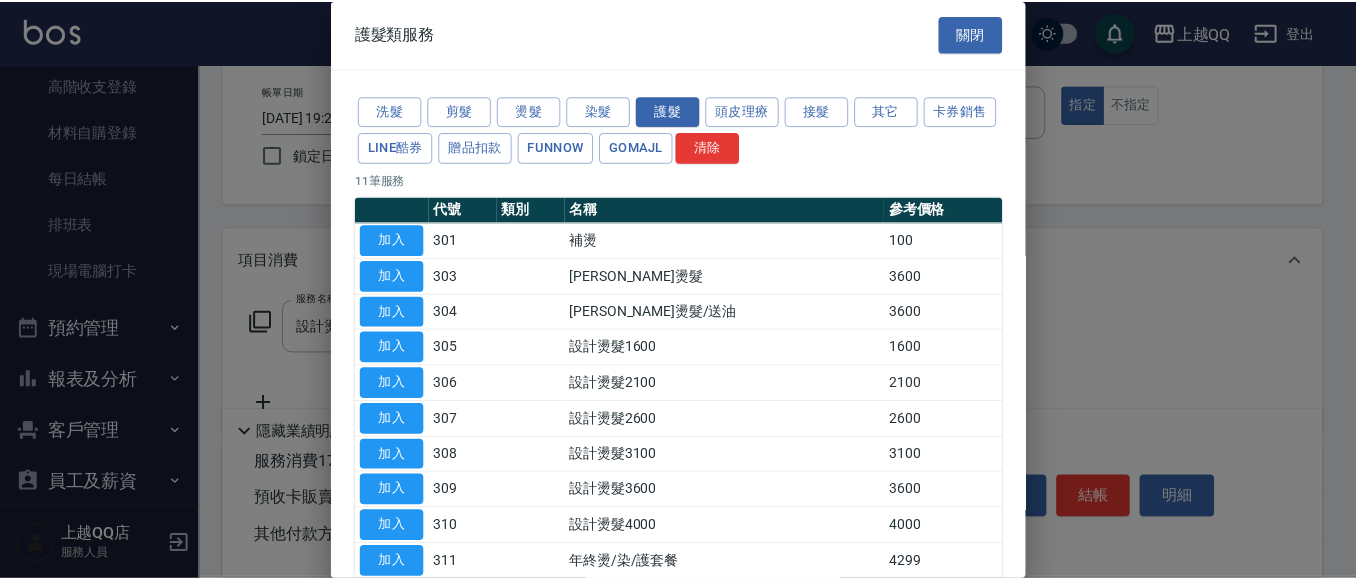 scroll, scrollTop: 0, scrollLeft: 0, axis: both 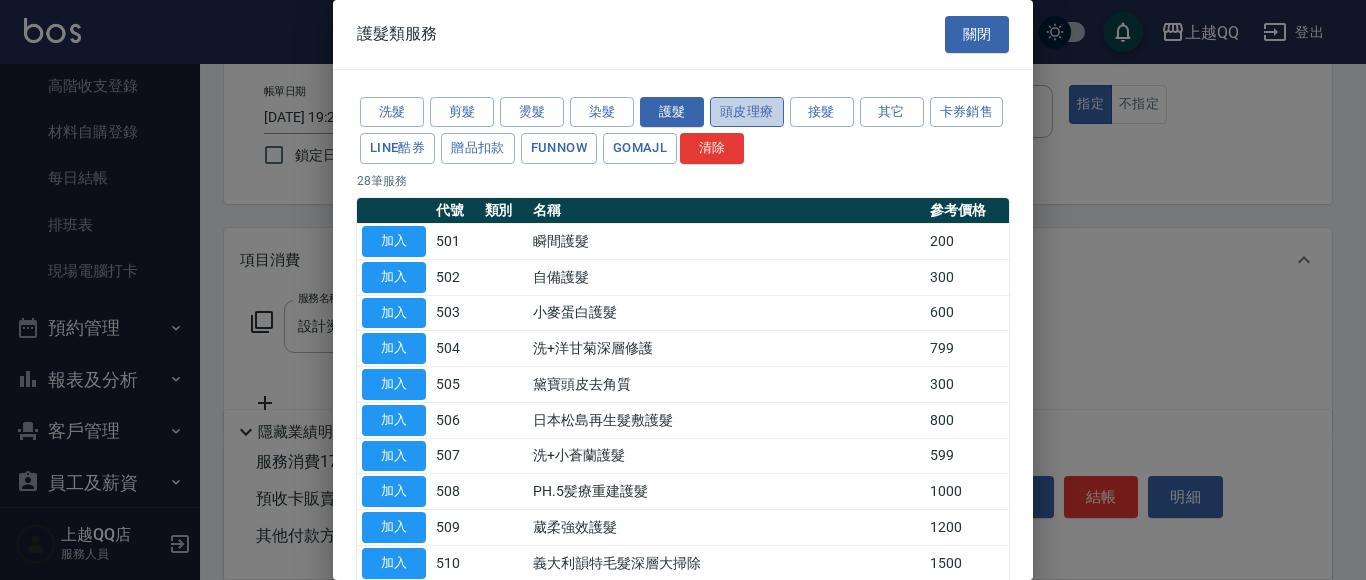 click on "頭皮理療" at bounding box center (747, 112) 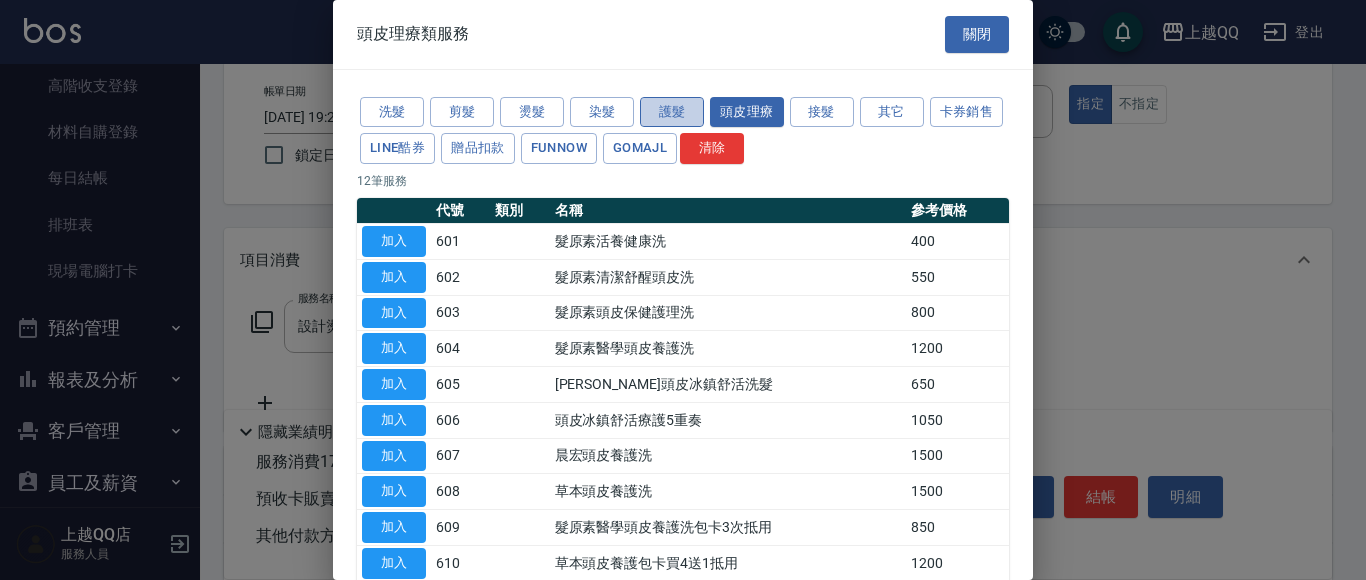 click on "護髮" at bounding box center [672, 112] 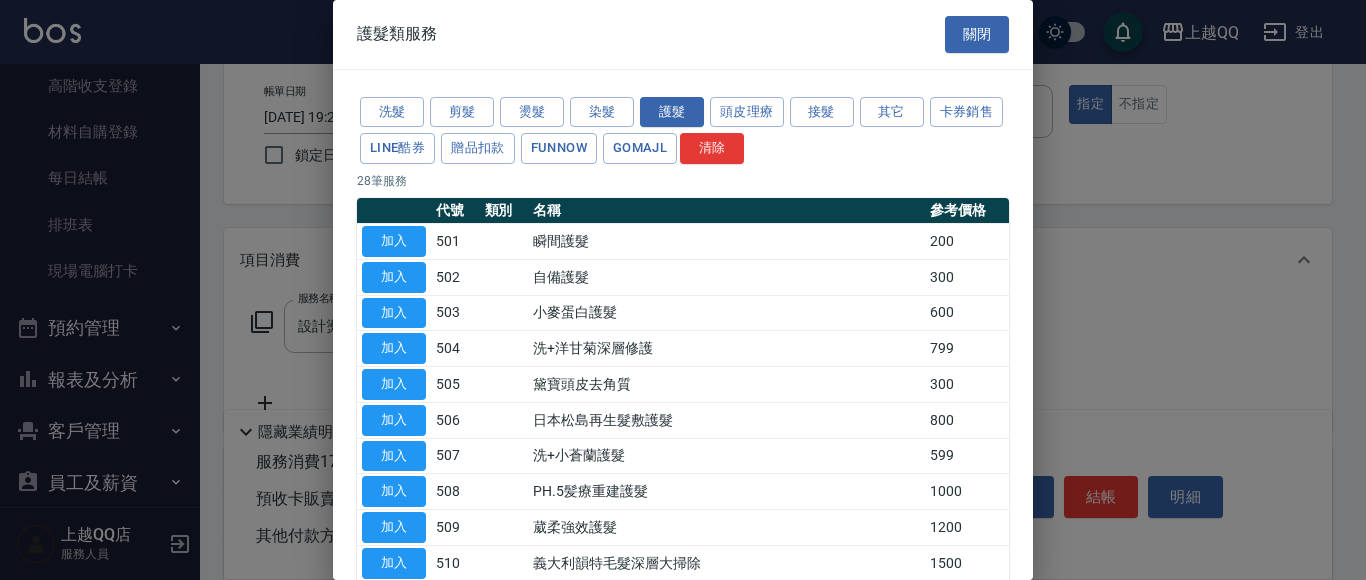 click on "加入" at bounding box center [394, 420] 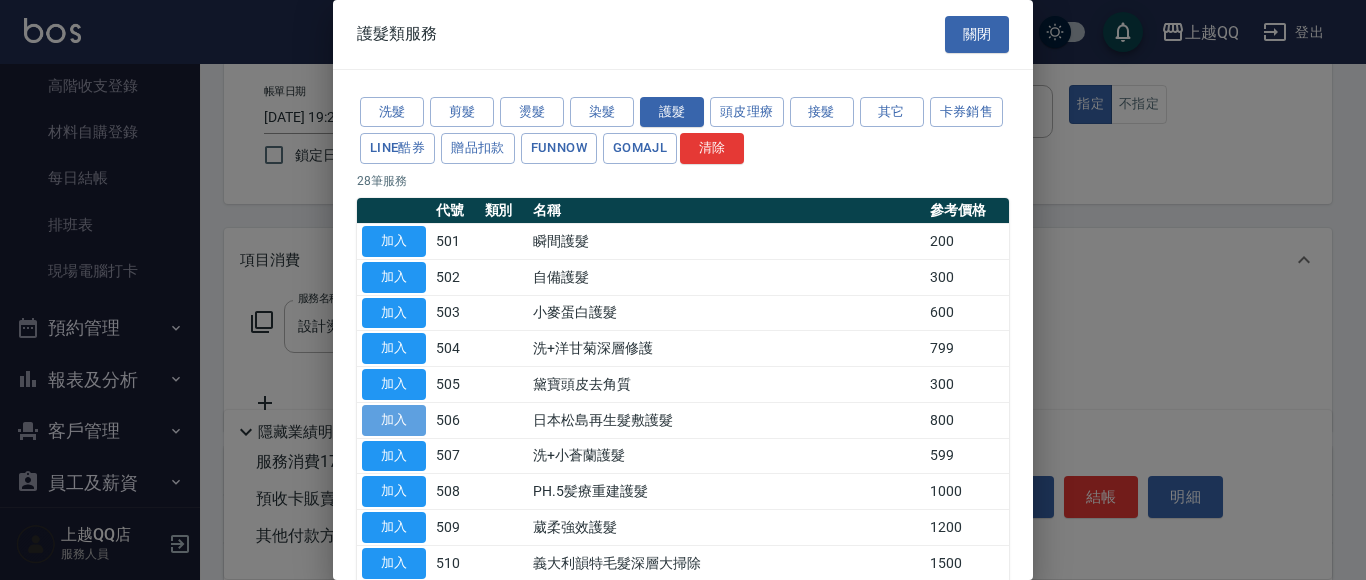 click on "加入" at bounding box center [394, 420] 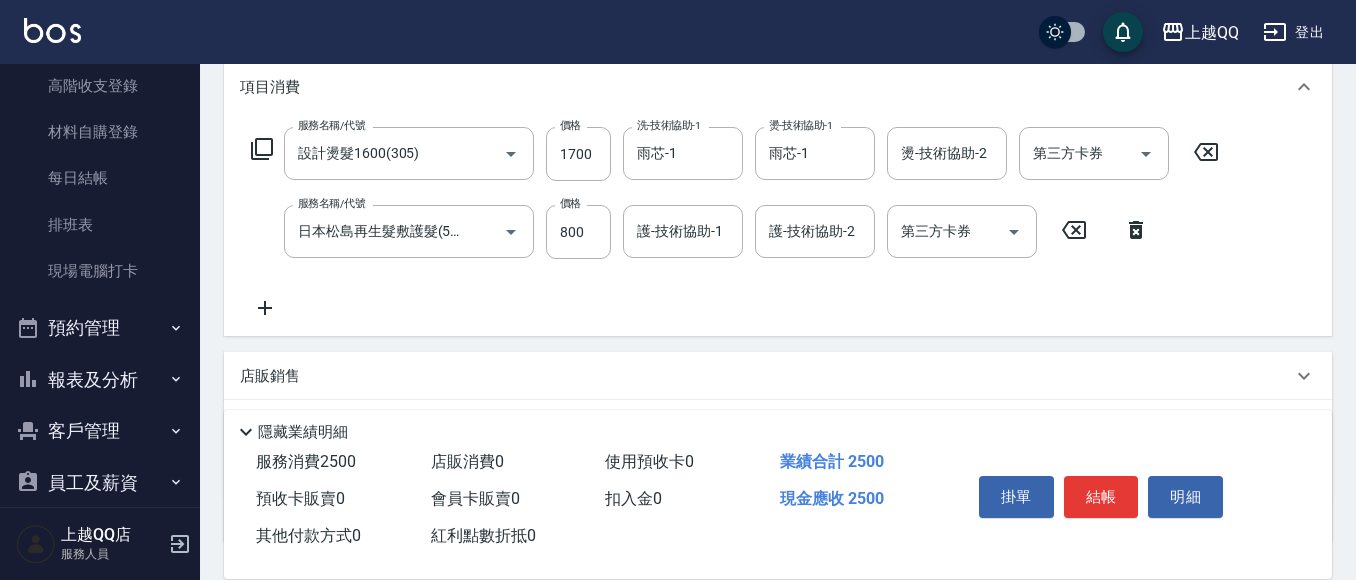 scroll, scrollTop: 300, scrollLeft: 0, axis: vertical 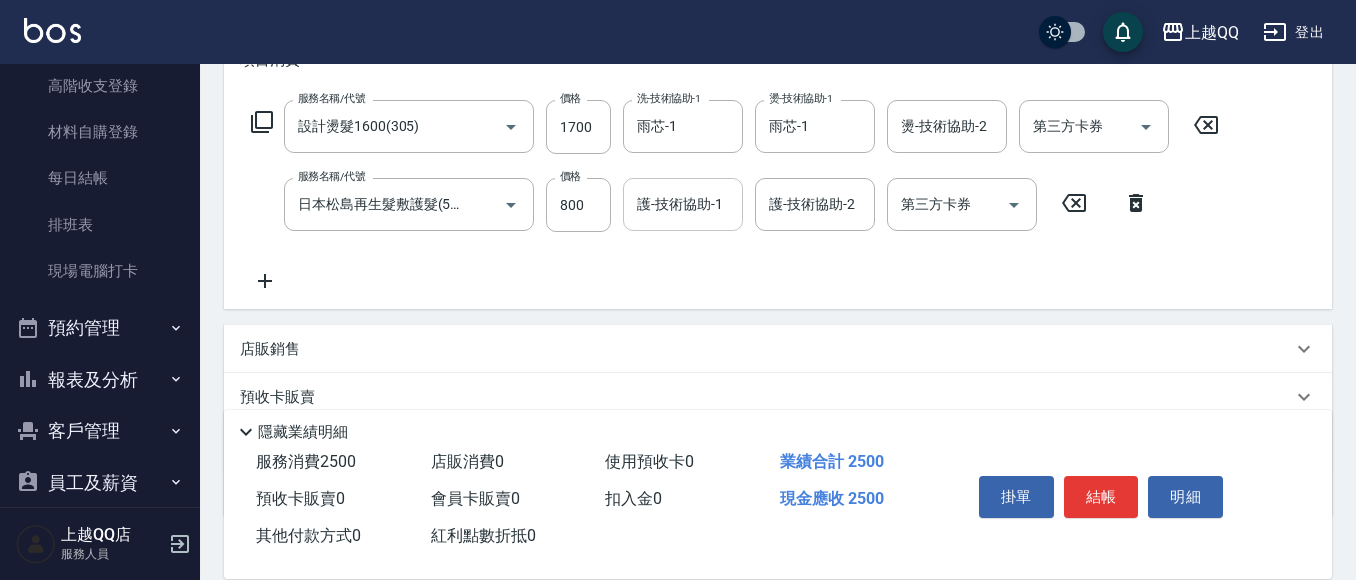 click on "護-技術協助-1 護-技術協助-1" at bounding box center [683, 204] 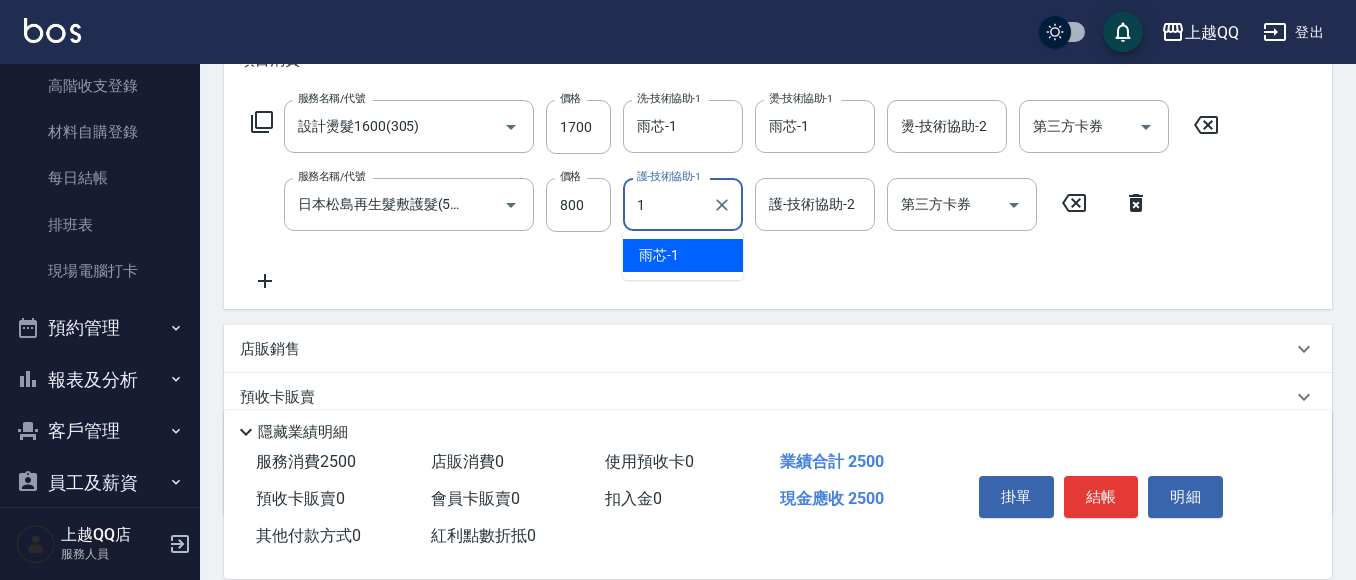 type on "雨芯-1" 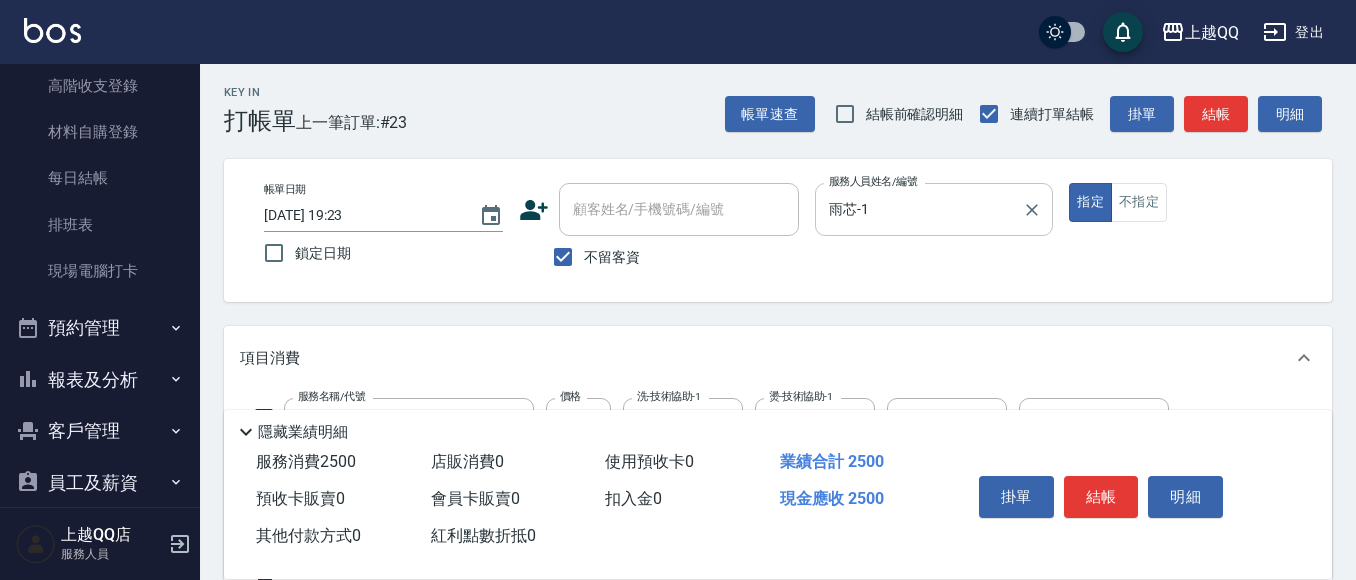 scroll, scrollTop: 0, scrollLeft: 0, axis: both 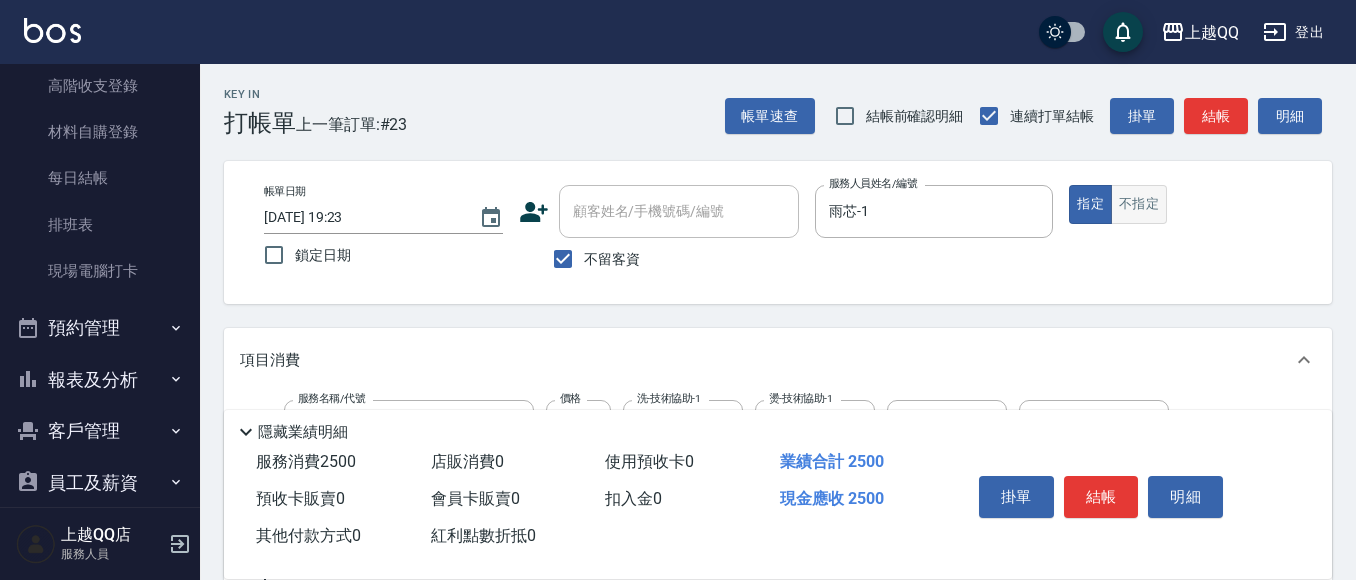 click on "不指定" at bounding box center (1139, 204) 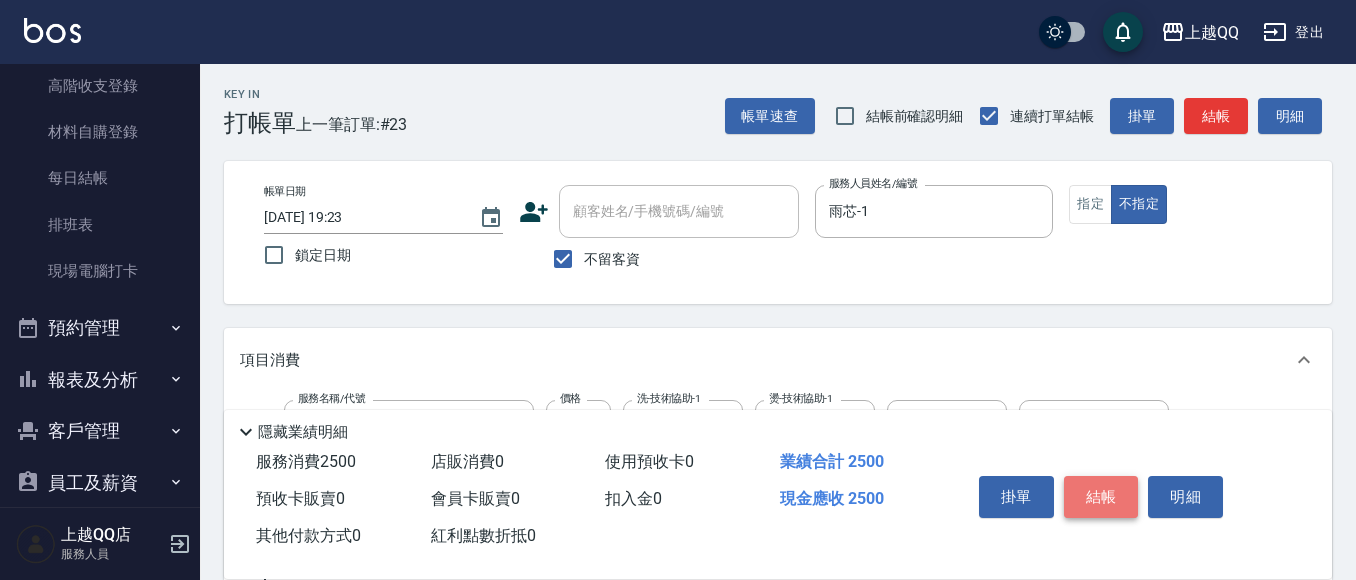 click on "結帳" at bounding box center (1101, 497) 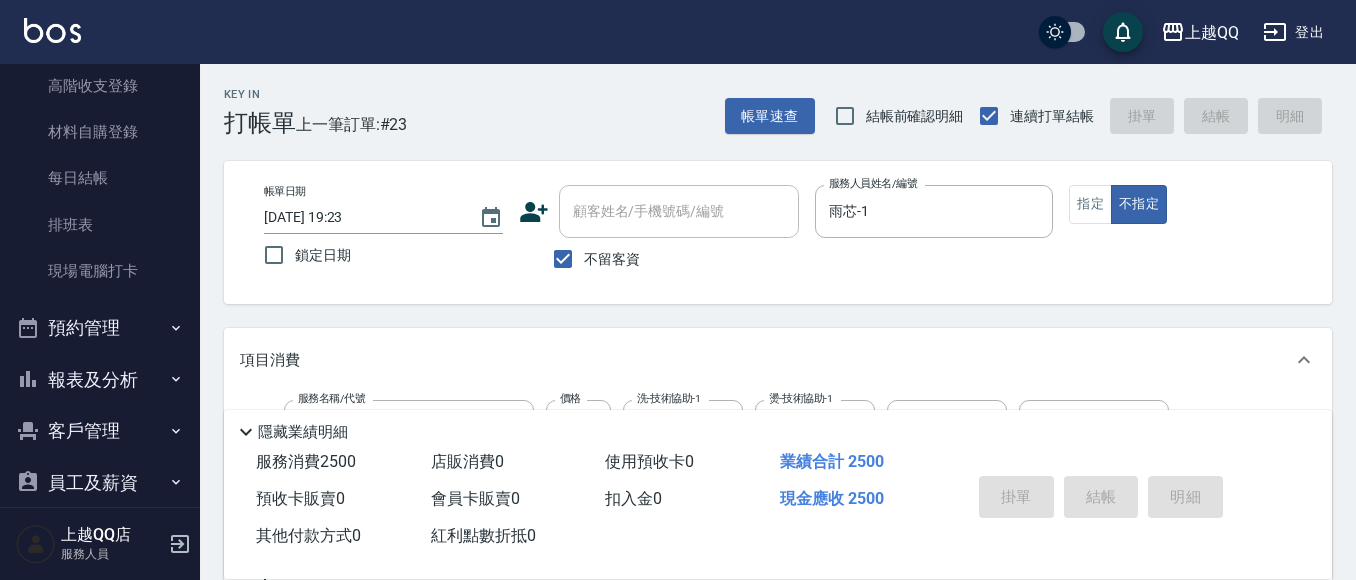 type on "[DATE] 19:37" 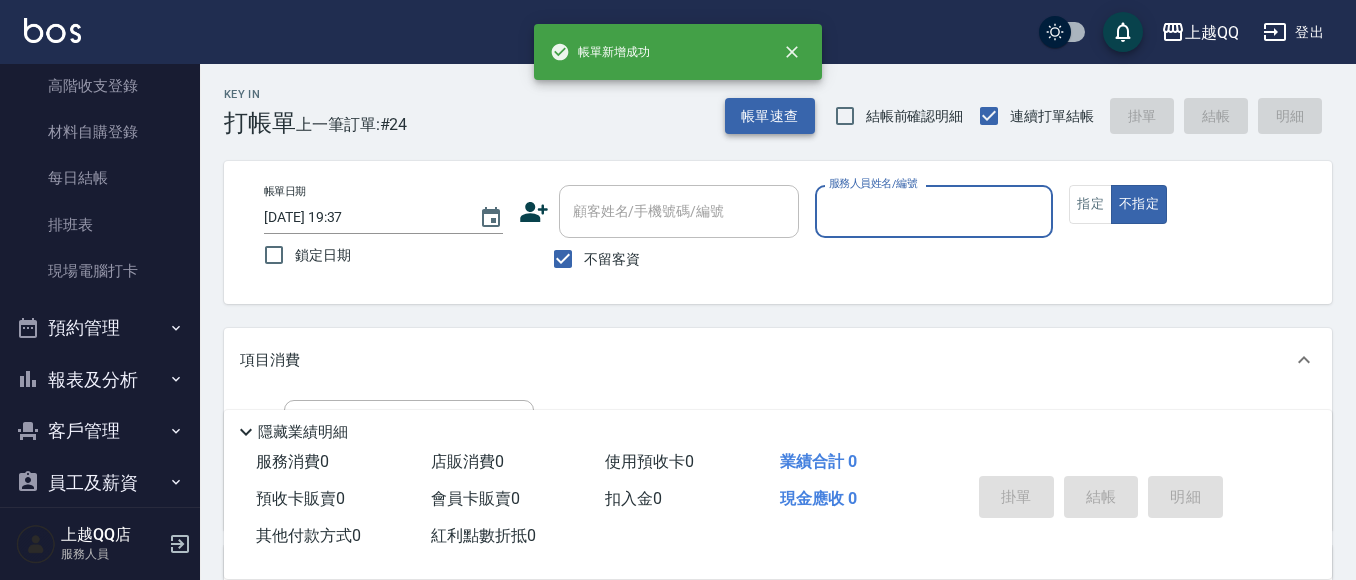 click on "帳單速查" at bounding box center (770, 116) 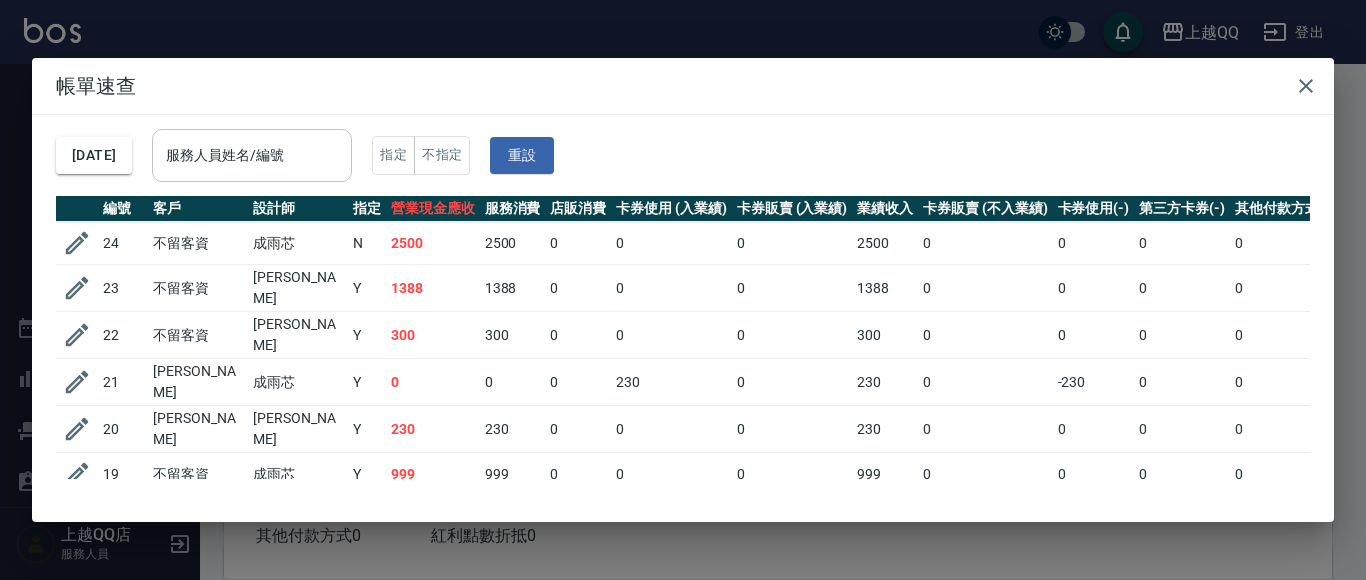 click on "服務人員姓名/編號" at bounding box center [252, 155] 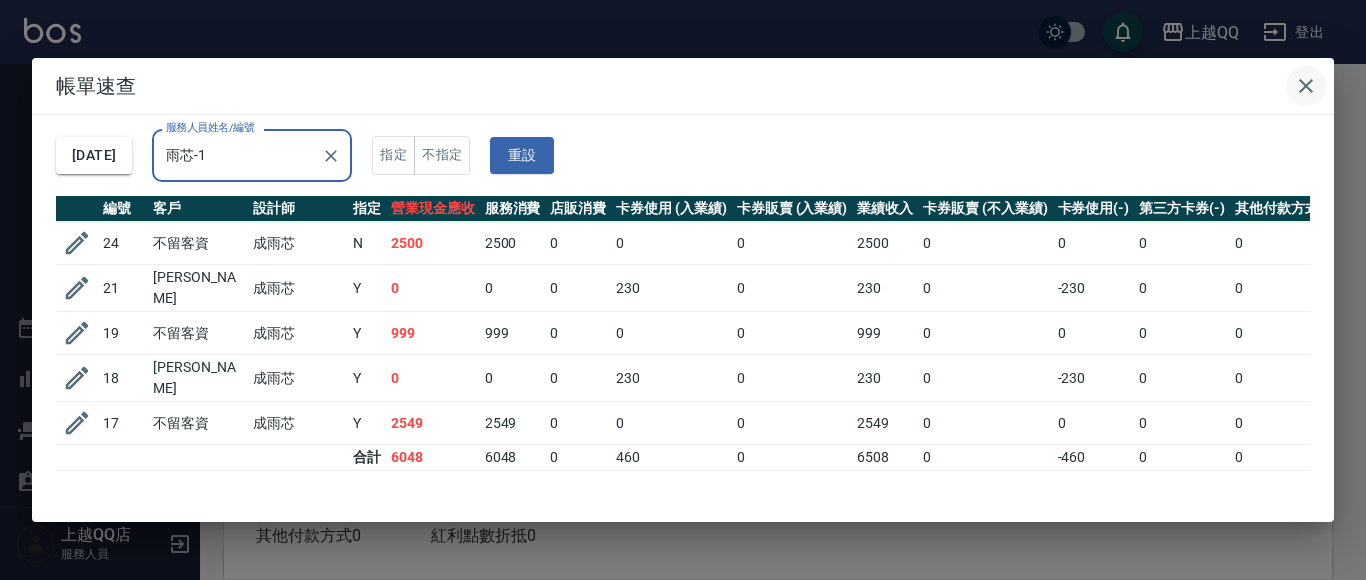type on "雨芯-1" 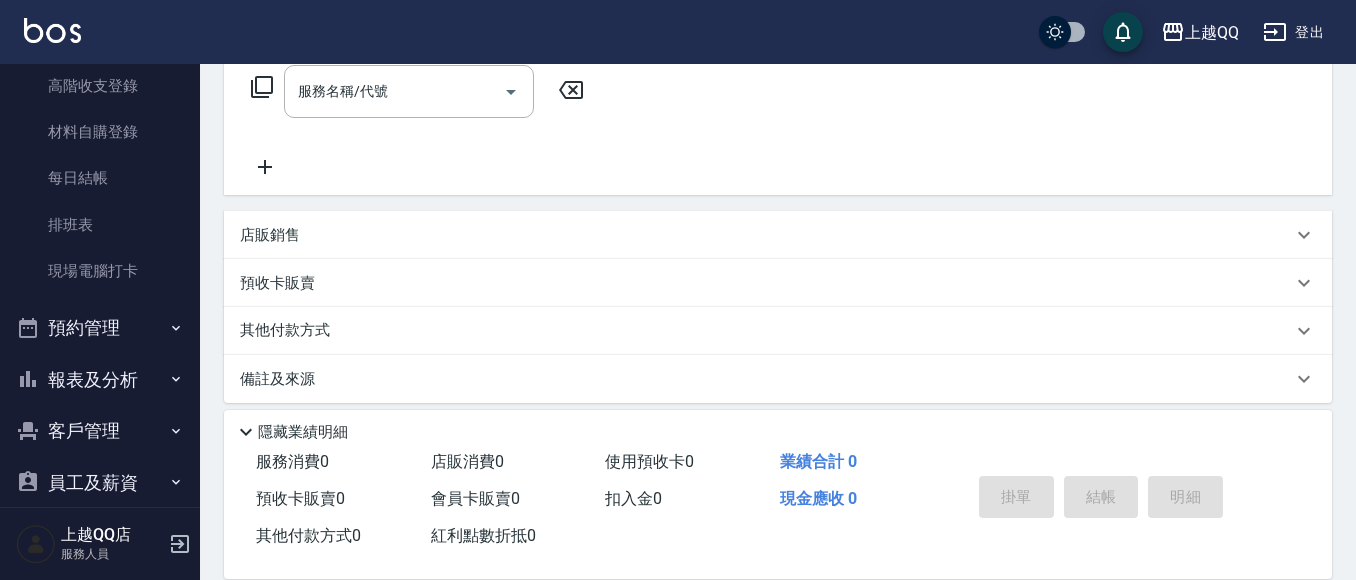 scroll, scrollTop: 350, scrollLeft: 0, axis: vertical 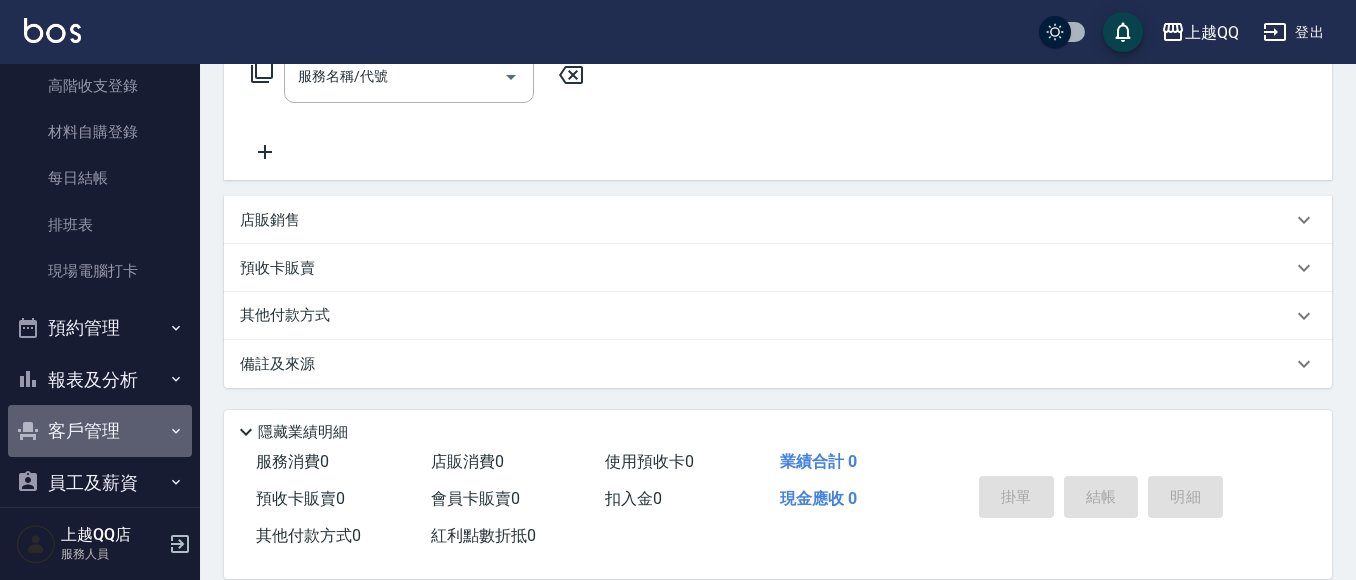 click on "客戶管理" at bounding box center (100, 431) 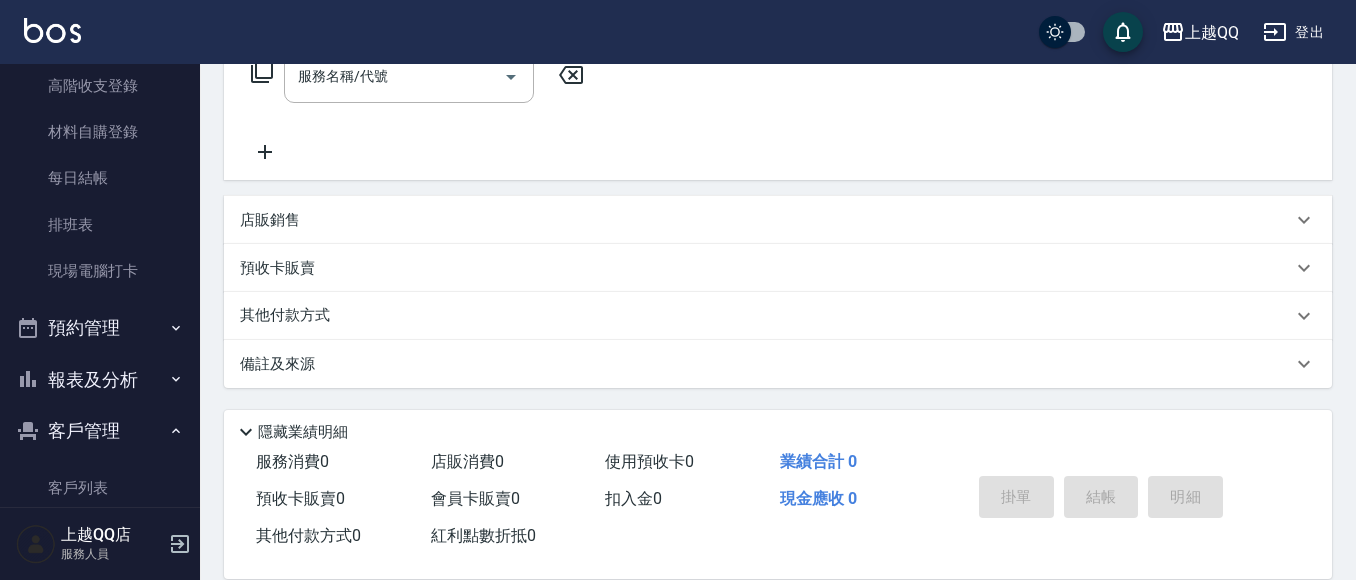 scroll, scrollTop: 480, scrollLeft: 0, axis: vertical 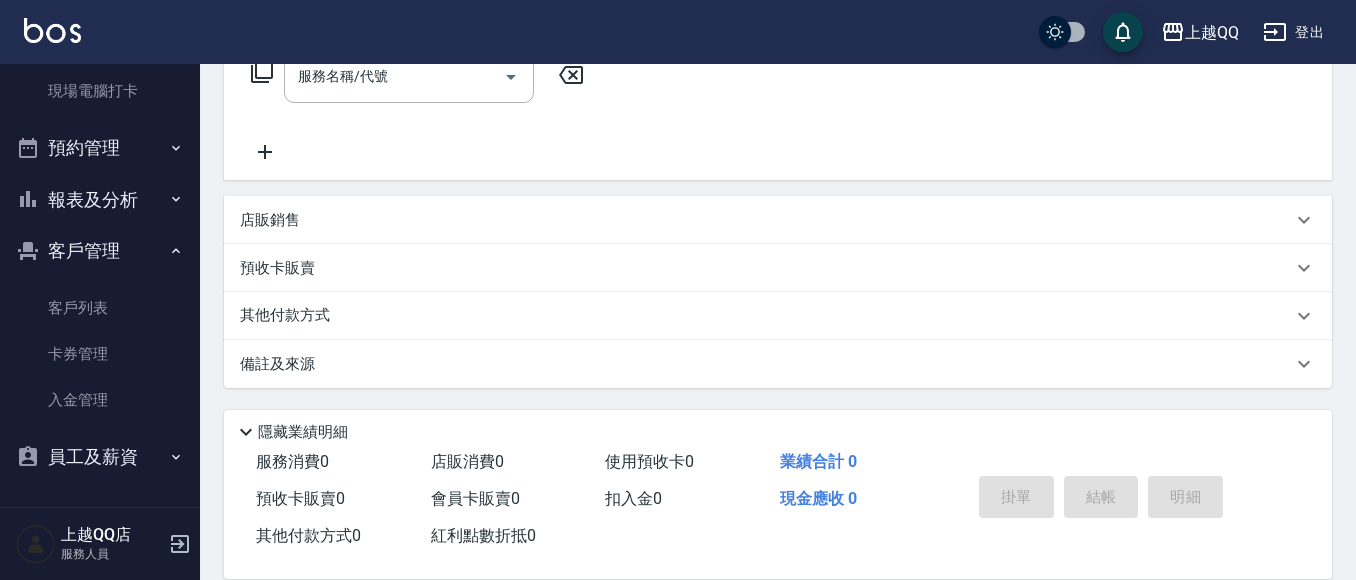 click on "員工及薪資" at bounding box center [100, 457] 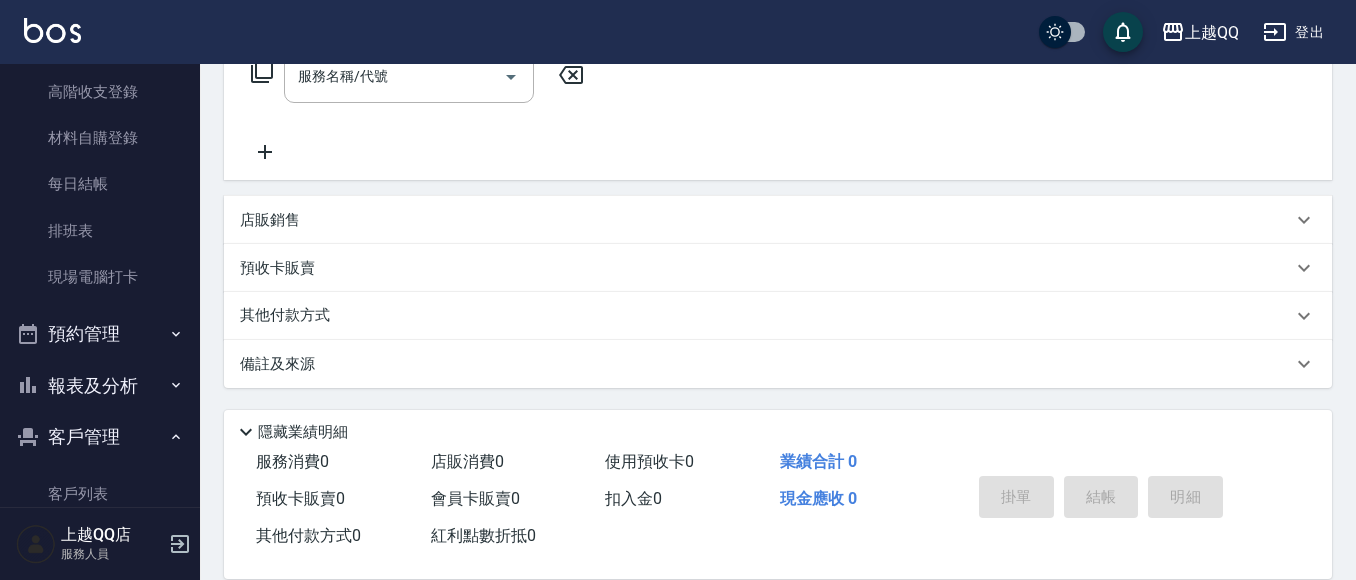 scroll, scrollTop: 288, scrollLeft: 0, axis: vertical 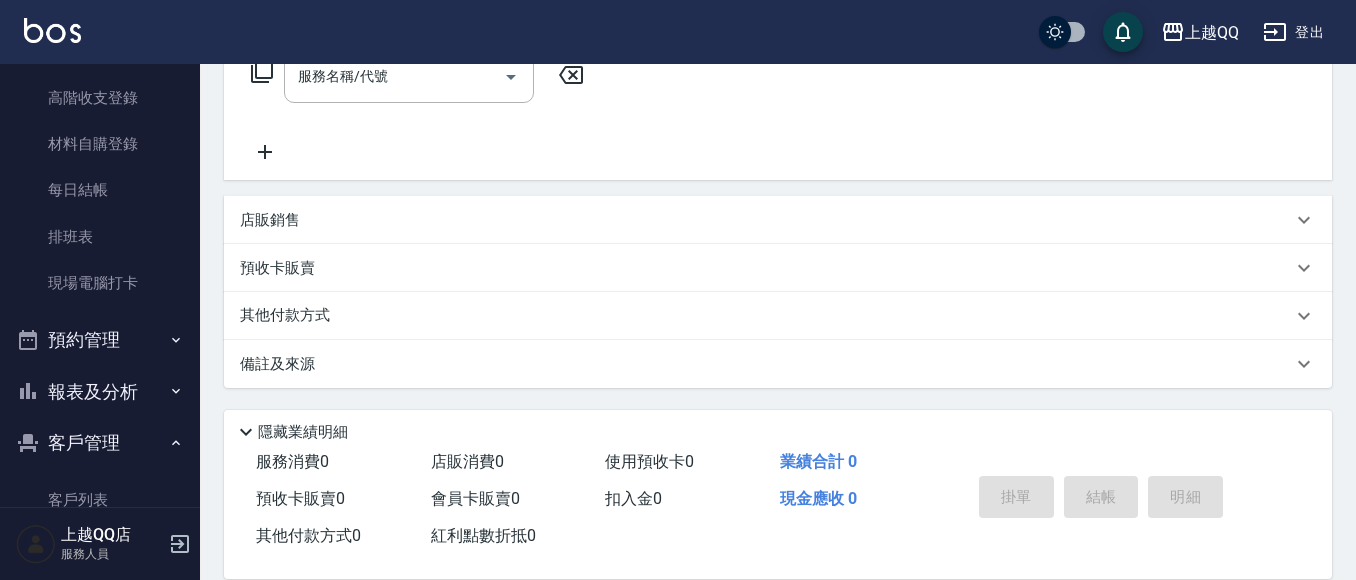 click on "預約管理" at bounding box center [100, 340] 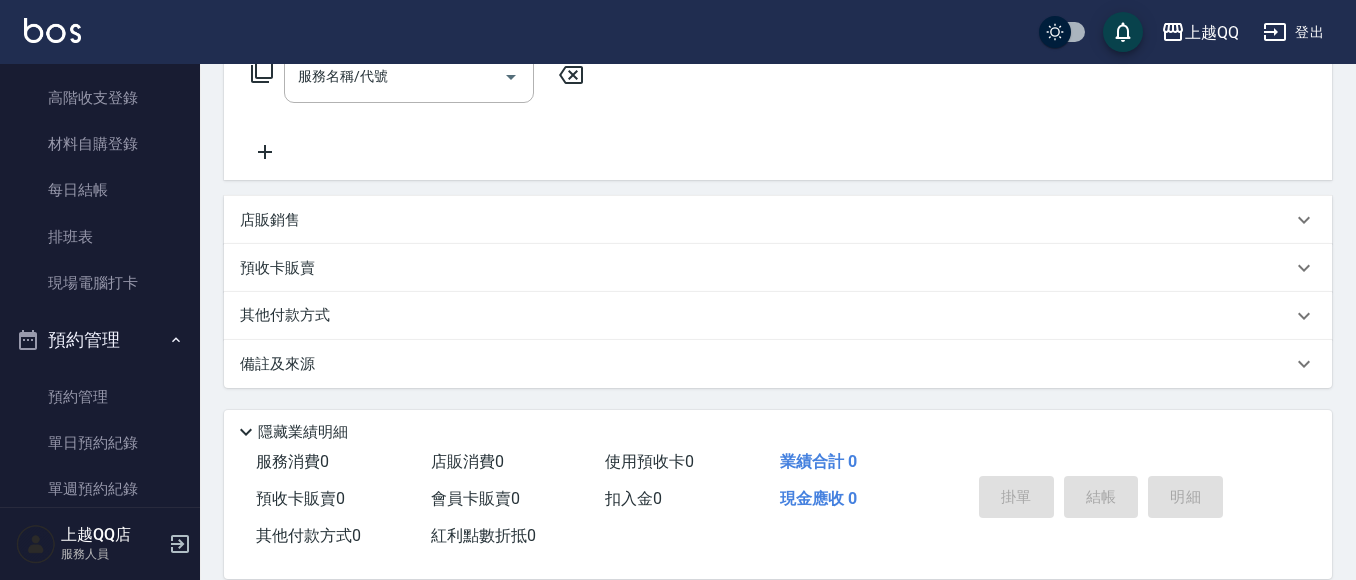 scroll, scrollTop: 588, scrollLeft: 0, axis: vertical 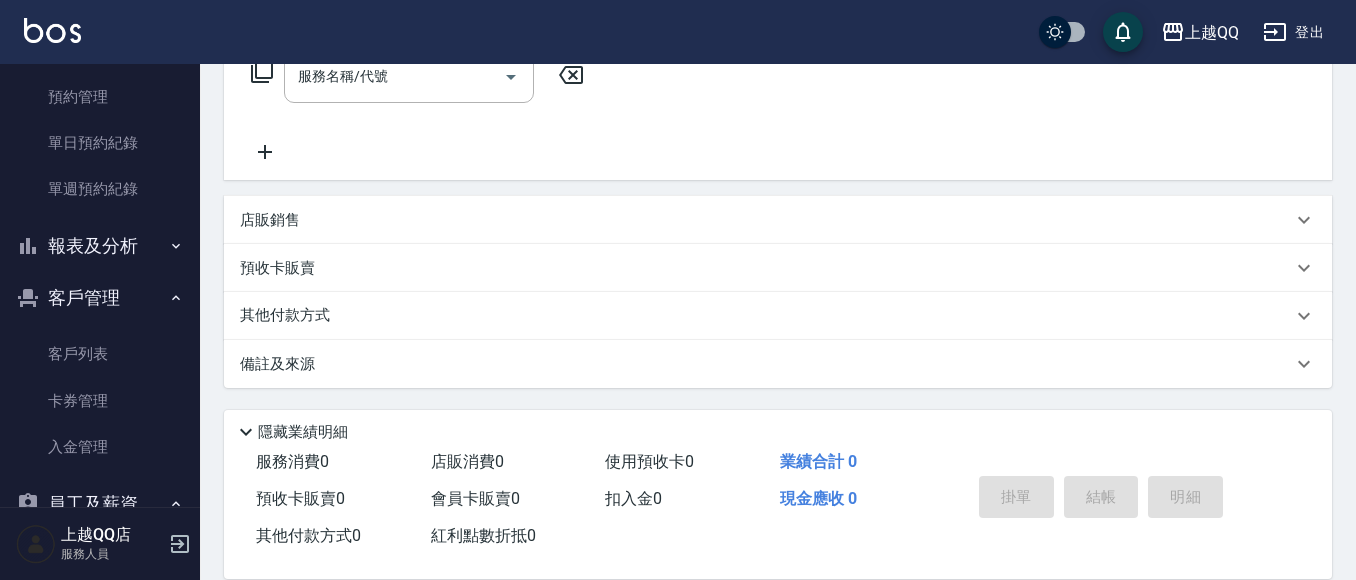 click on "報表及分析" at bounding box center (100, 246) 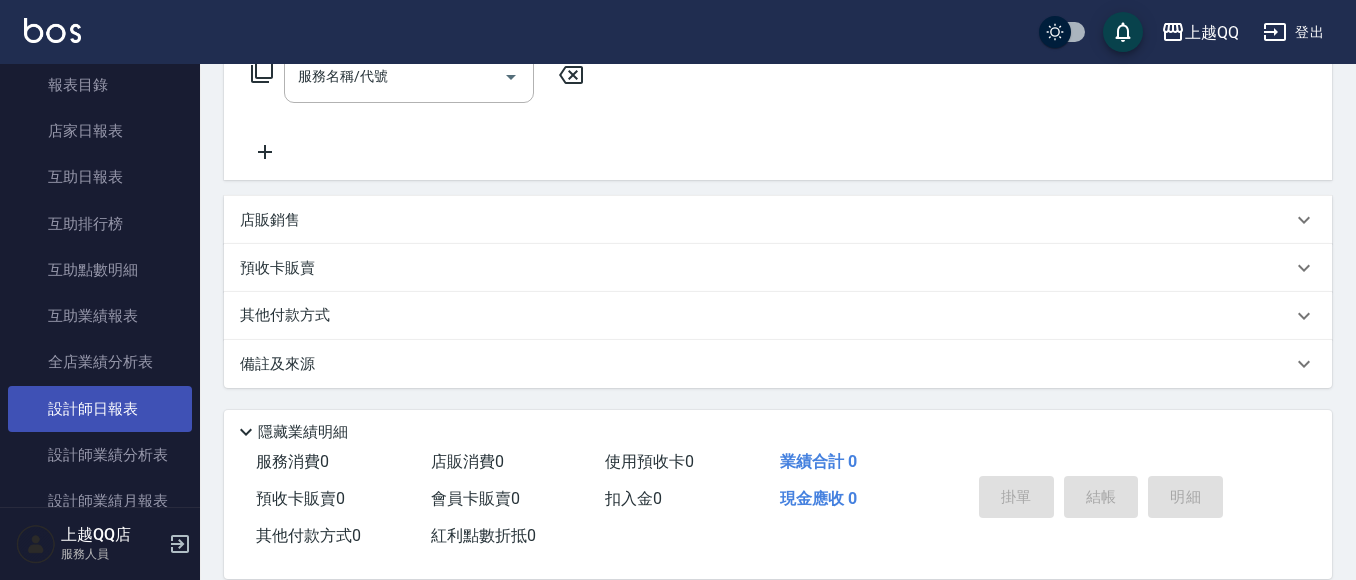 scroll, scrollTop: 888, scrollLeft: 0, axis: vertical 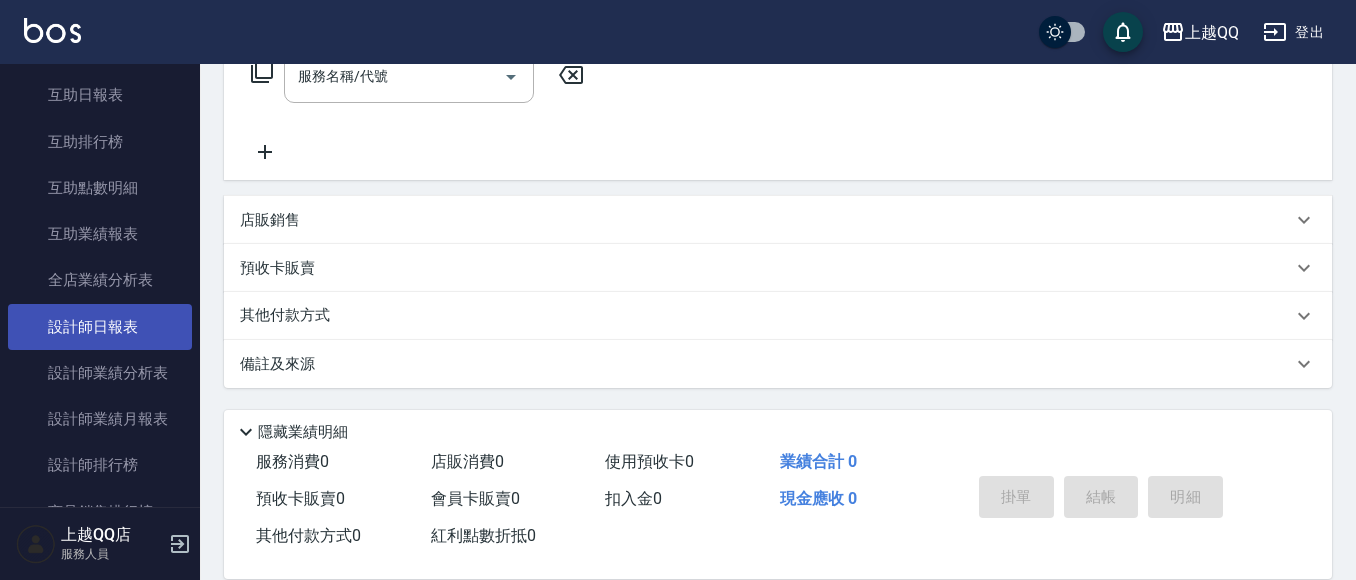 click on "設計師日報表" at bounding box center [100, 327] 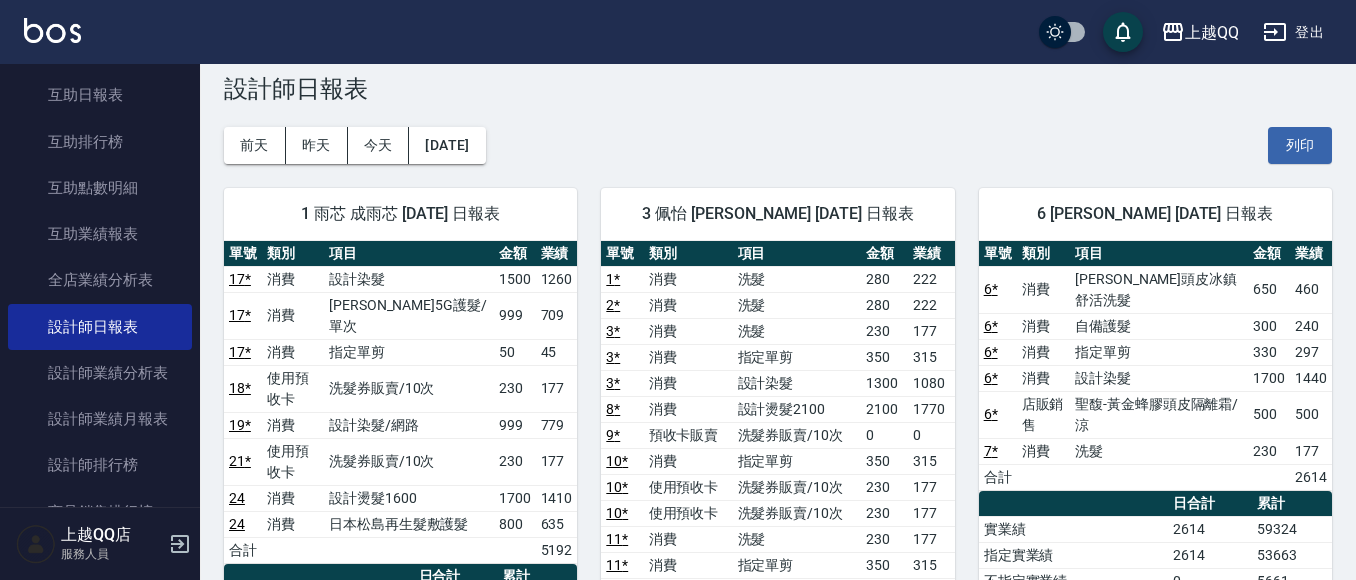 scroll, scrollTop: 0, scrollLeft: 0, axis: both 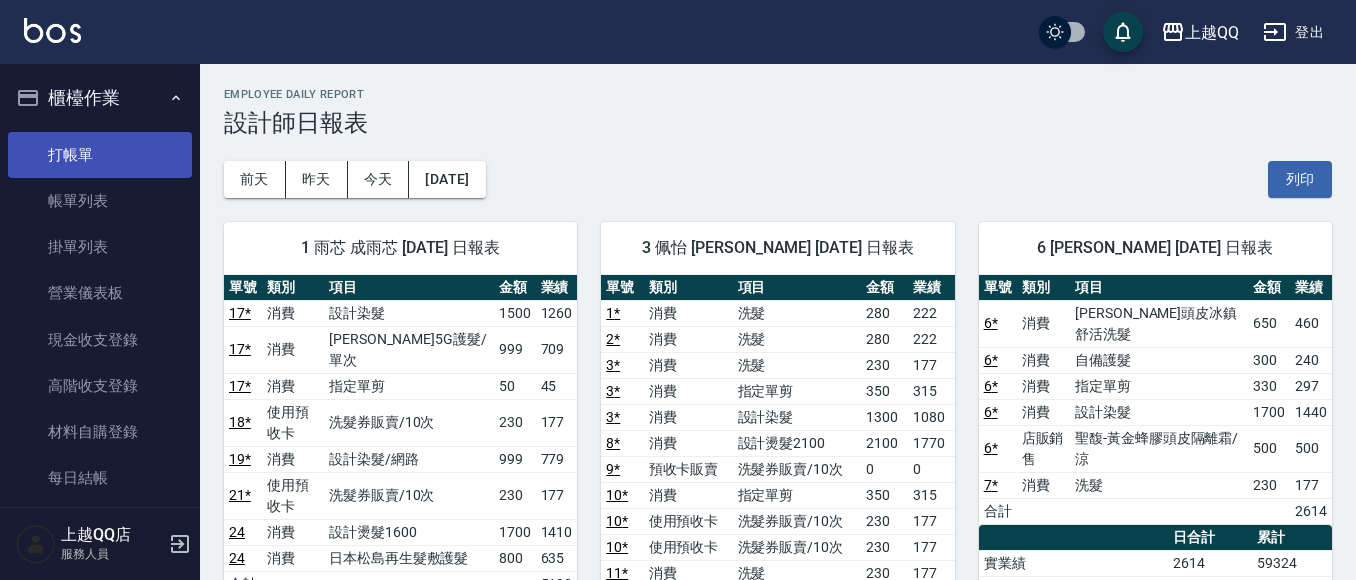 click on "打帳單" at bounding box center (100, 155) 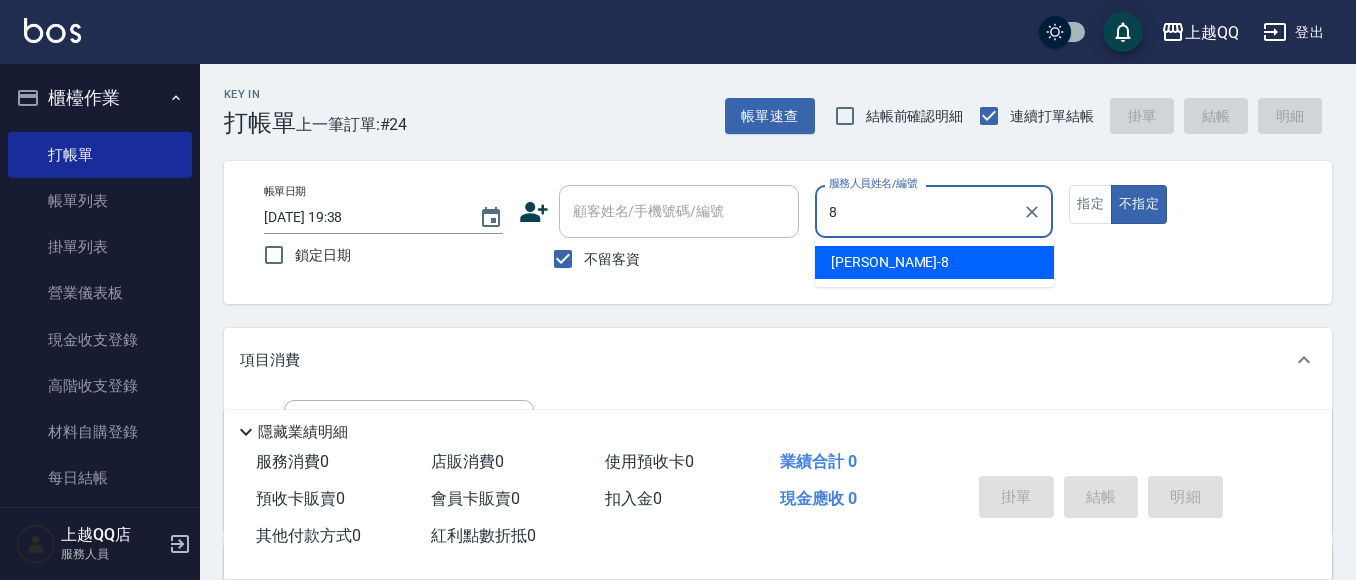 type on "8" 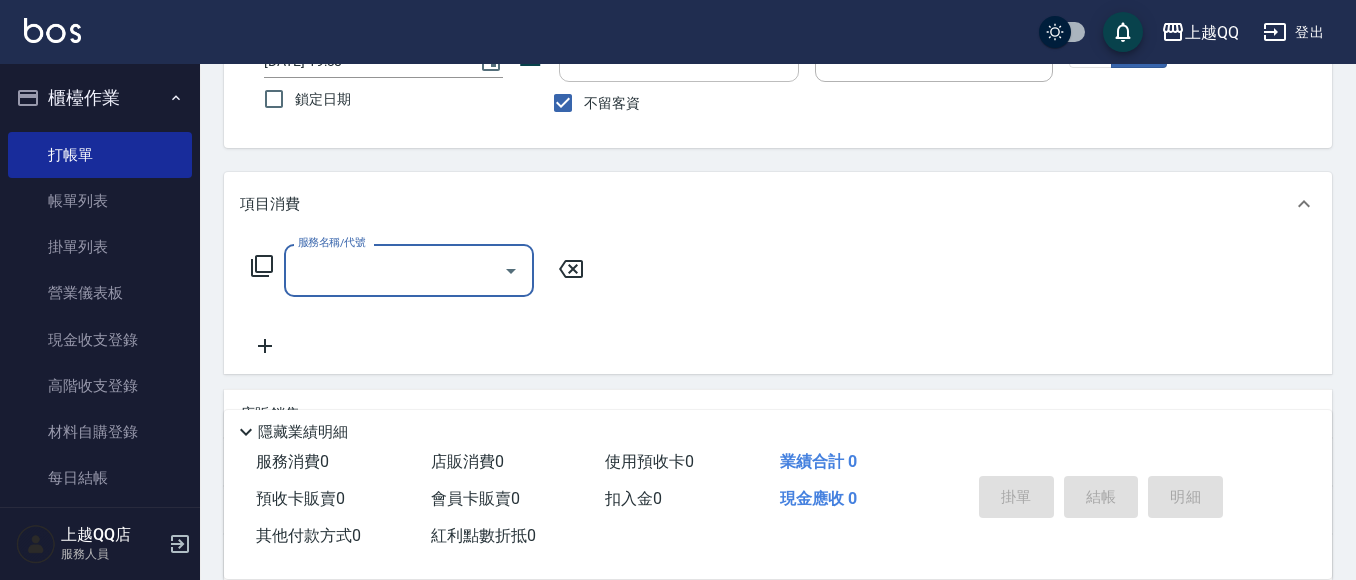 scroll, scrollTop: 164, scrollLeft: 0, axis: vertical 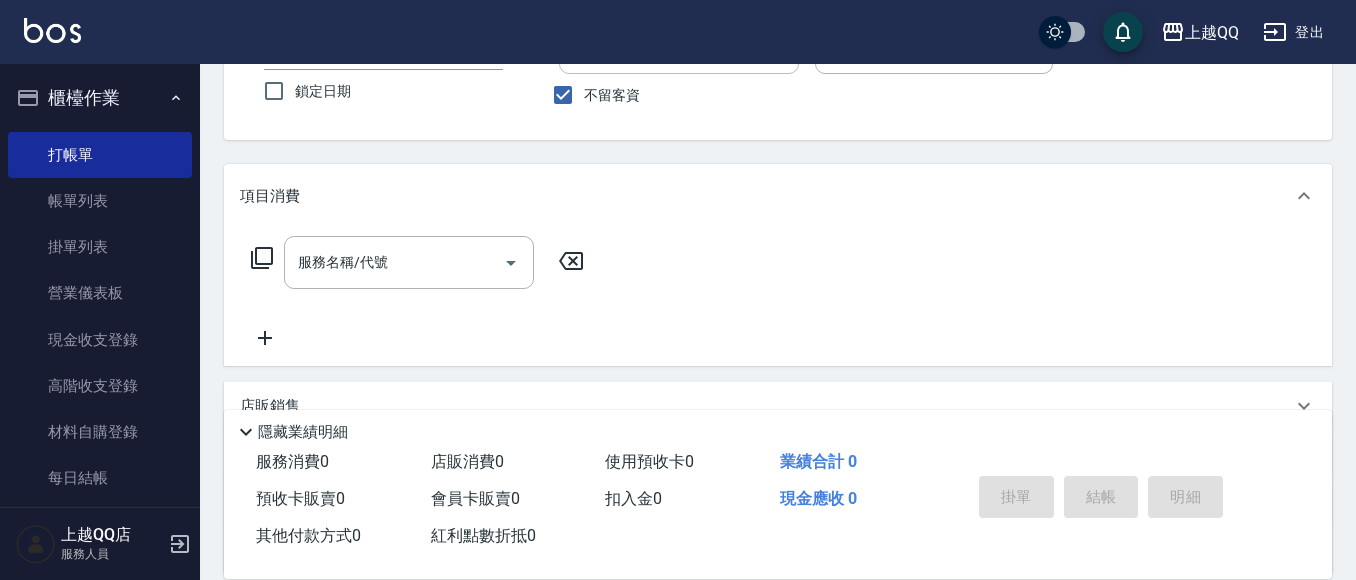 click 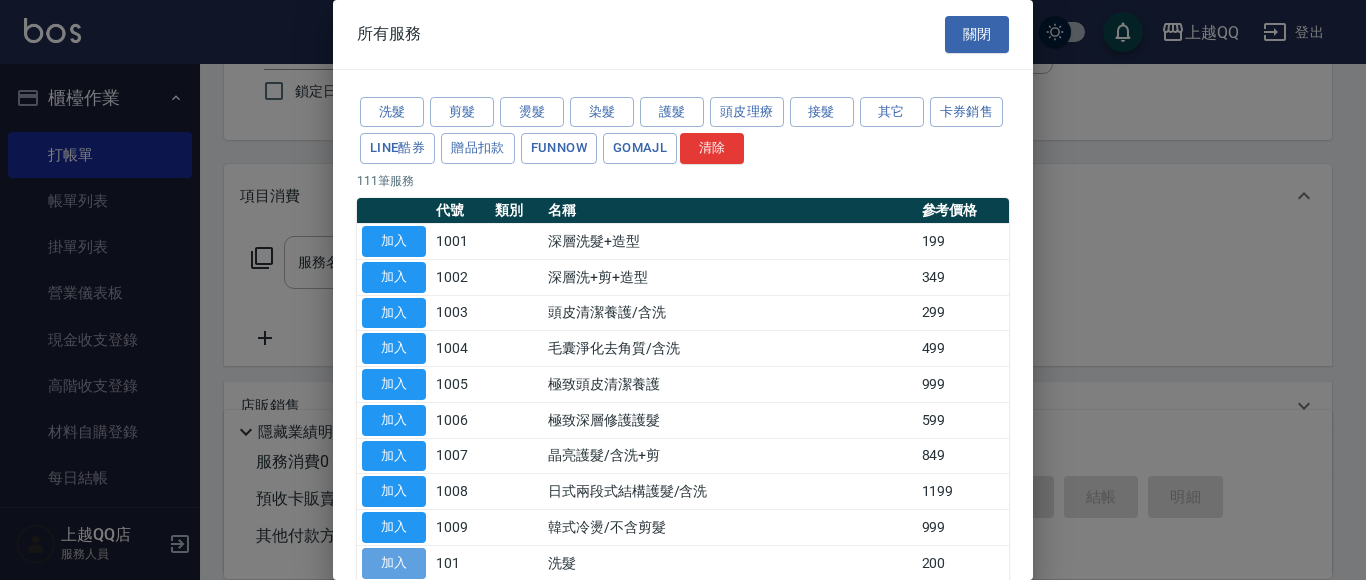 click on "加入" at bounding box center [394, 563] 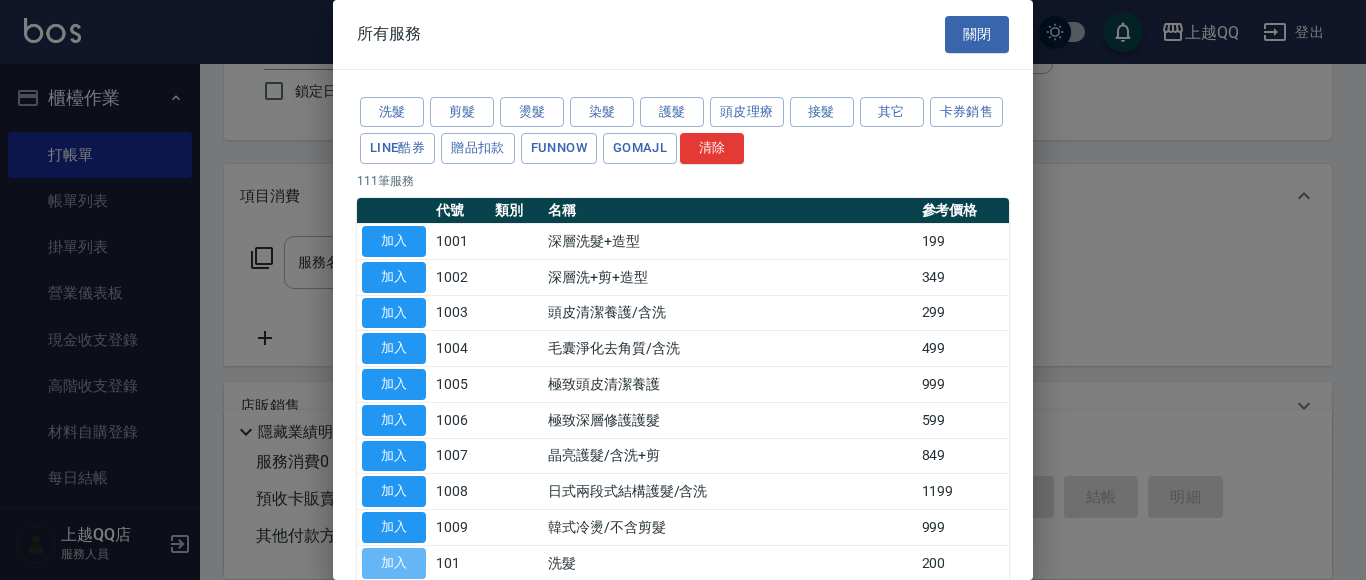 type on "洗髮(101)" 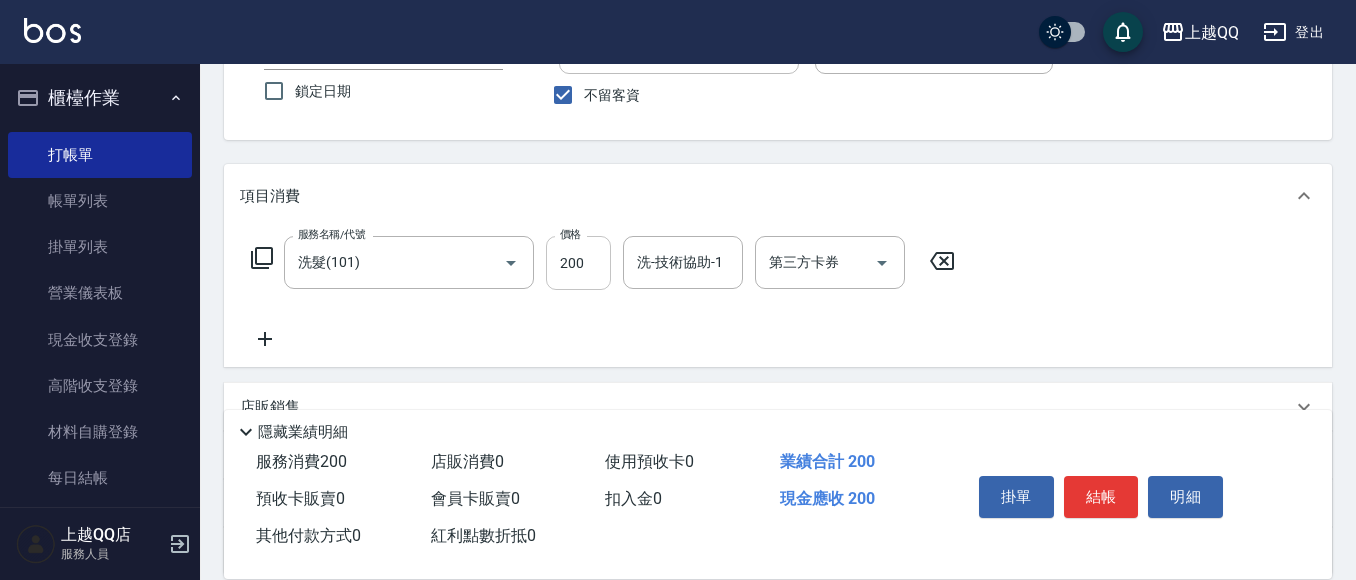 click on "200" at bounding box center [578, 263] 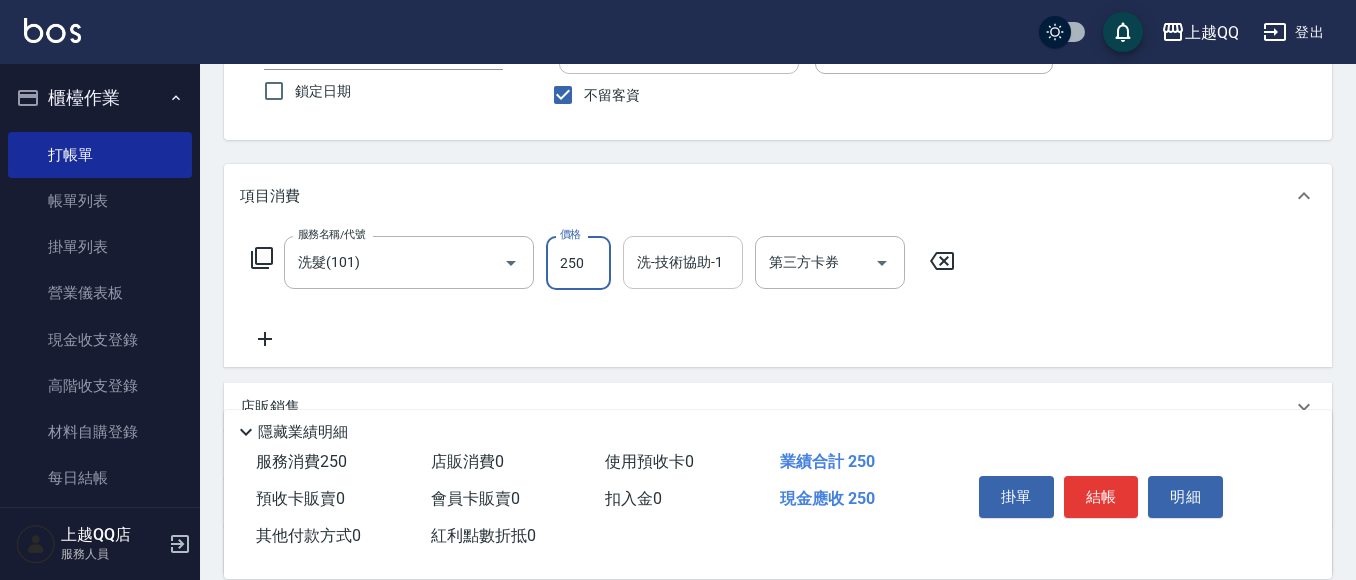 type on "250" 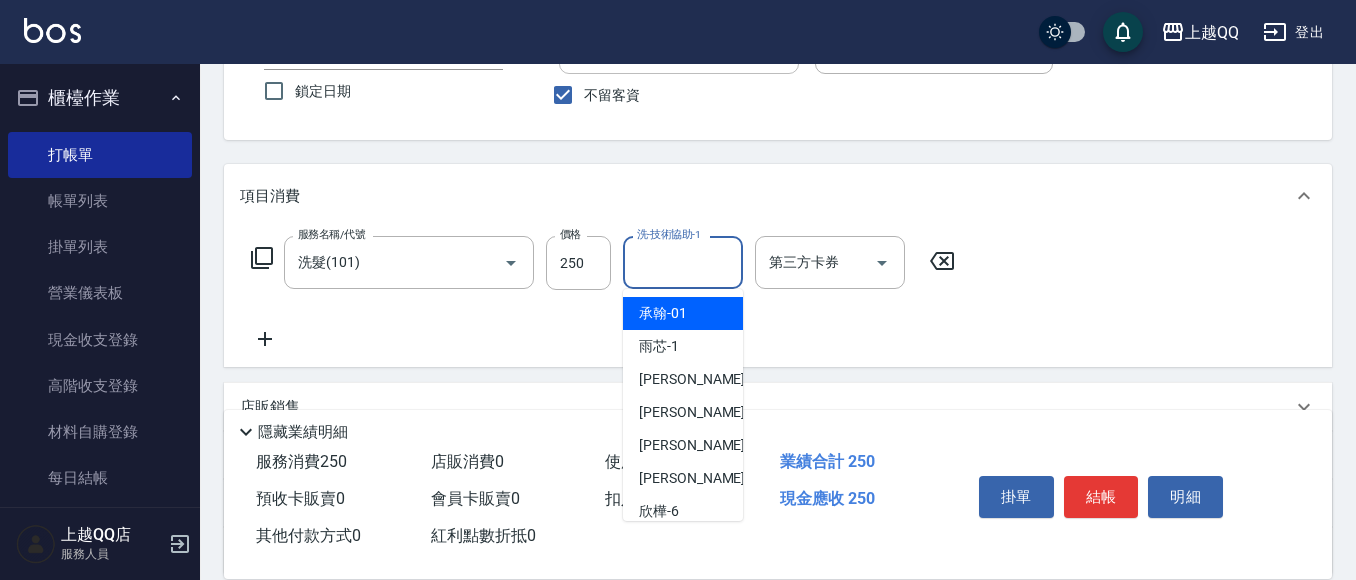 click on "洗-技術協助-1 洗-技術協助-1" at bounding box center (683, 262) 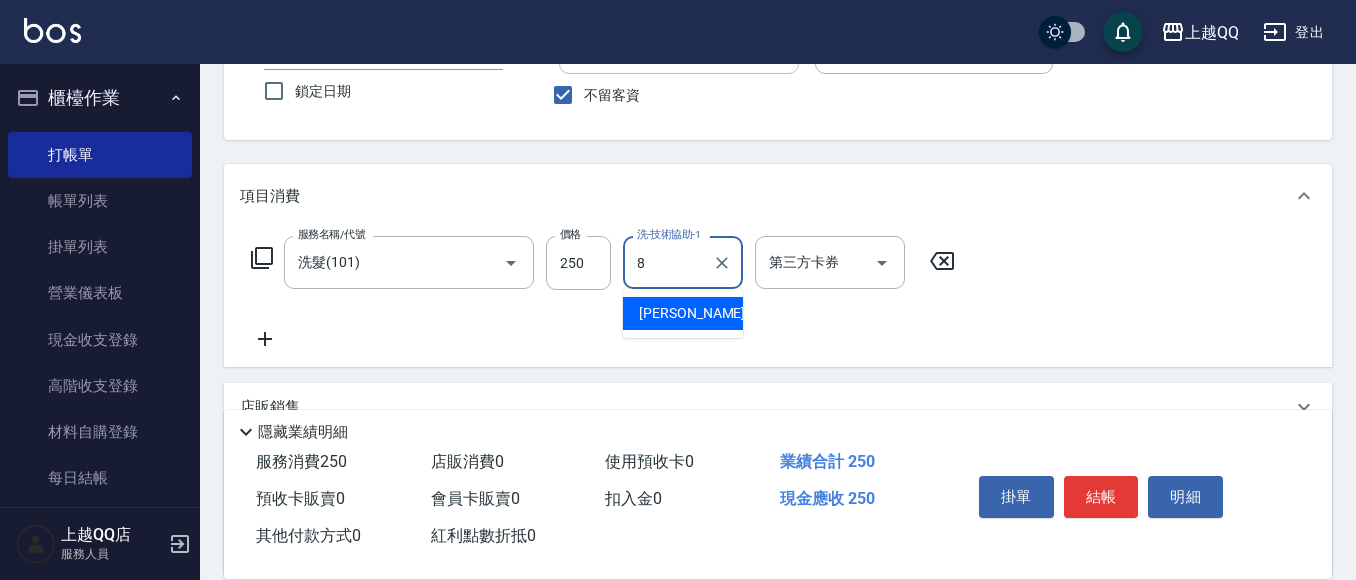 click on "[PERSON_NAME] -8" at bounding box center [683, 313] 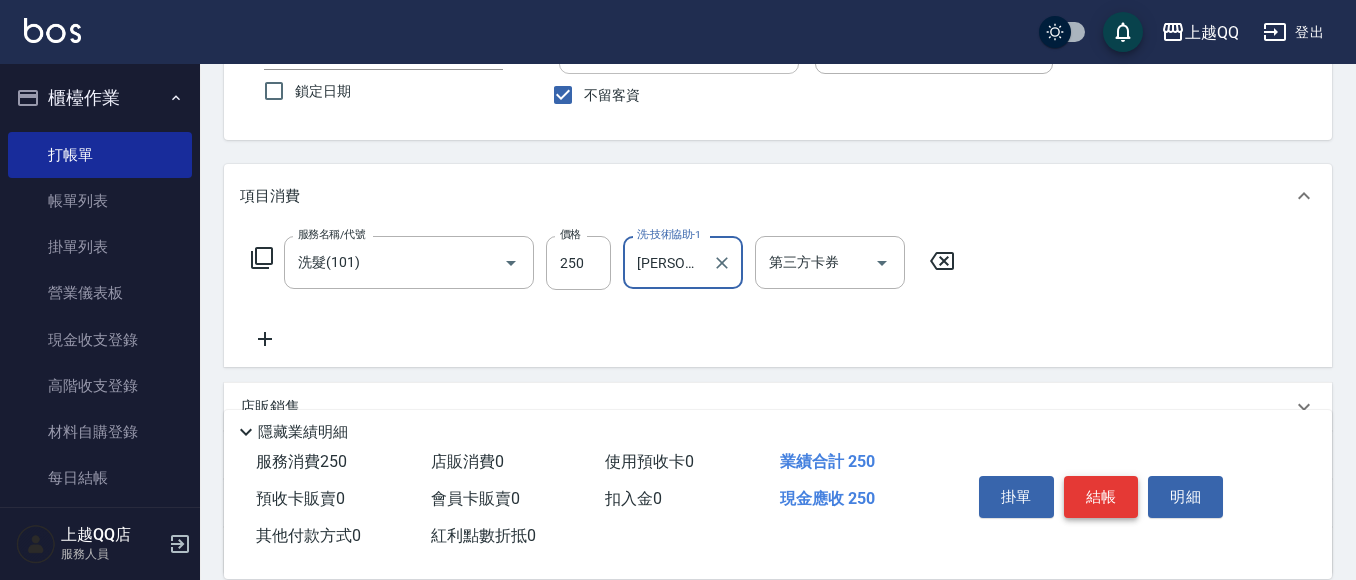 type on "[PERSON_NAME]-8" 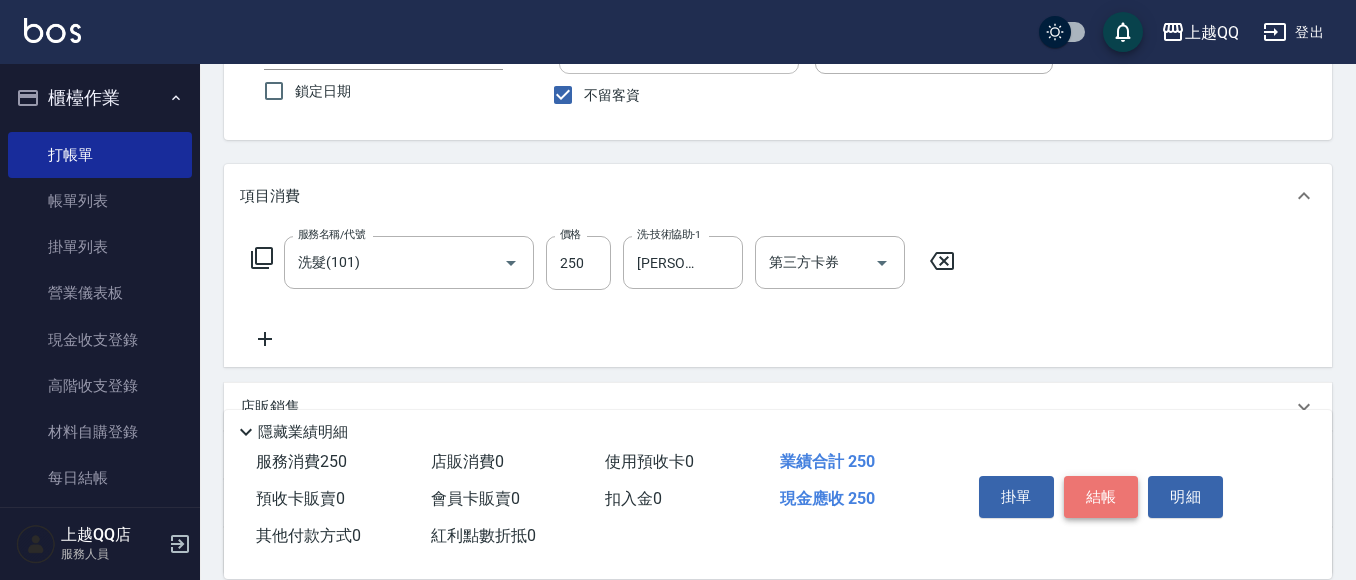 click on "結帳" at bounding box center (1101, 497) 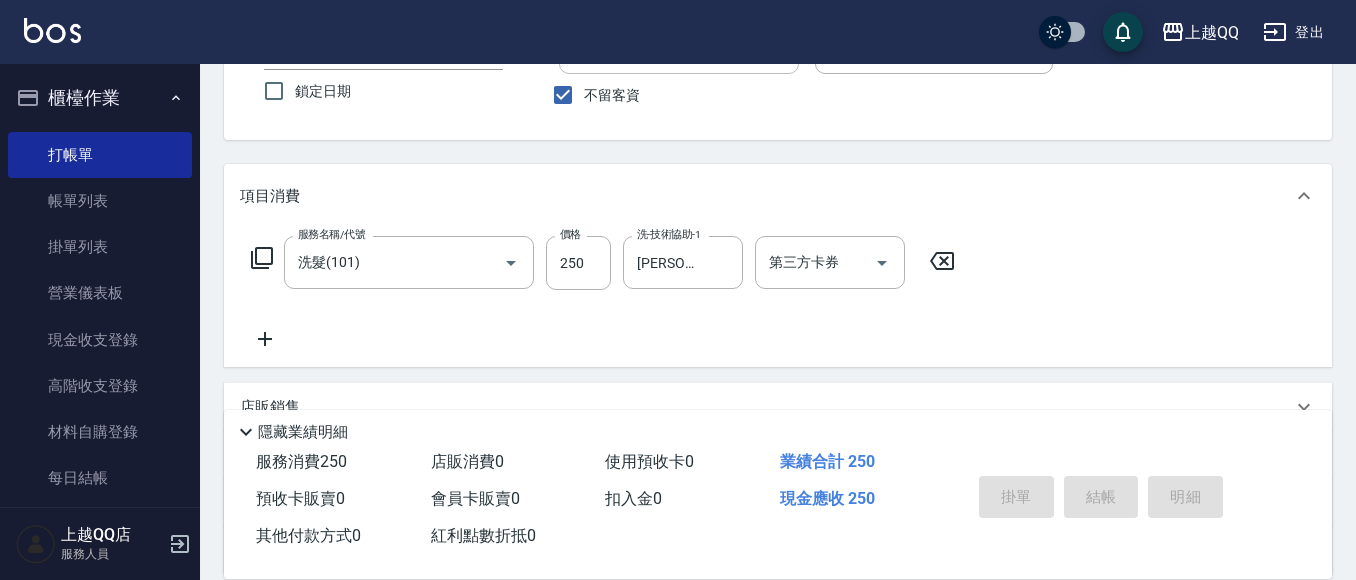 type on "[DATE] 19:48" 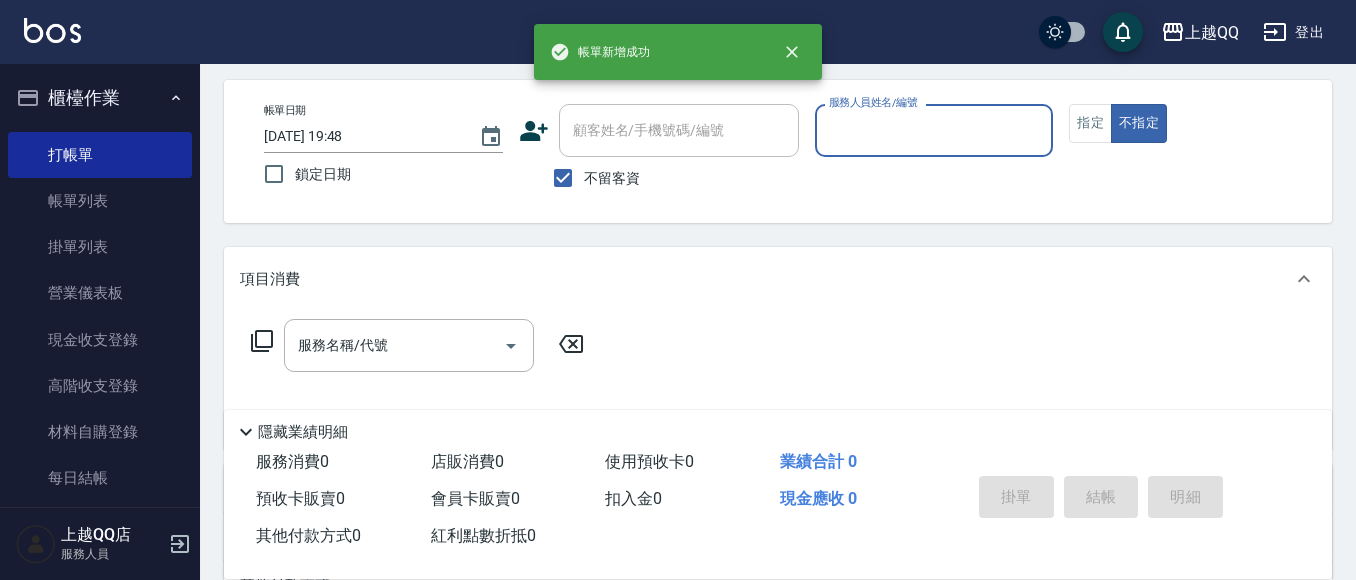 scroll, scrollTop: 65, scrollLeft: 0, axis: vertical 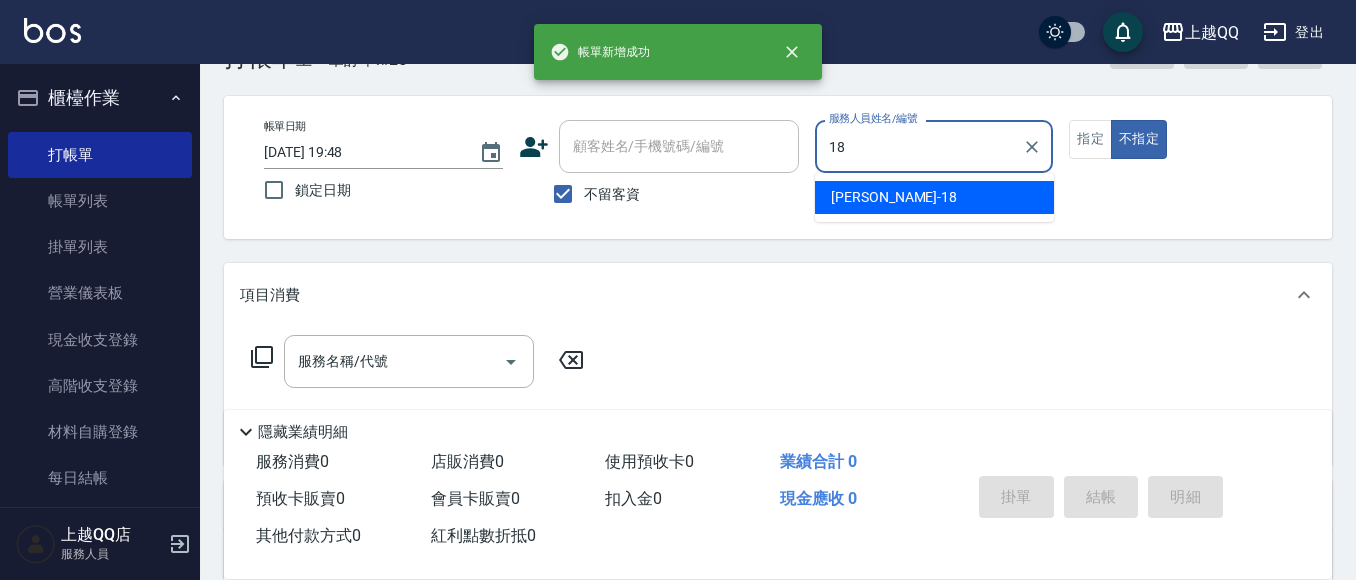 click on "[PERSON_NAME]-18" at bounding box center [894, 197] 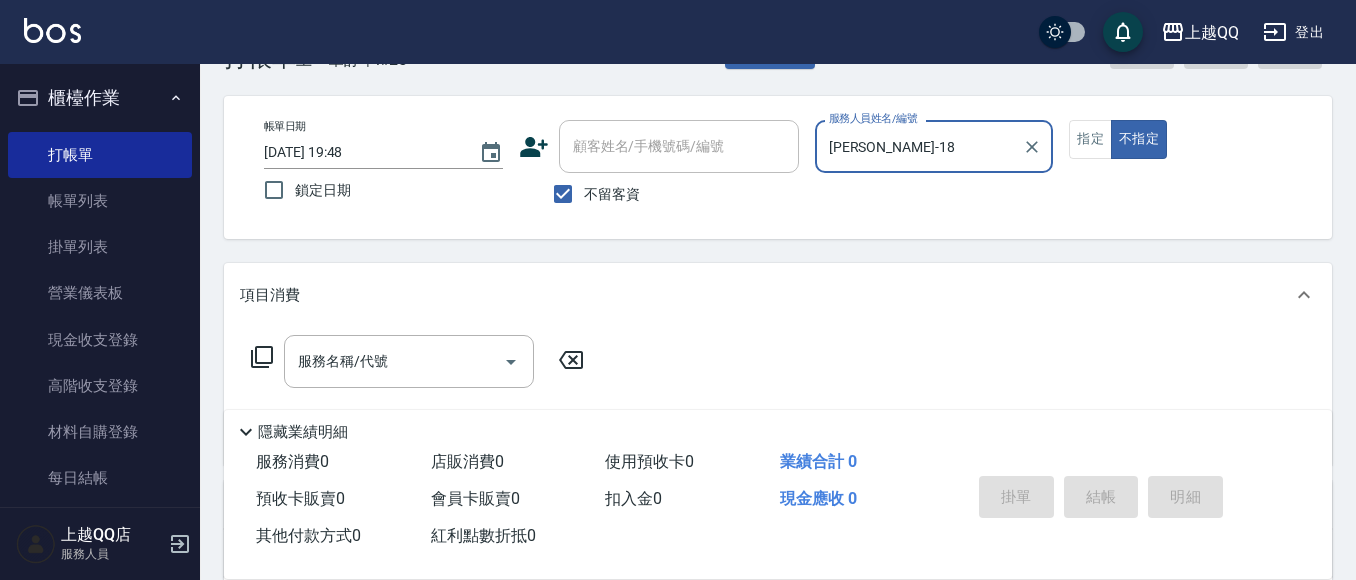 type on "[PERSON_NAME]-18" 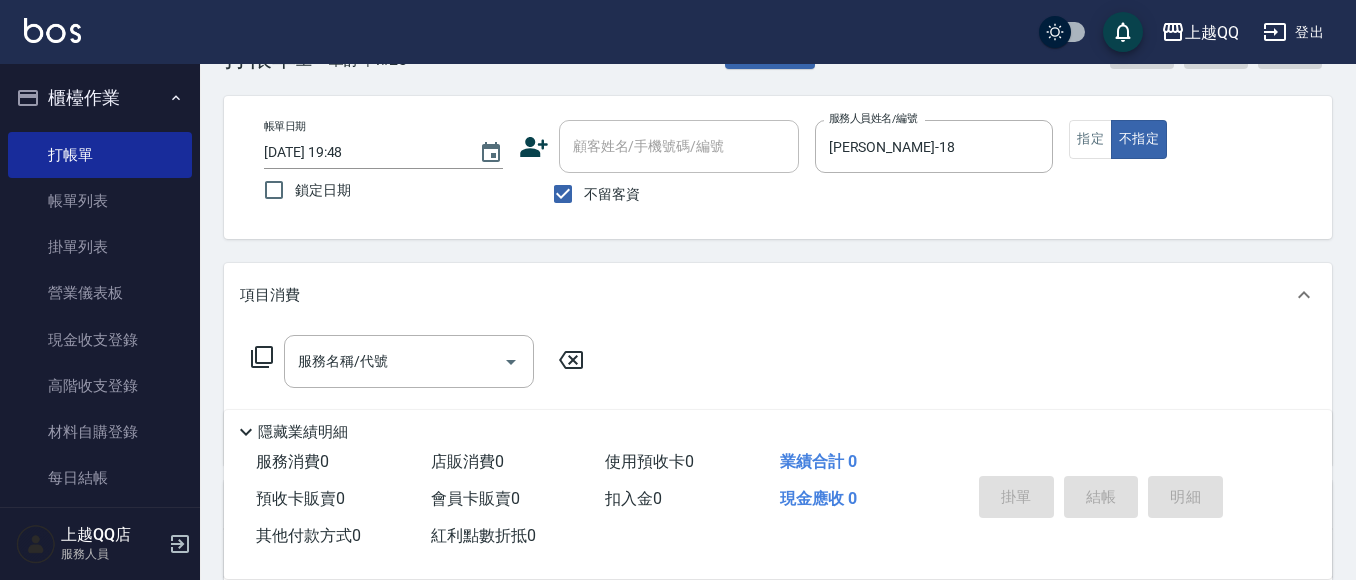 click 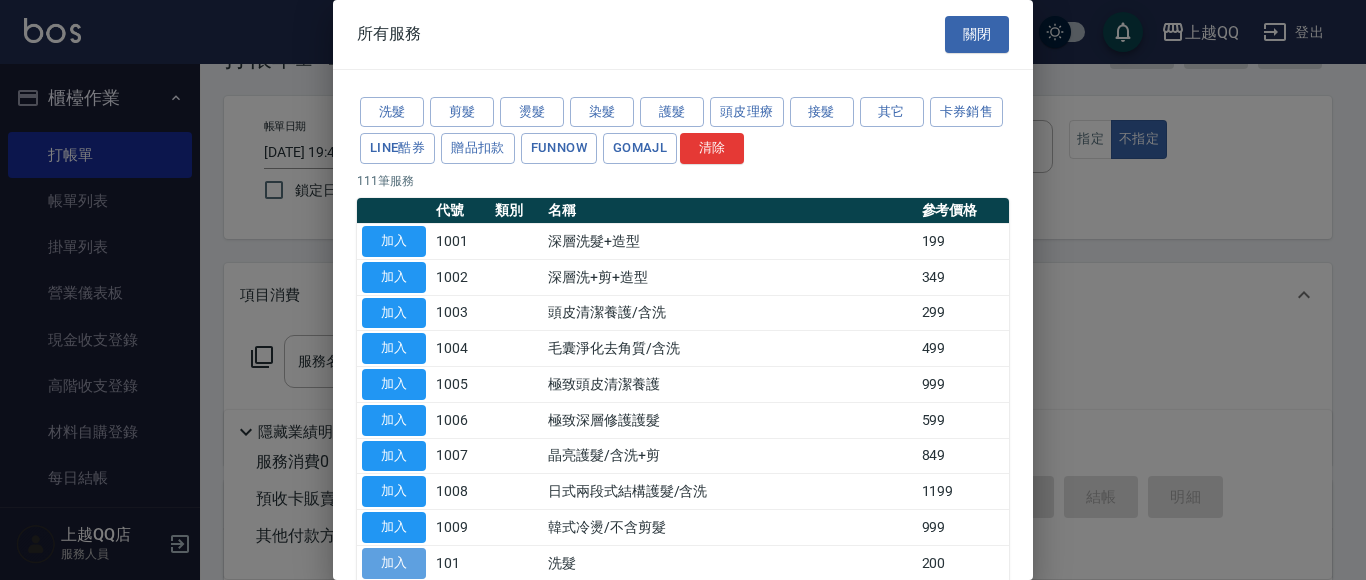 click on "加入" at bounding box center (394, 563) 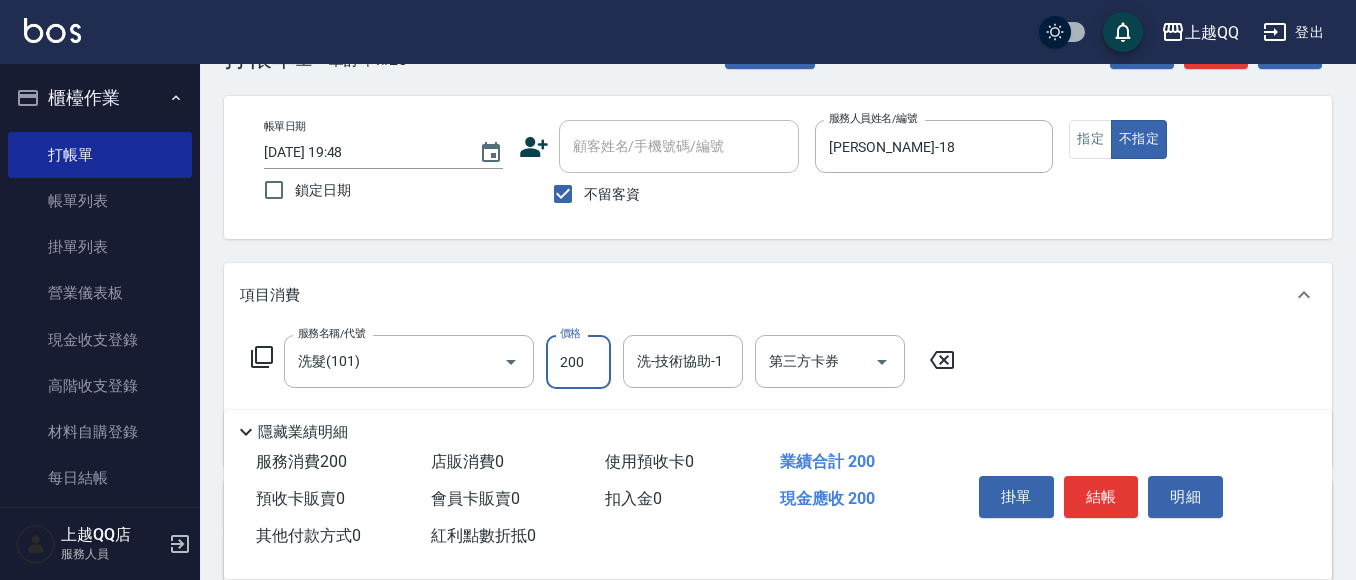 click on "200" at bounding box center [578, 362] 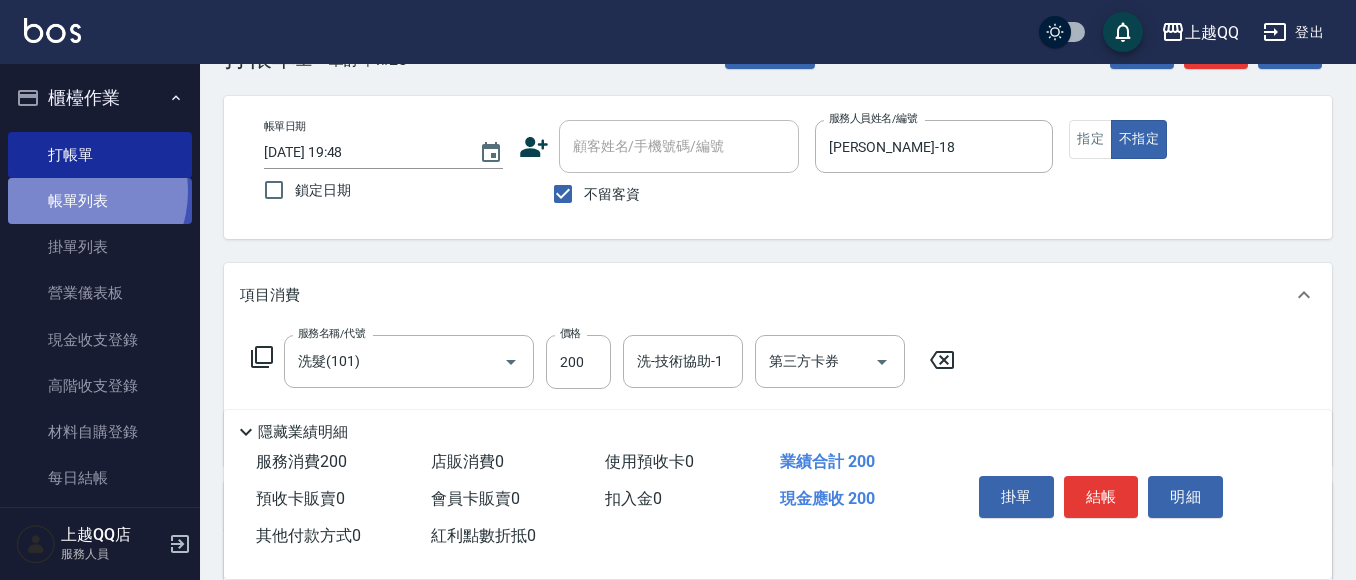 click on "帳單列表" at bounding box center [100, 201] 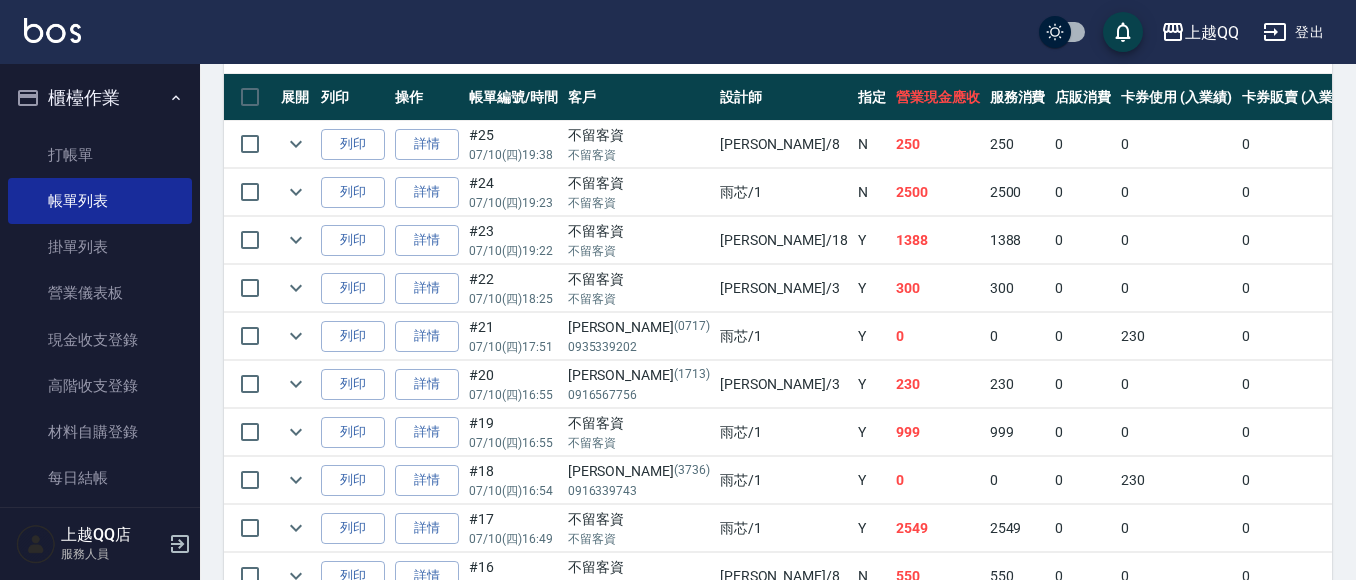 scroll, scrollTop: 0, scrollLeft: 0, axis: both 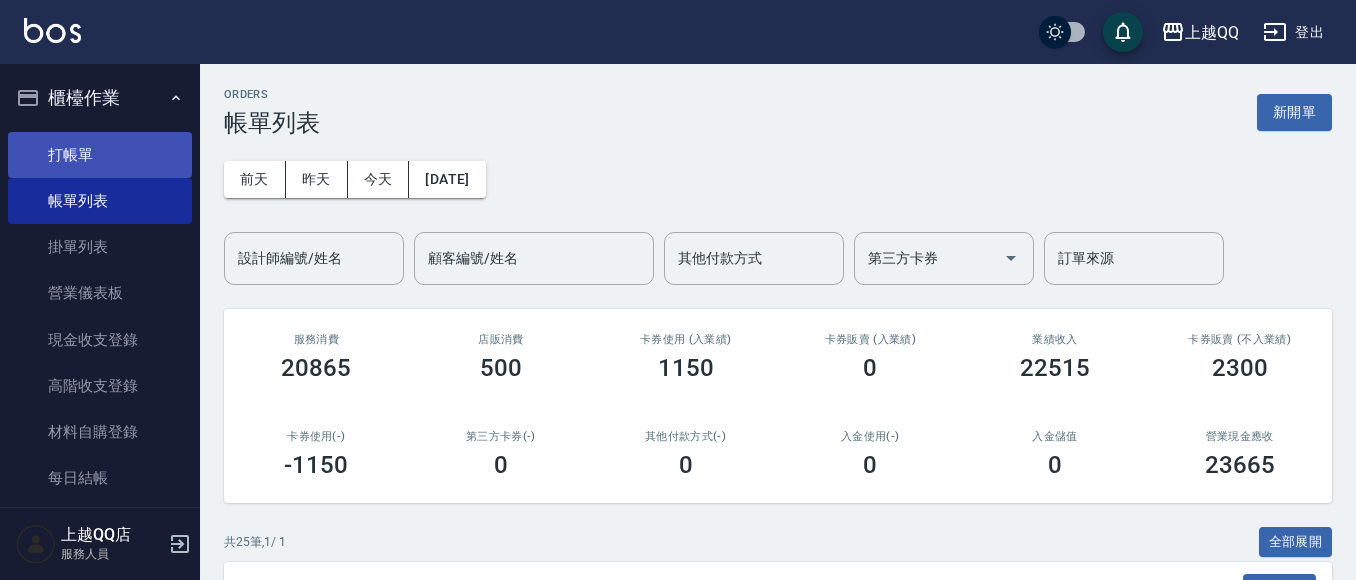 click on "打帳單" at bounding box center (100, 155) 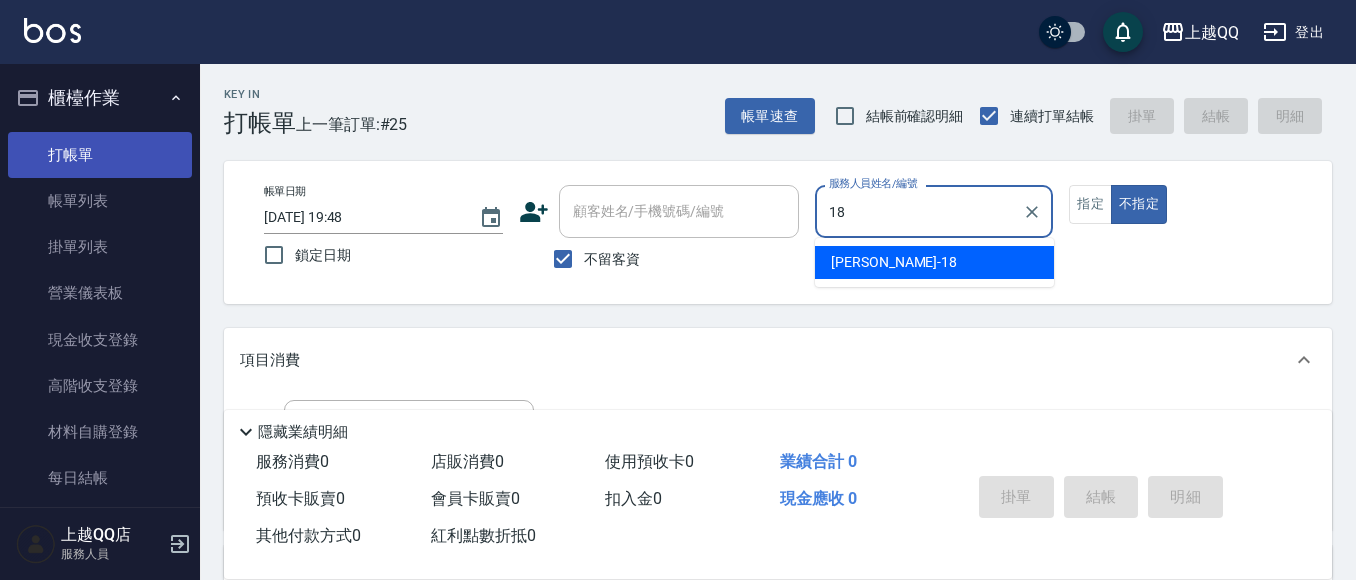 type on "[PERSON_NAME]-18" 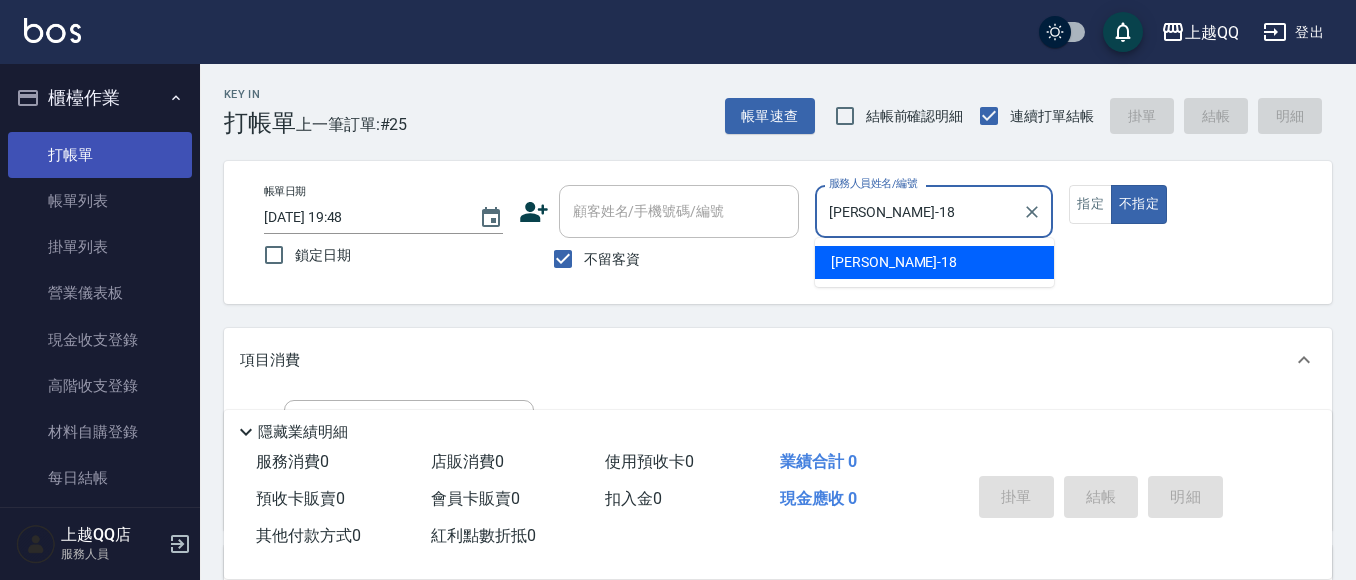 type on "false" 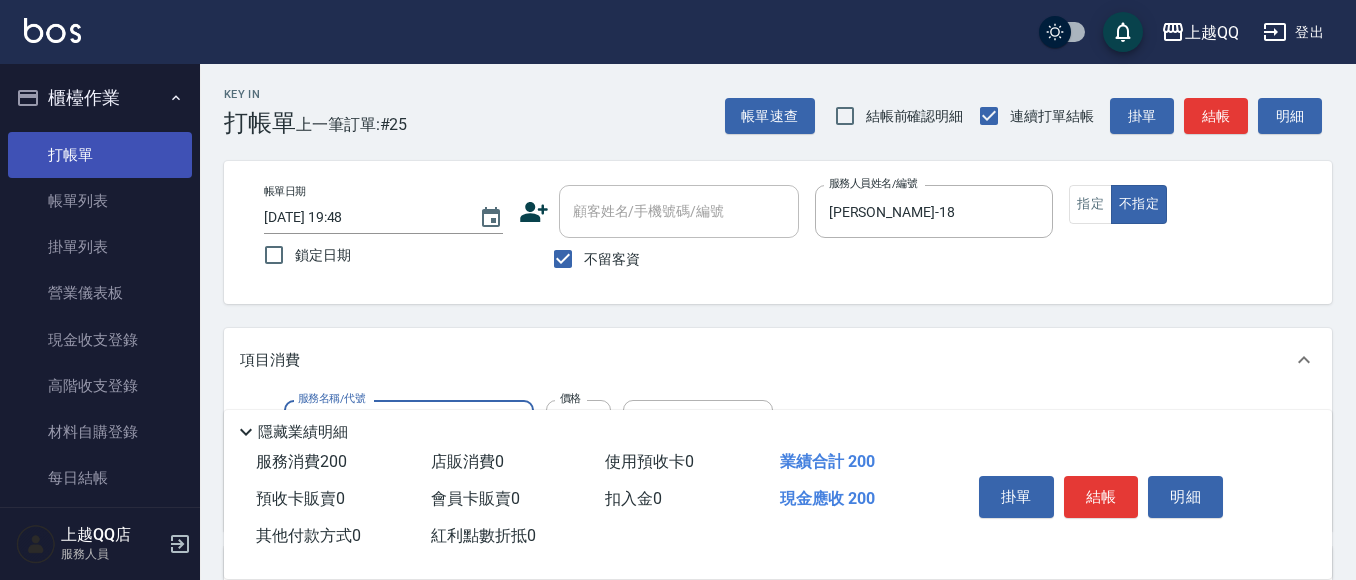 type on "洗髮(101)" 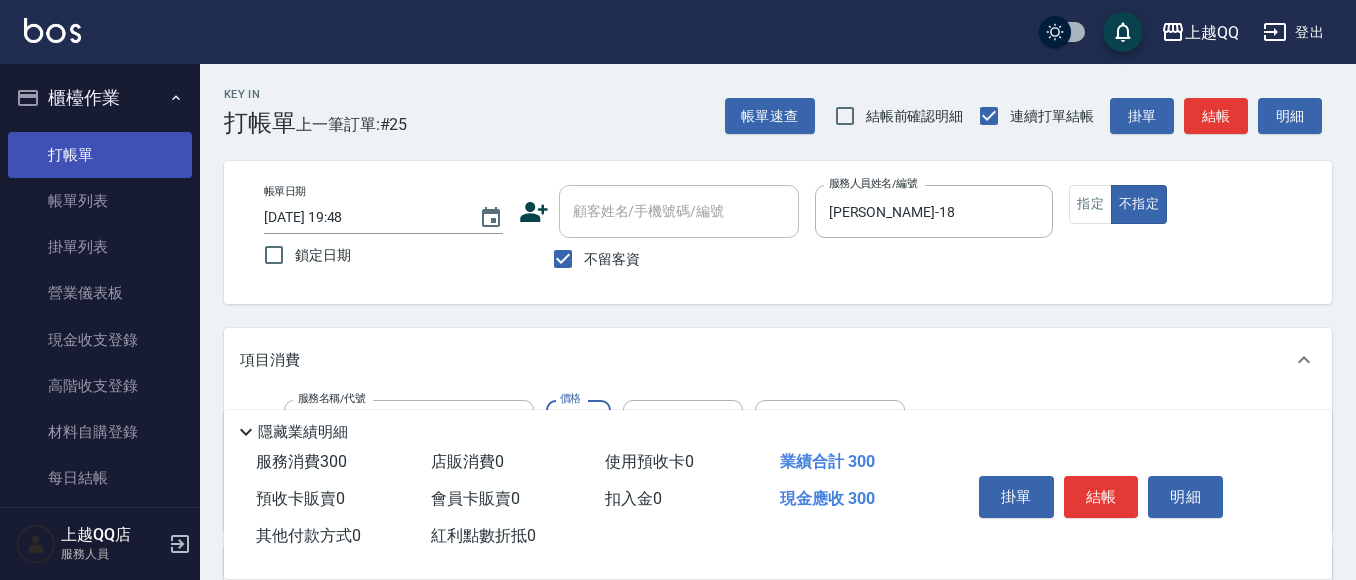 type on "300" 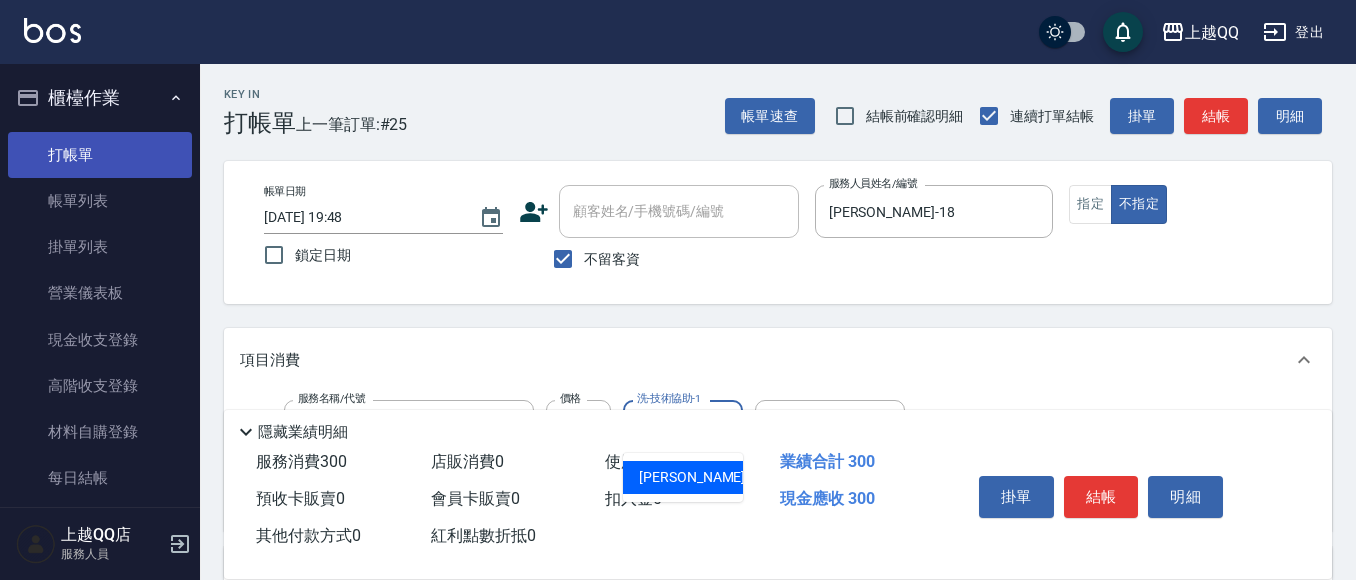 type on "[PERSON_NAME]-18" 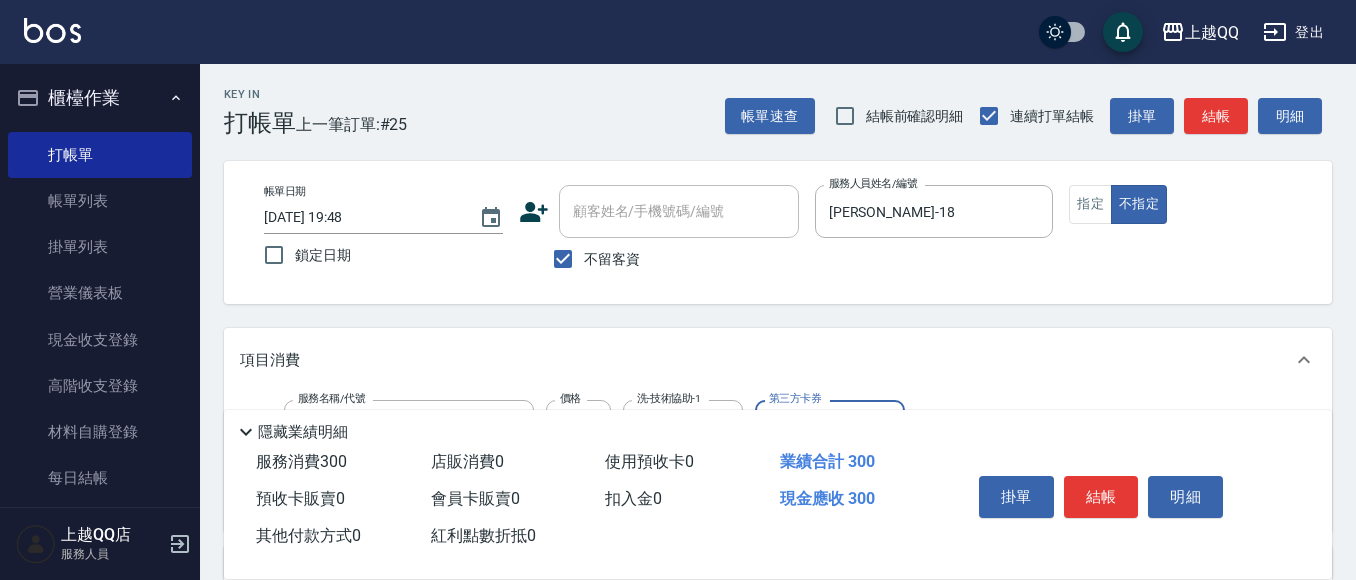 scroll, scrollTop: 165, scrollLeft: 0, axis: vertical 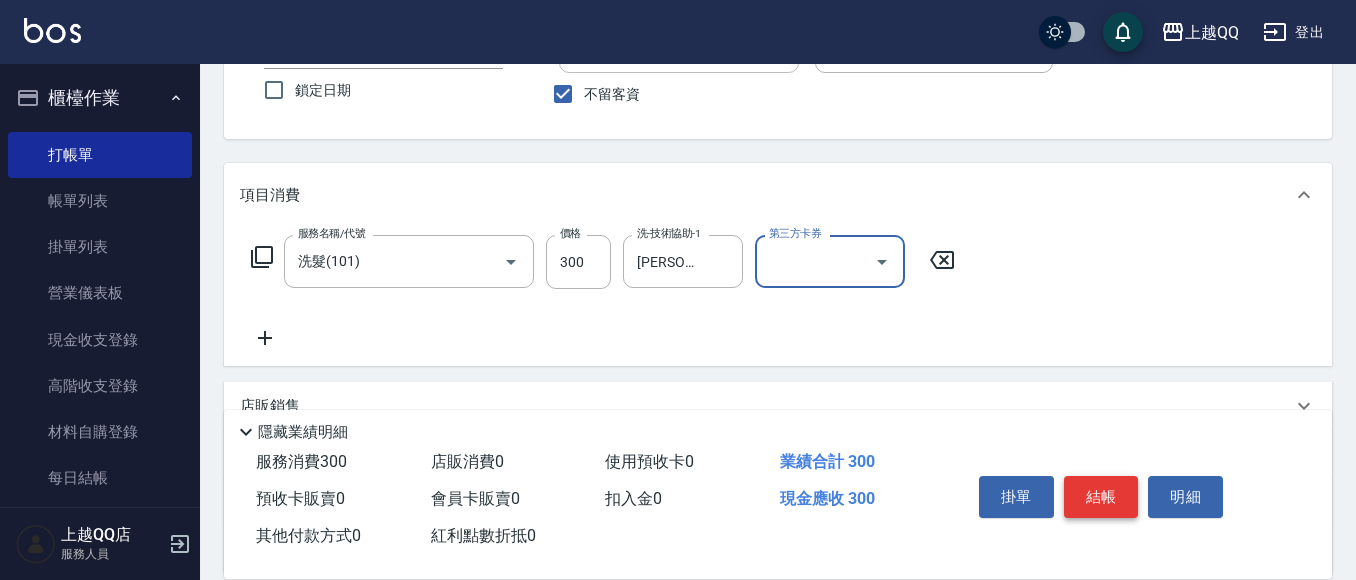click on "結帳" at bounding box center (1101, 497) 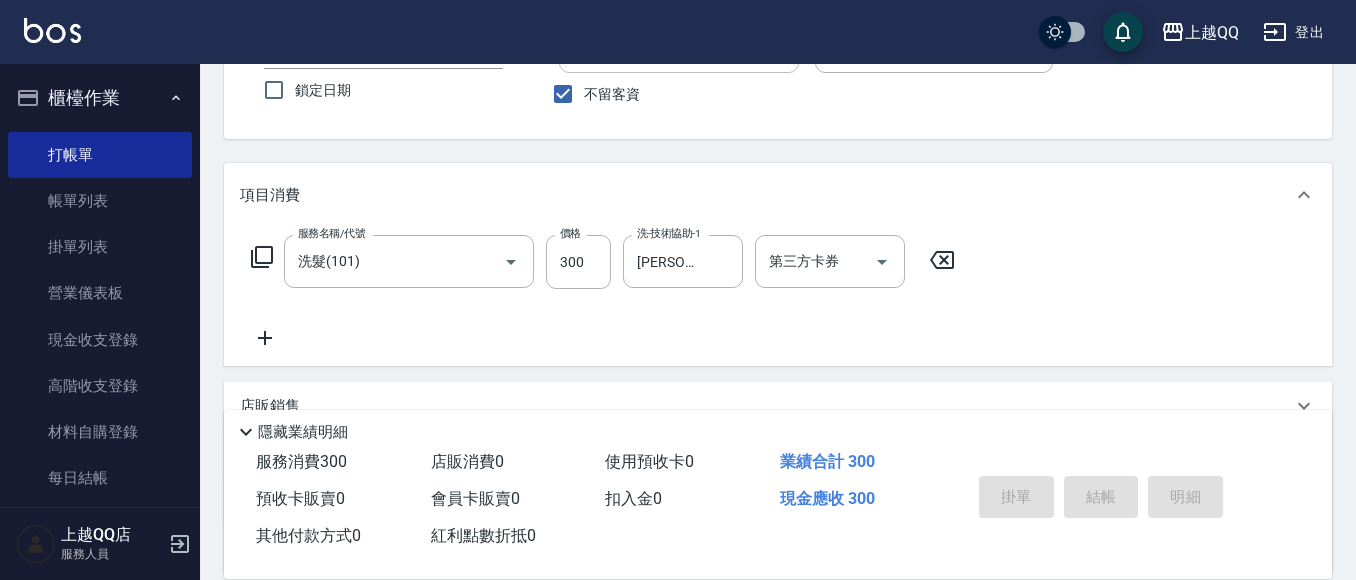 type on "[DATE] 19:51" 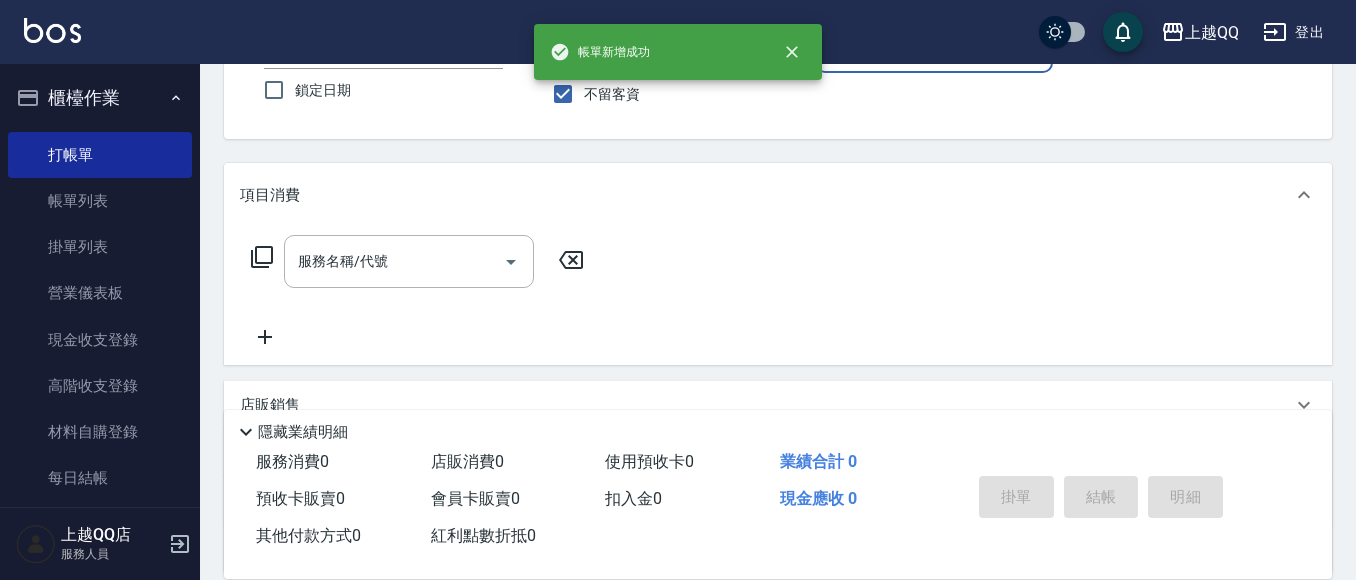 scroll, scrollTop: 162, scrollLeft: 0, axis: vertical 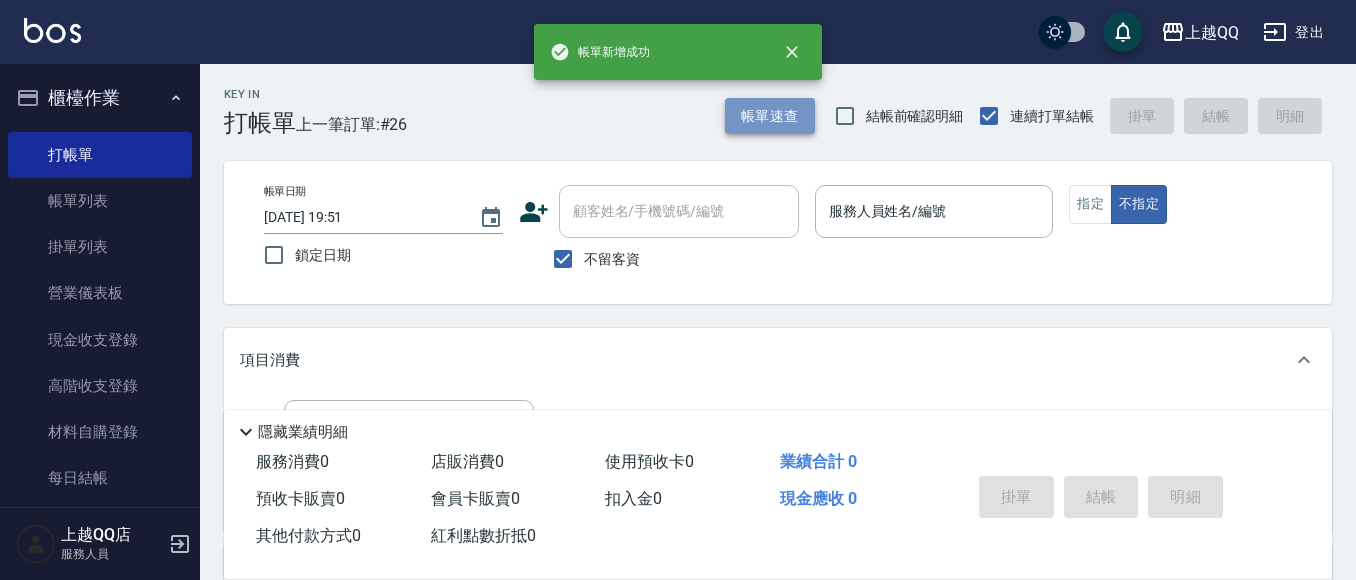 click on "帳單速查" at bounding box center (770, 116) 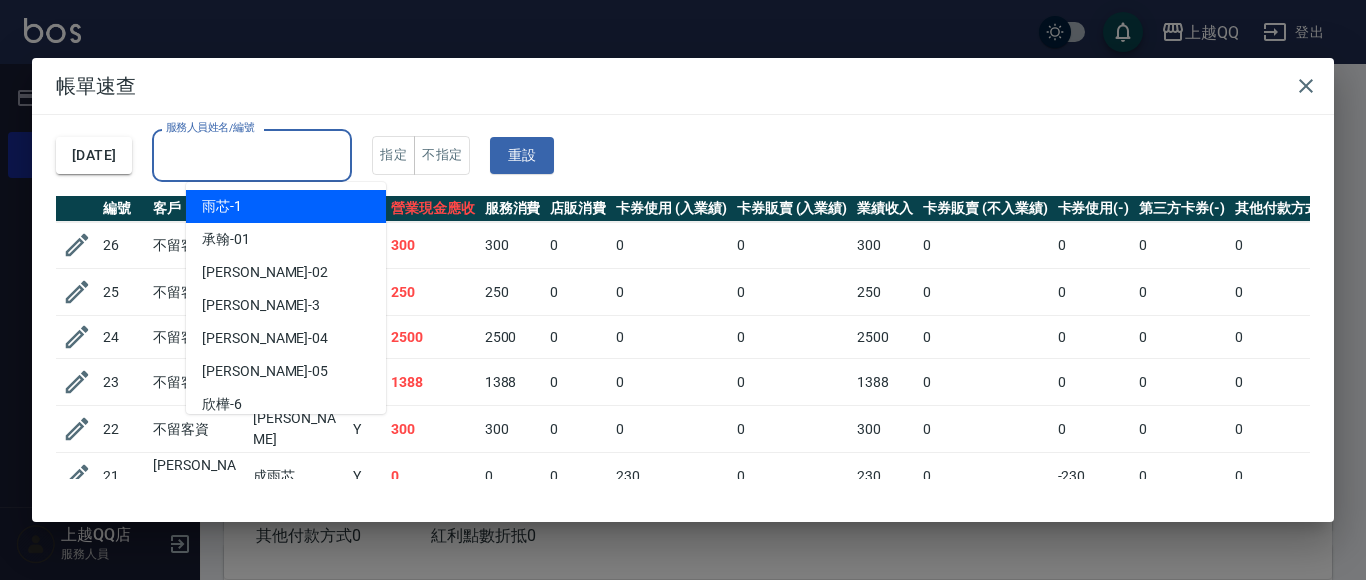 click on "服務人員姓名/編號" at bounding box center (252, 155) 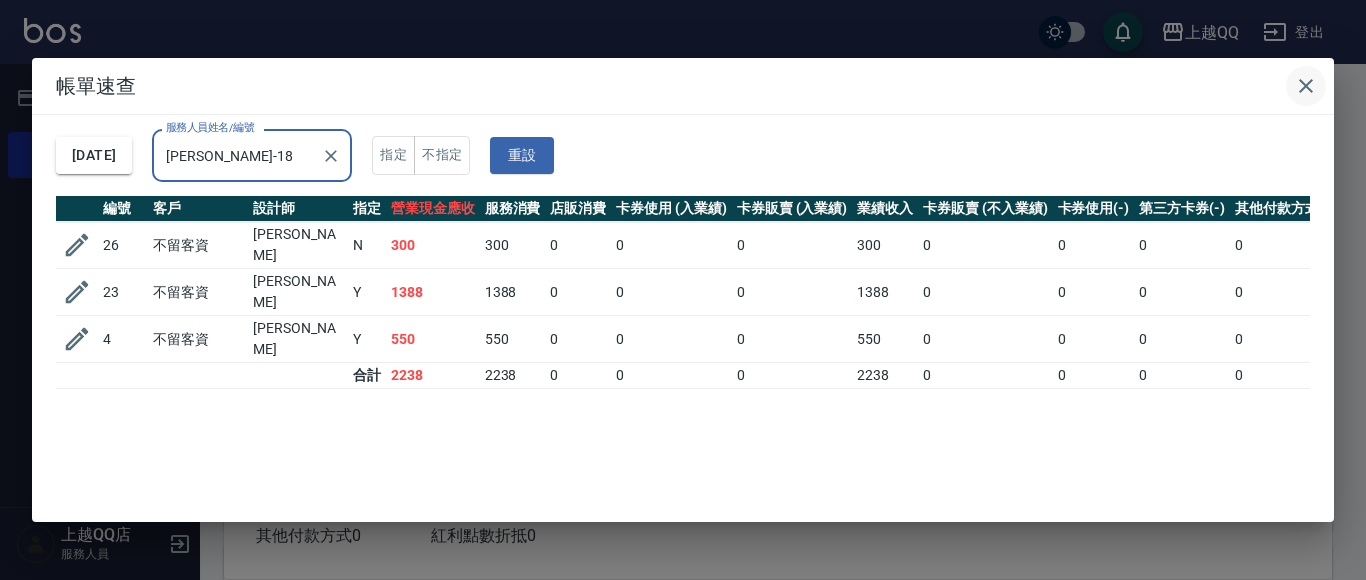 type on "[PERSON_NAME]-18" 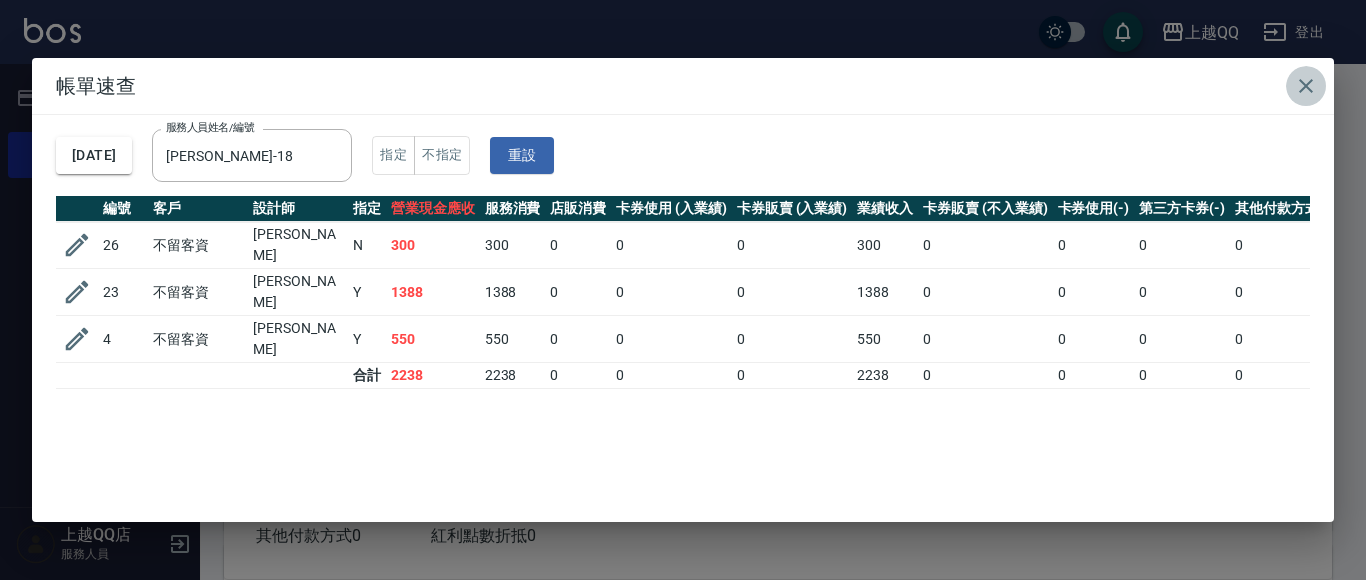 click 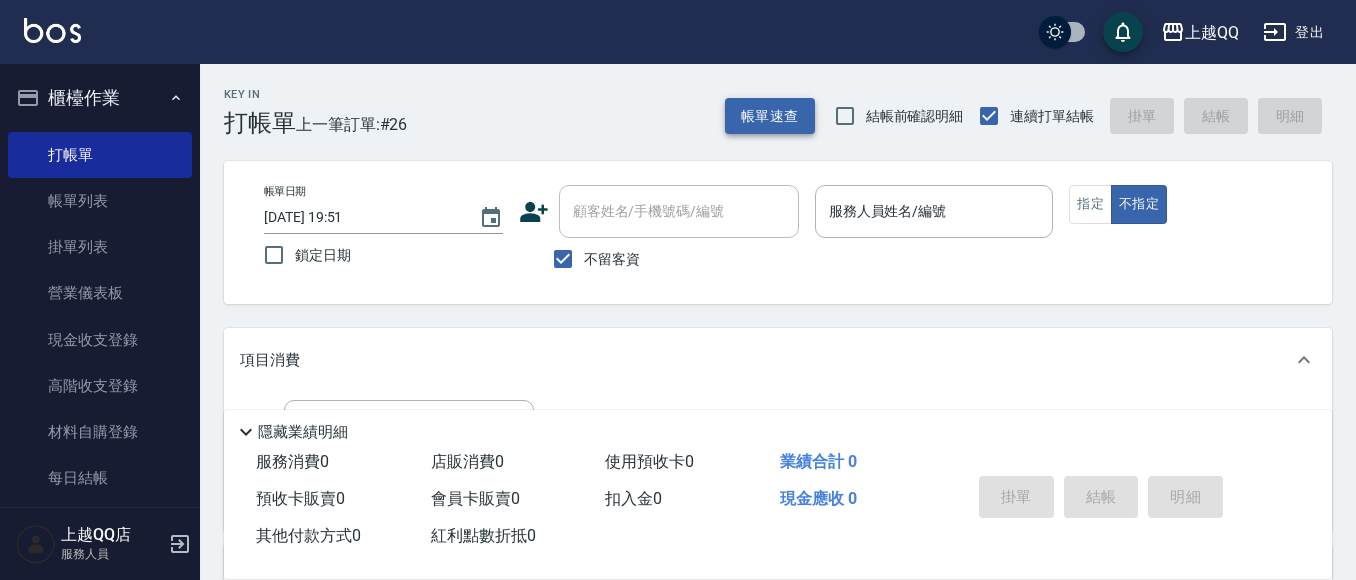 click on "帳單速查" at bounding box center (770, 116) 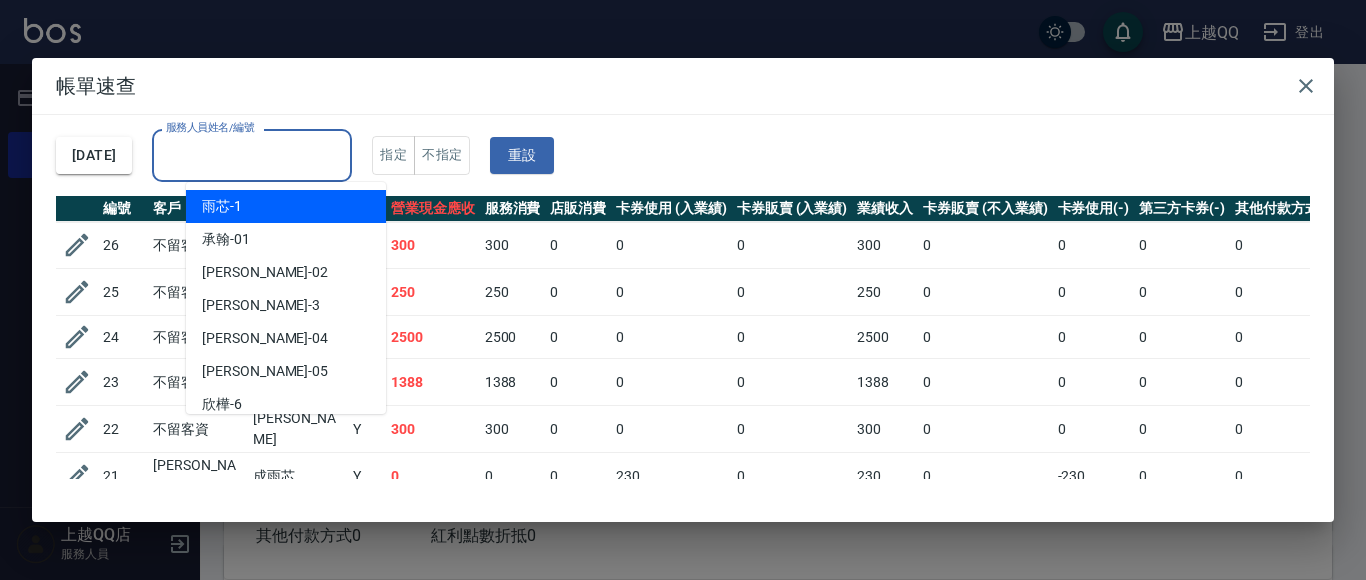 click on "服務人員姓名/編號" at bounding box center [252, 155] 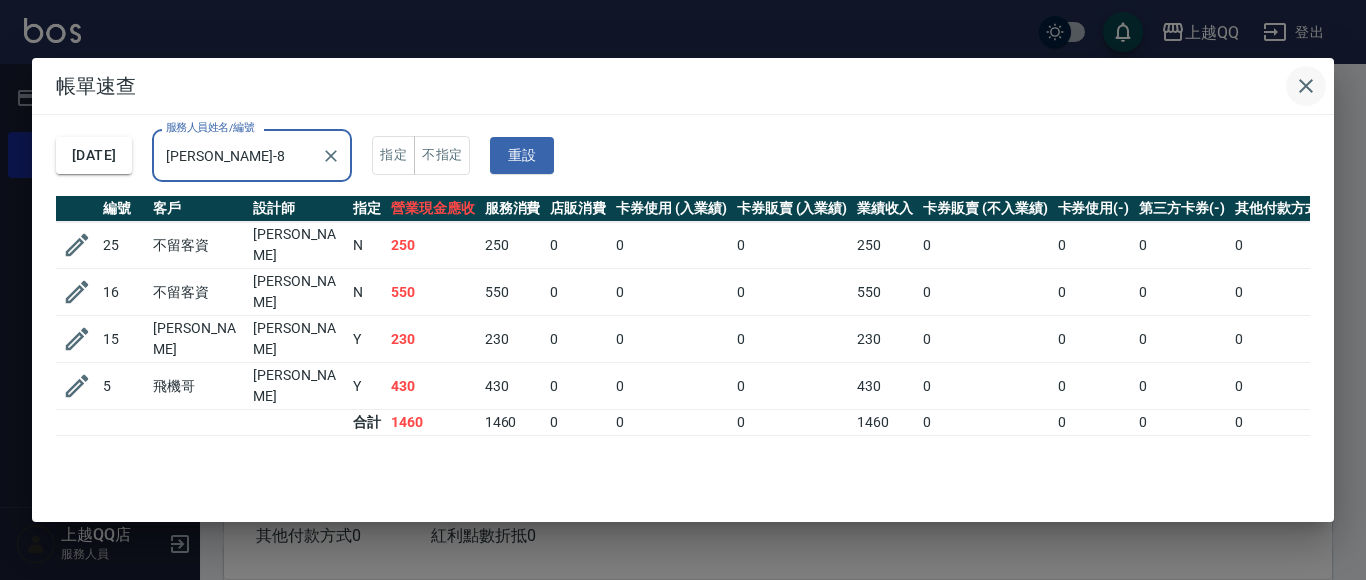 type on "[PERSON_NAME]-8" 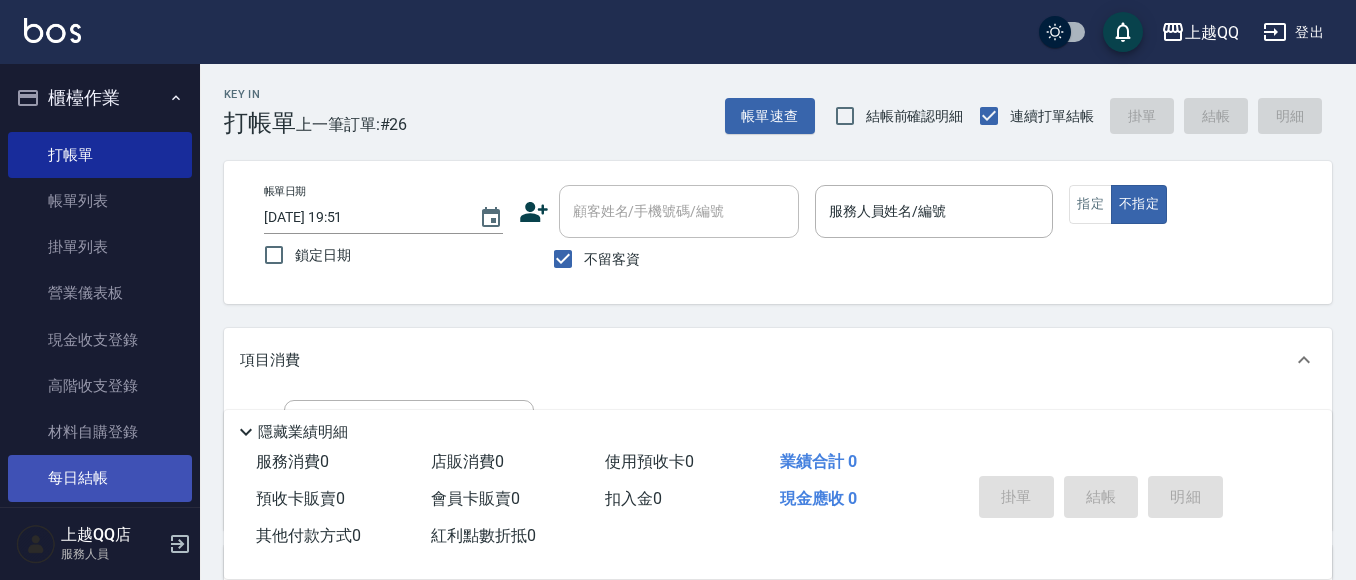 click on "每日結帳" at bounding box center (100, 478) 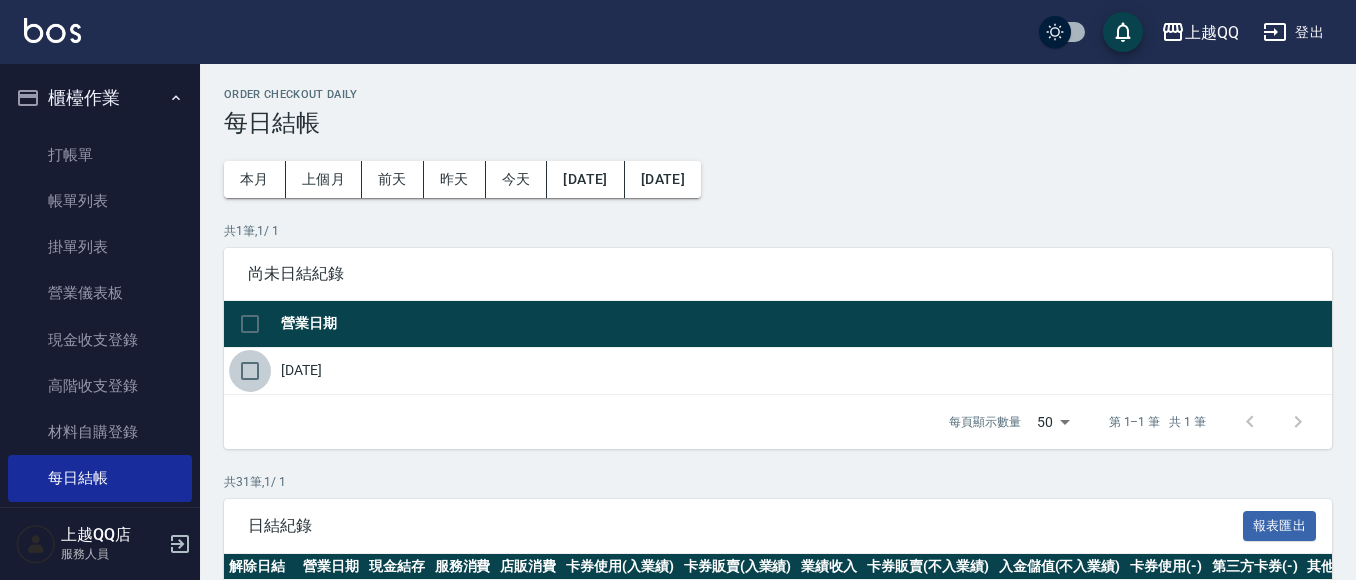 click at bounding box center (250, 371) 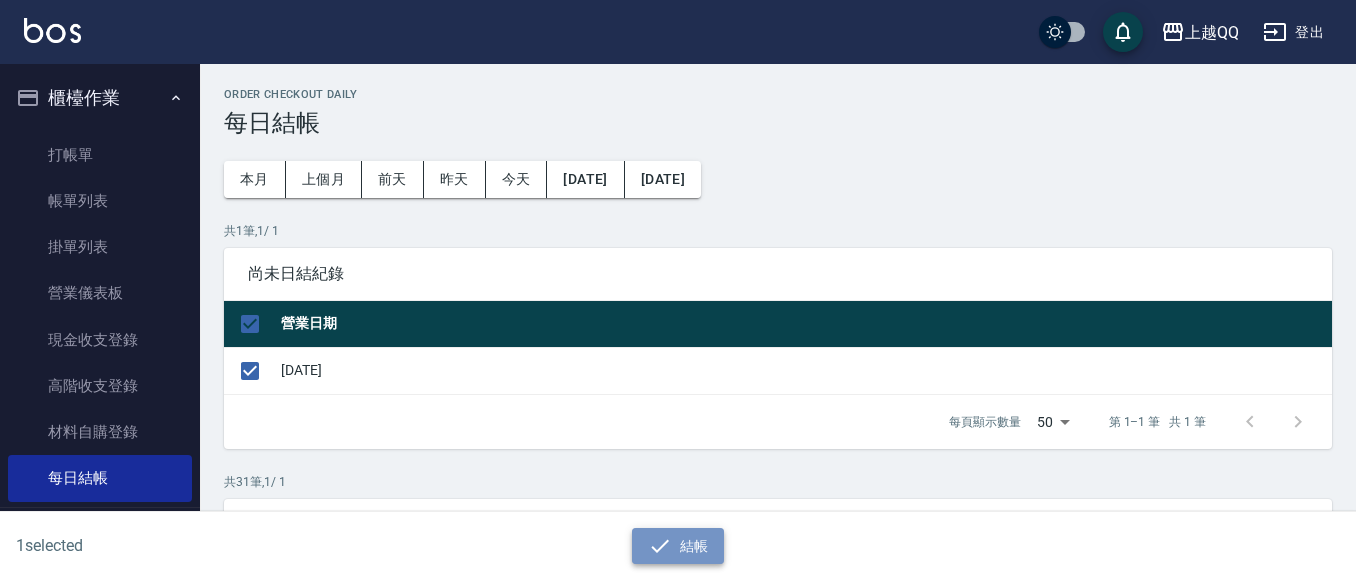 click on "結帳" at bounding box center (678, 546) 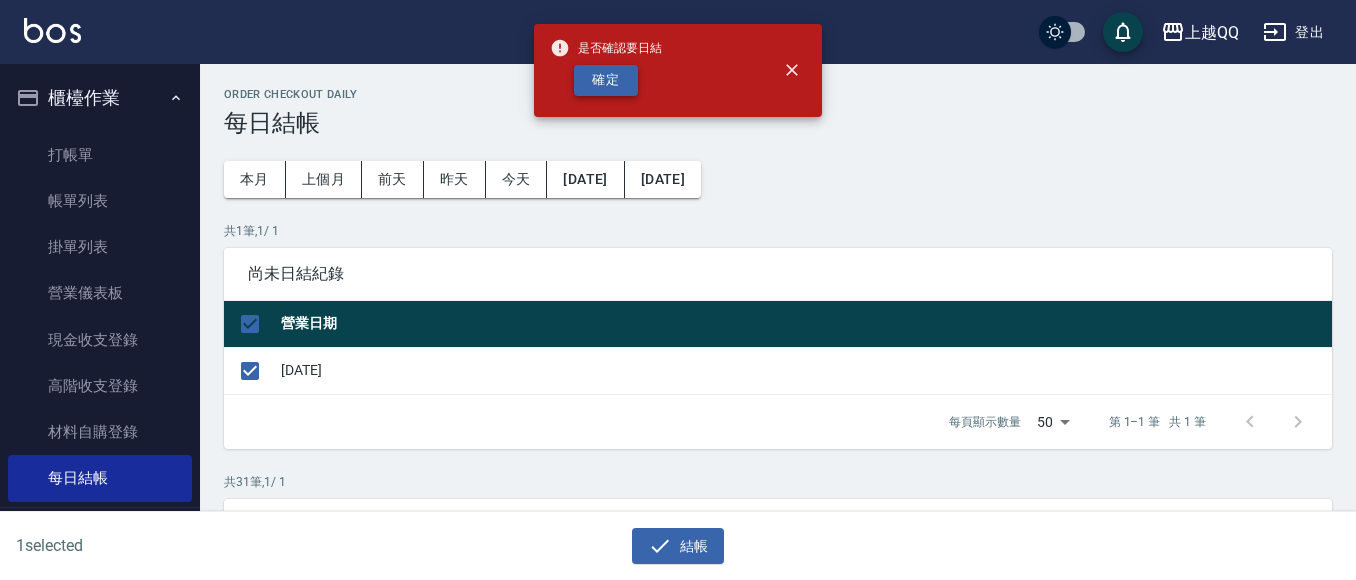 click on "確定" at bounding box center (606, 80) 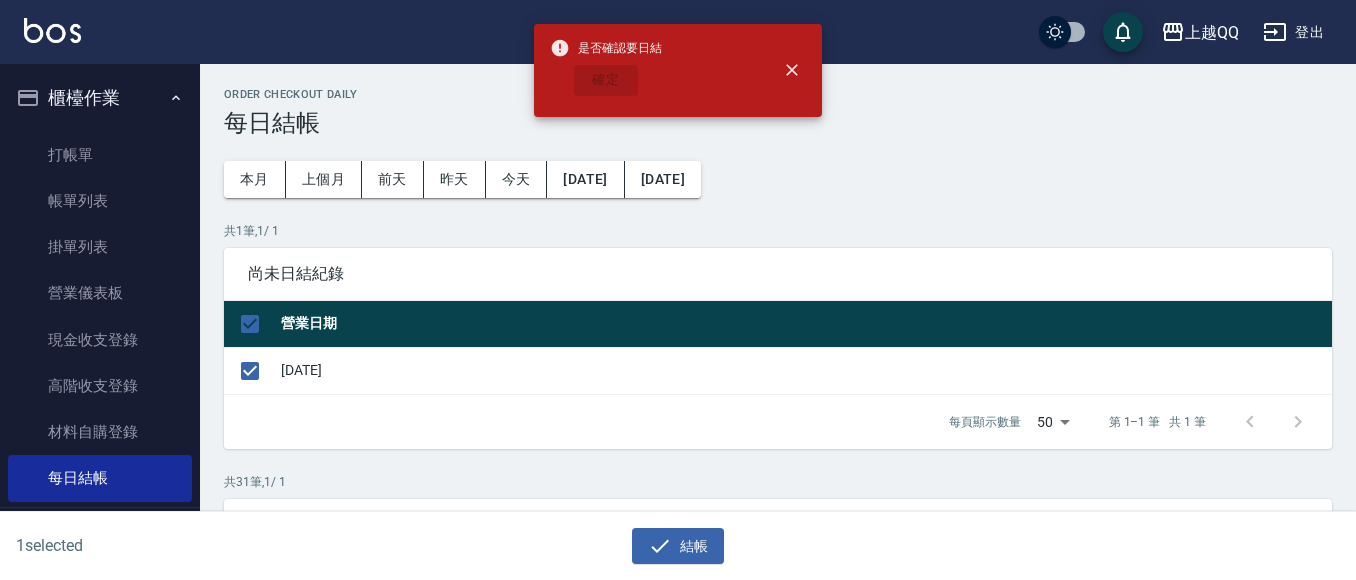 checkbox on "false" 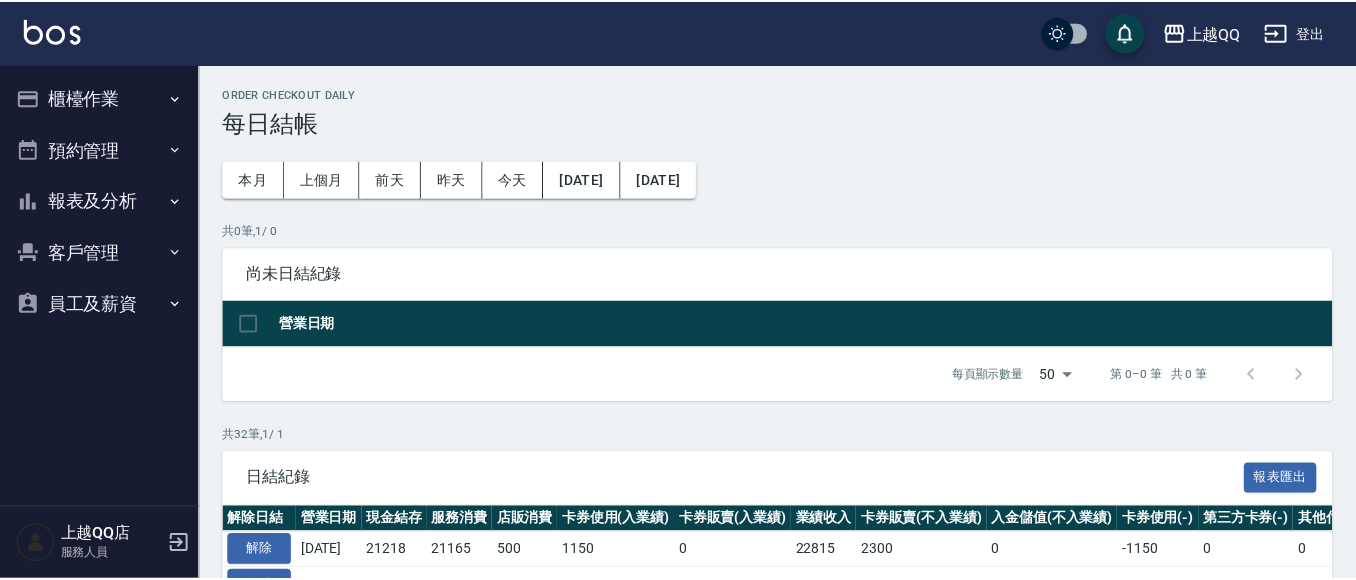 scroll, scrollTop: 0, scrollLeft: 0, axis: both 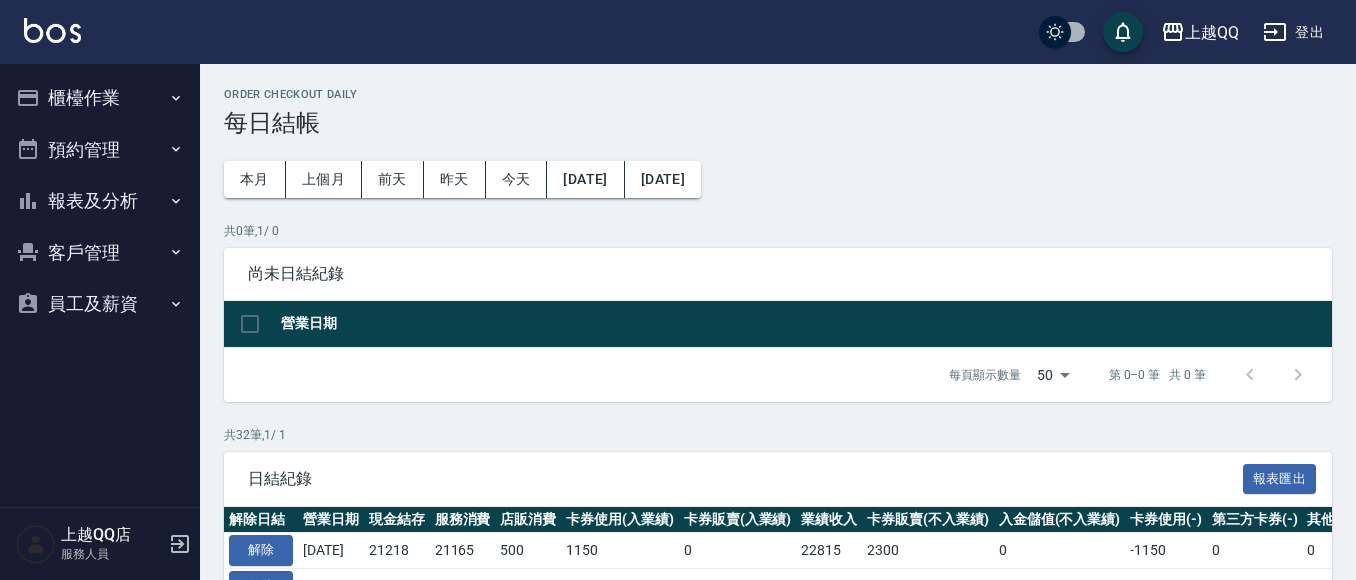 click on "報表及分析" at bounding box center (100, 201) 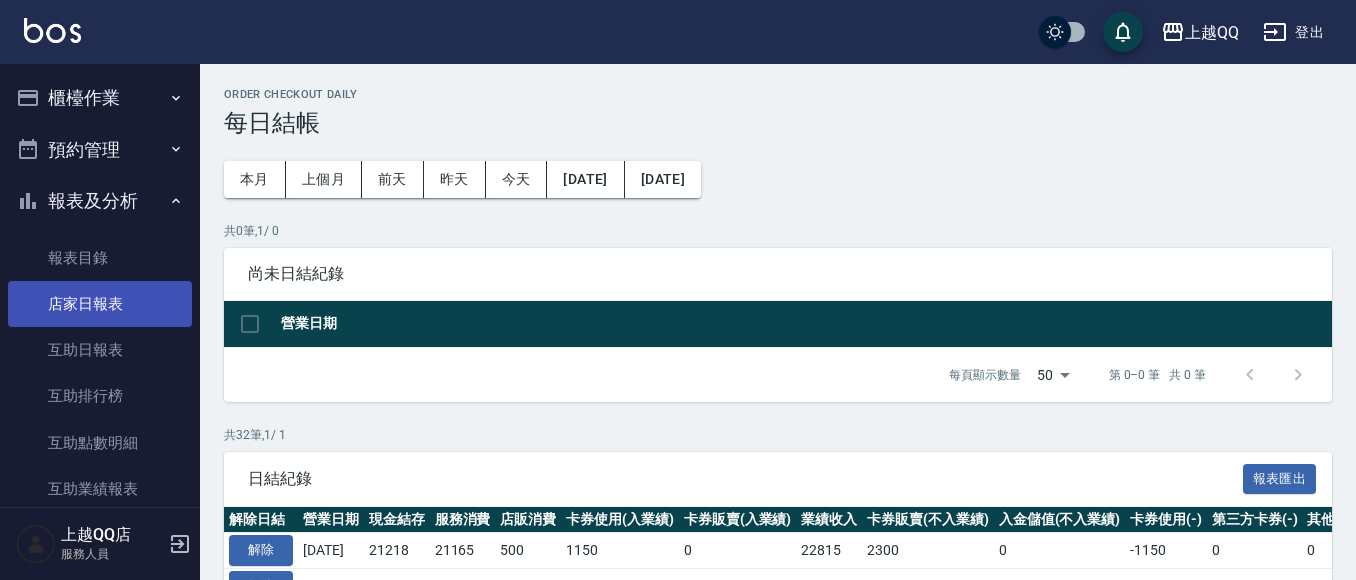 click on "店家日報表" at bounding box center [100, 304] 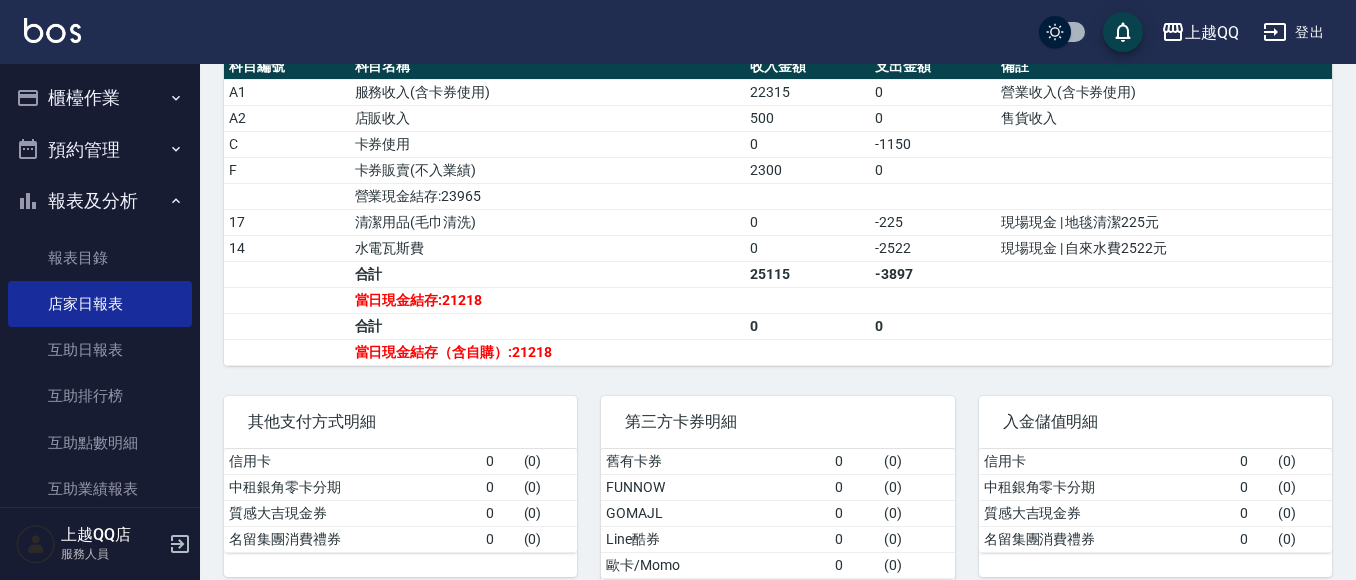 scroll, scrollTop: 759, scrollLeft: 0, axis: vertical 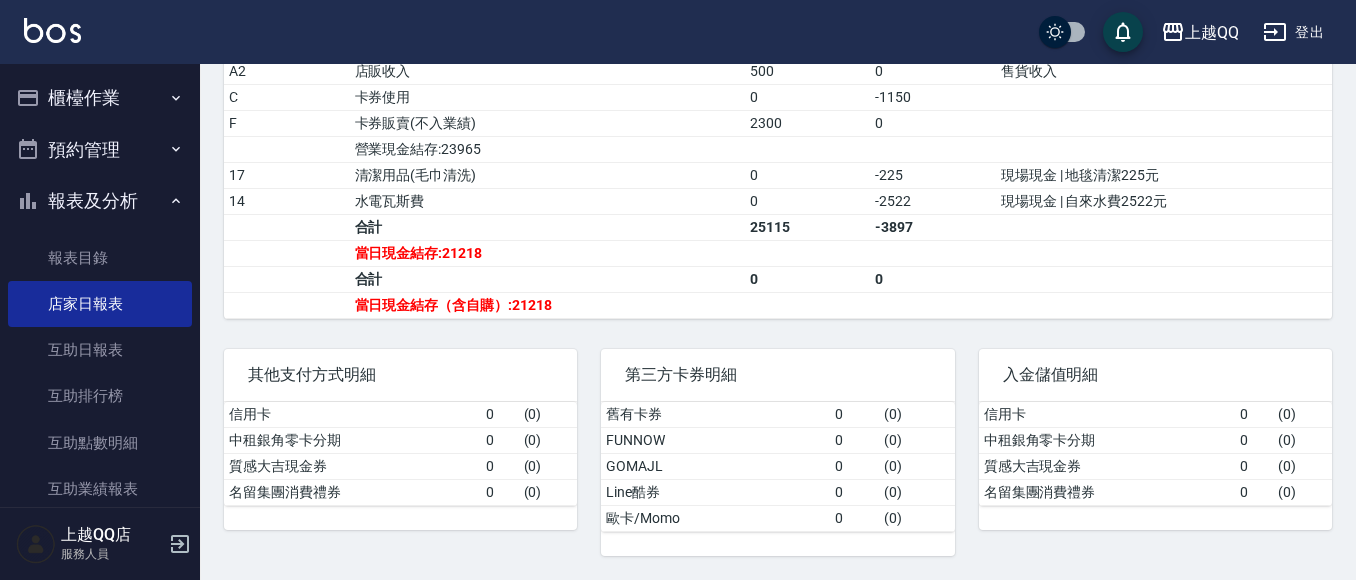 click on "櫃檯作業" at bounding box center (100, 98) 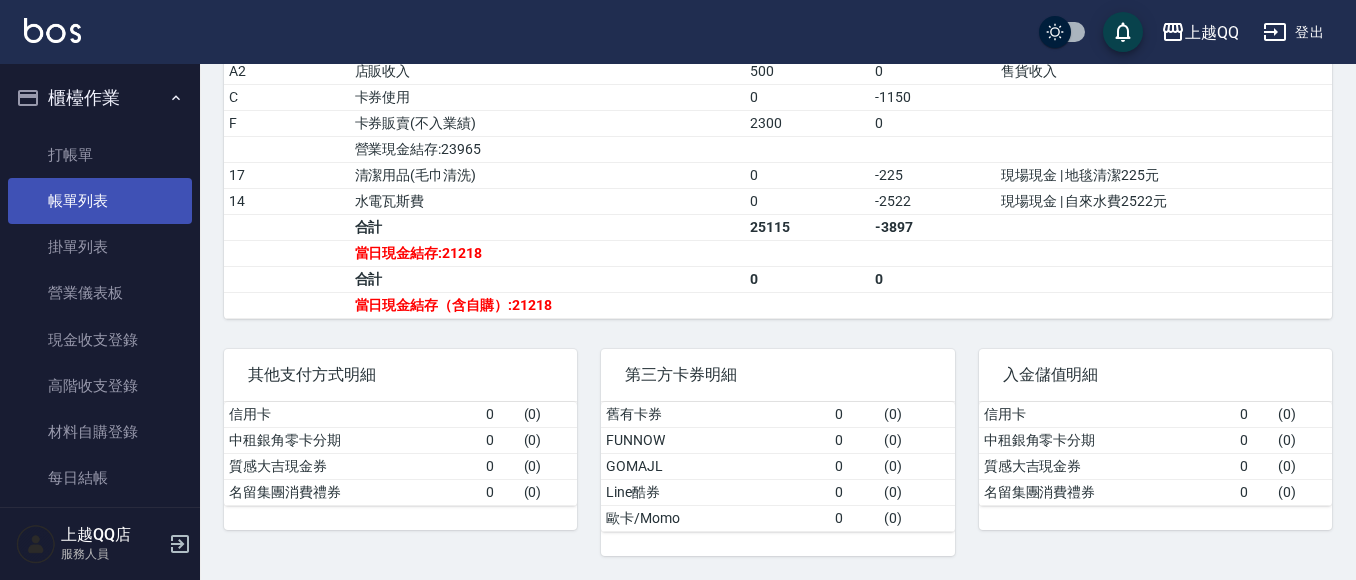 click on "帳單列表" at bounding box center (100, 201) 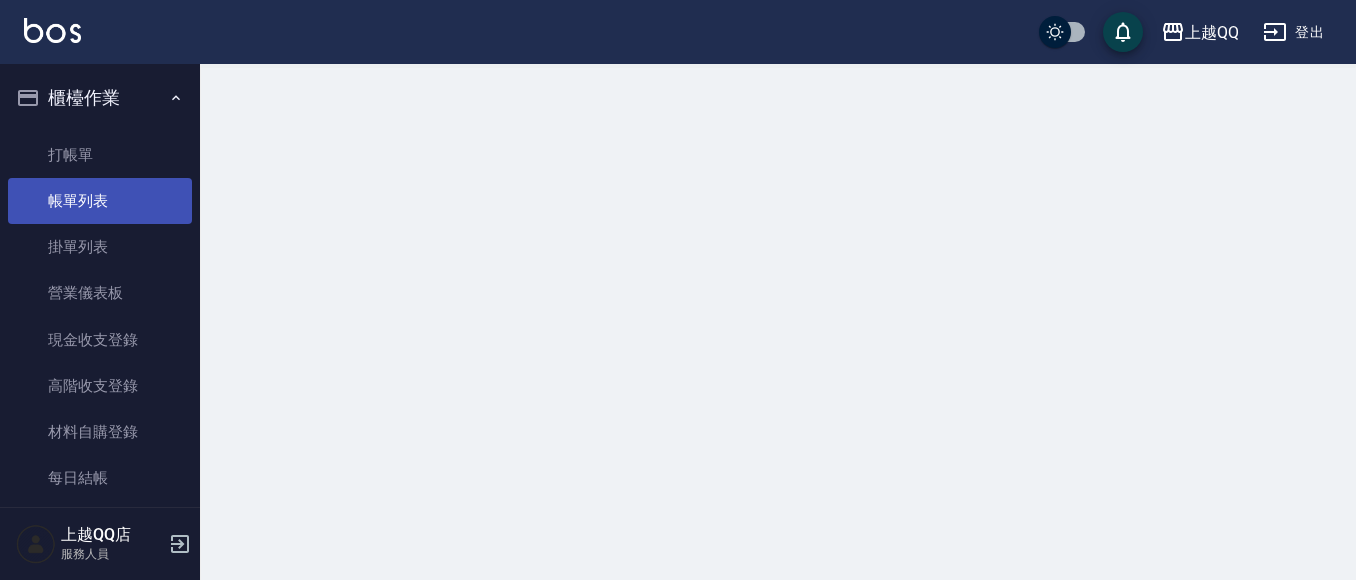 scroll, scrollTop: 0, scrollLeft: 0, axis: both 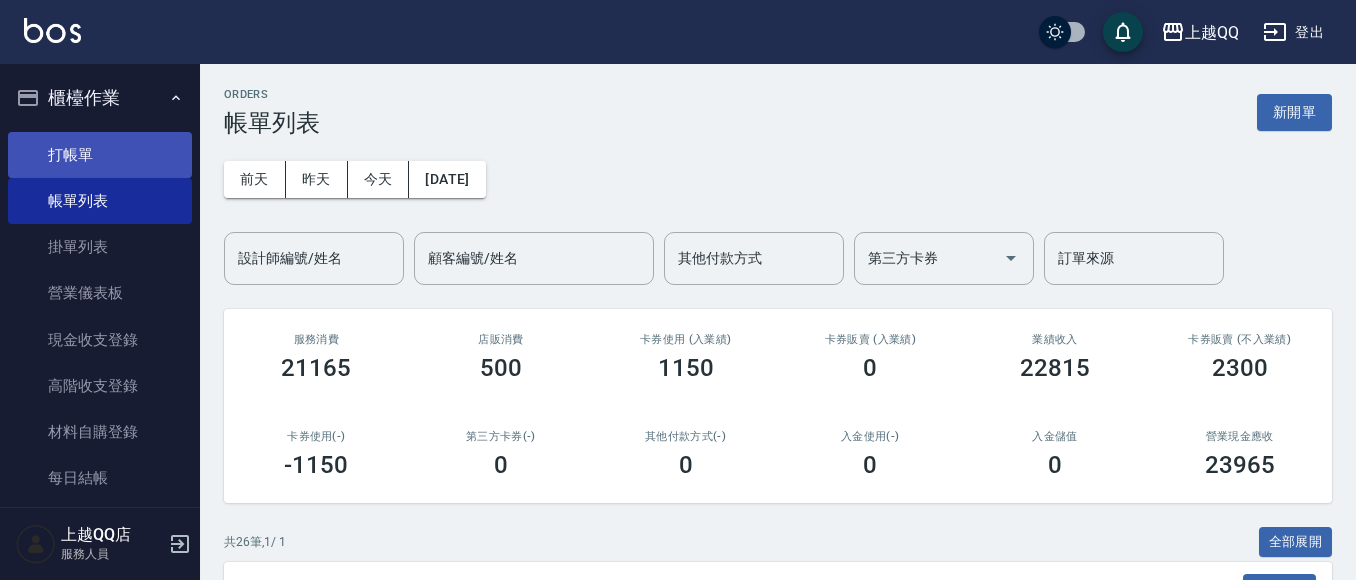 click on "打帳單" at bounding box center [100, 155] 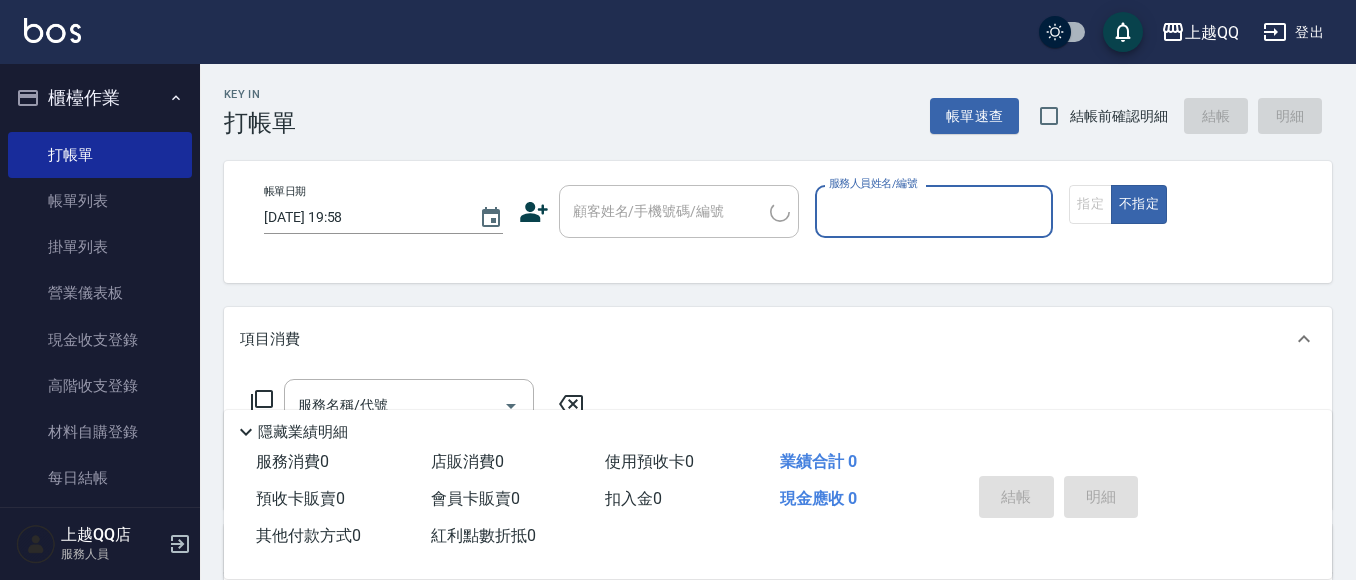 click on "櫃檯作業" at bounding box center (100, 98) 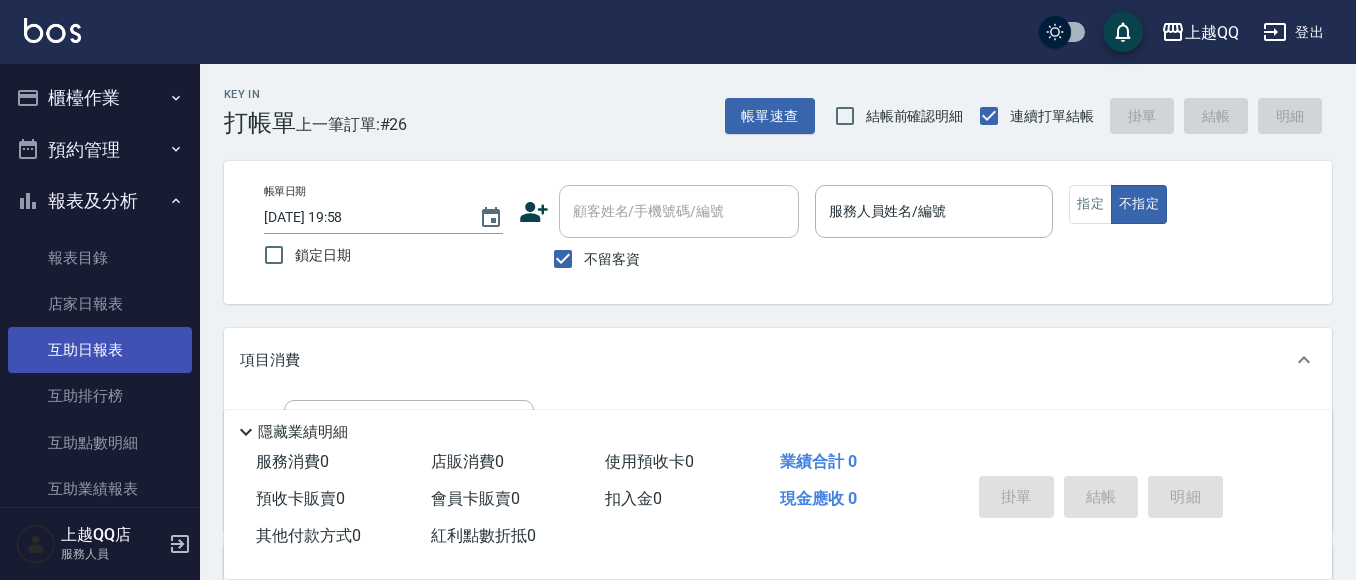 click on "互助日報表" at bounding box center [100, 350] 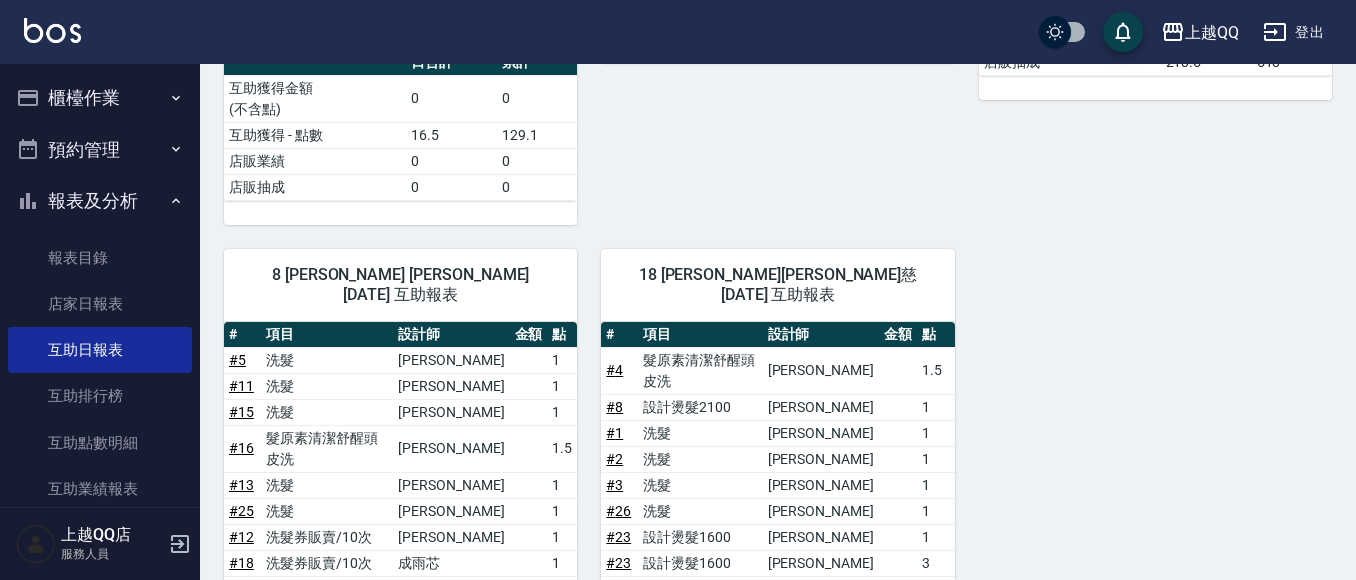 scroll, scrollTop: 726, scrollLeft: 0, axis: vertical 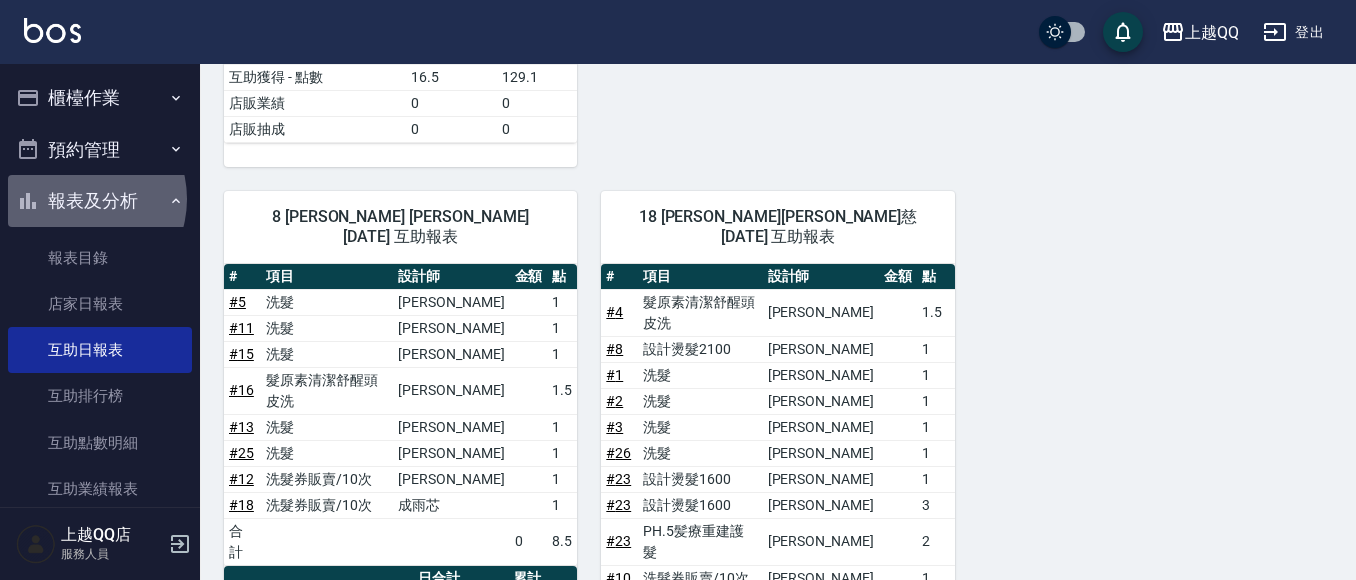 click on "報表及分析" at bounding box center [100, 201] 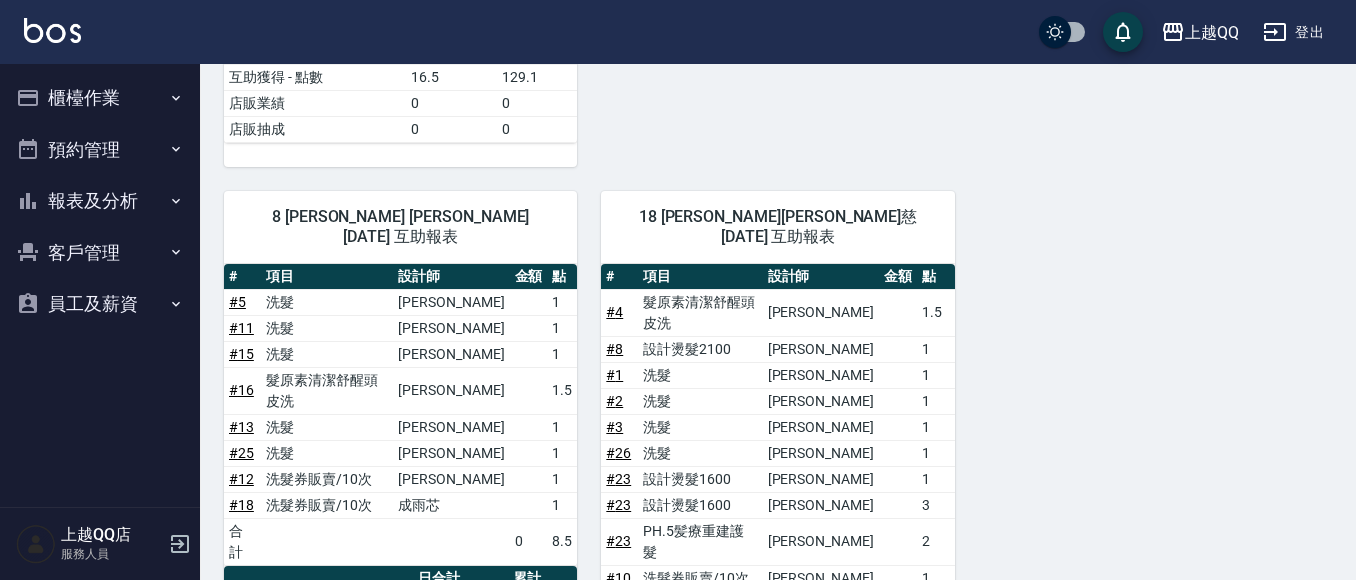 click on "櫃檯作業" at bounding box center (100, 98) 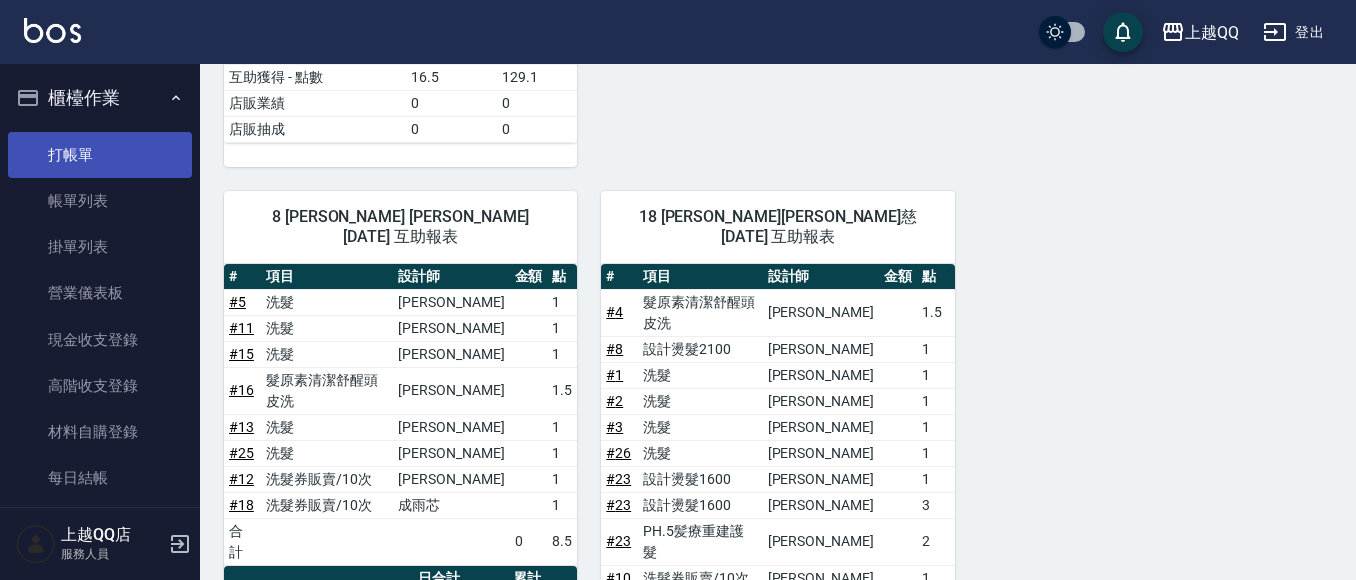 click on "打帳單" at bounding box center (100, 155) 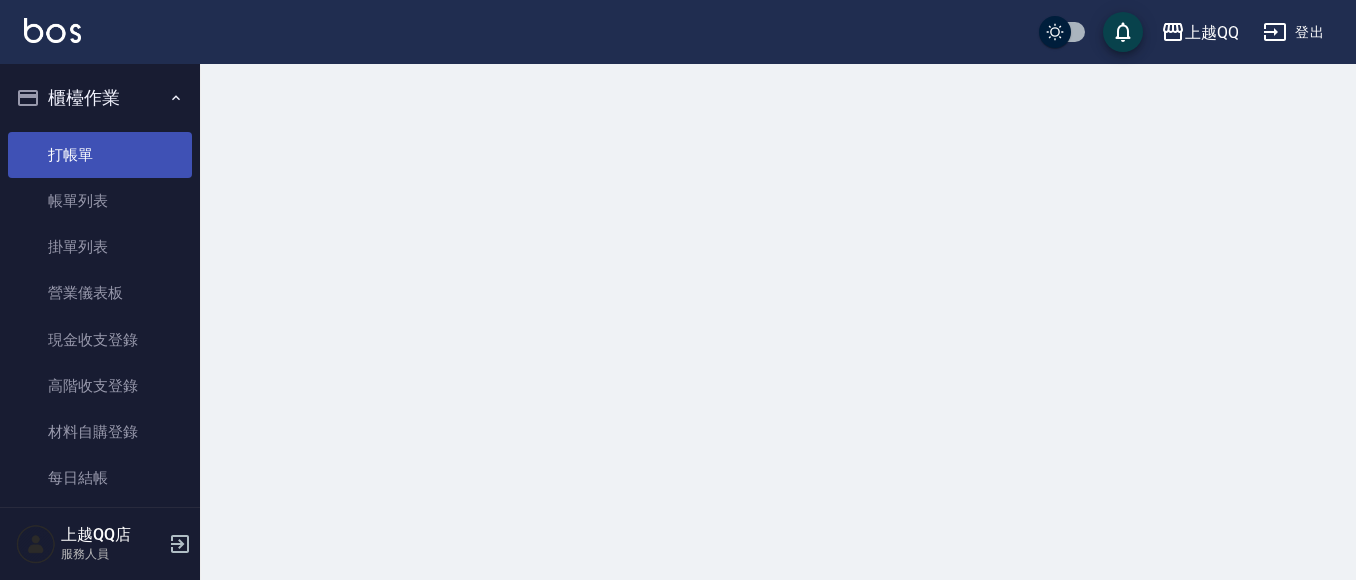 scroll, scrollTop: 0, scrollLeft: 0, axis: both 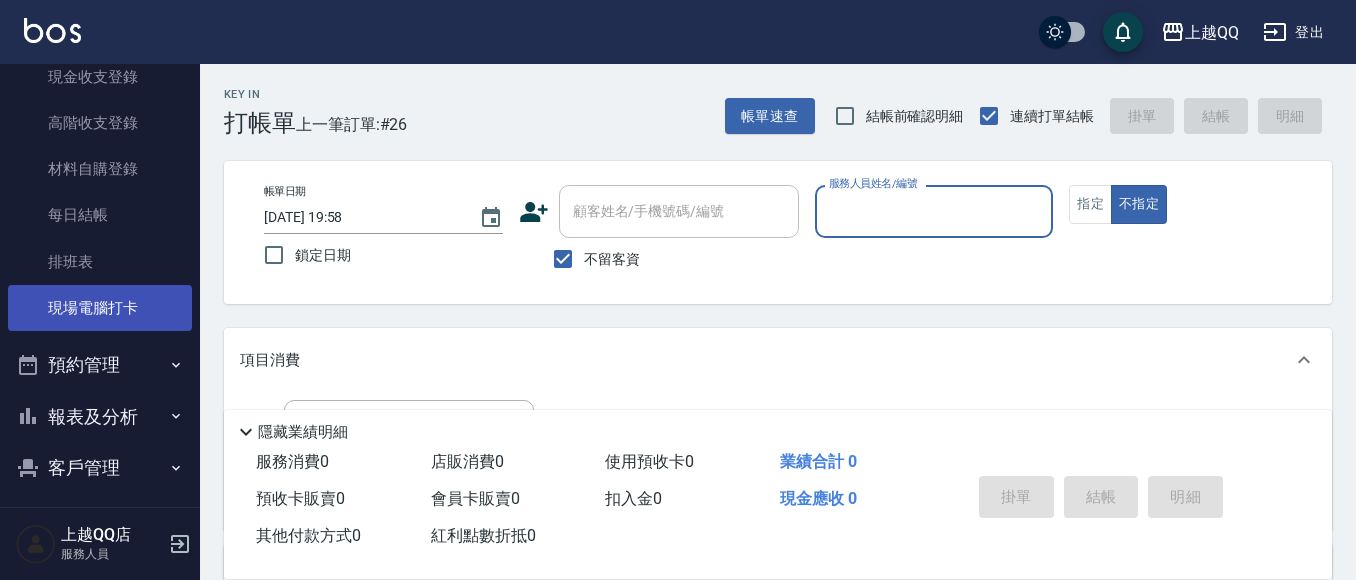 click on "現場電腦打卡" at bounding box center [100, 308] 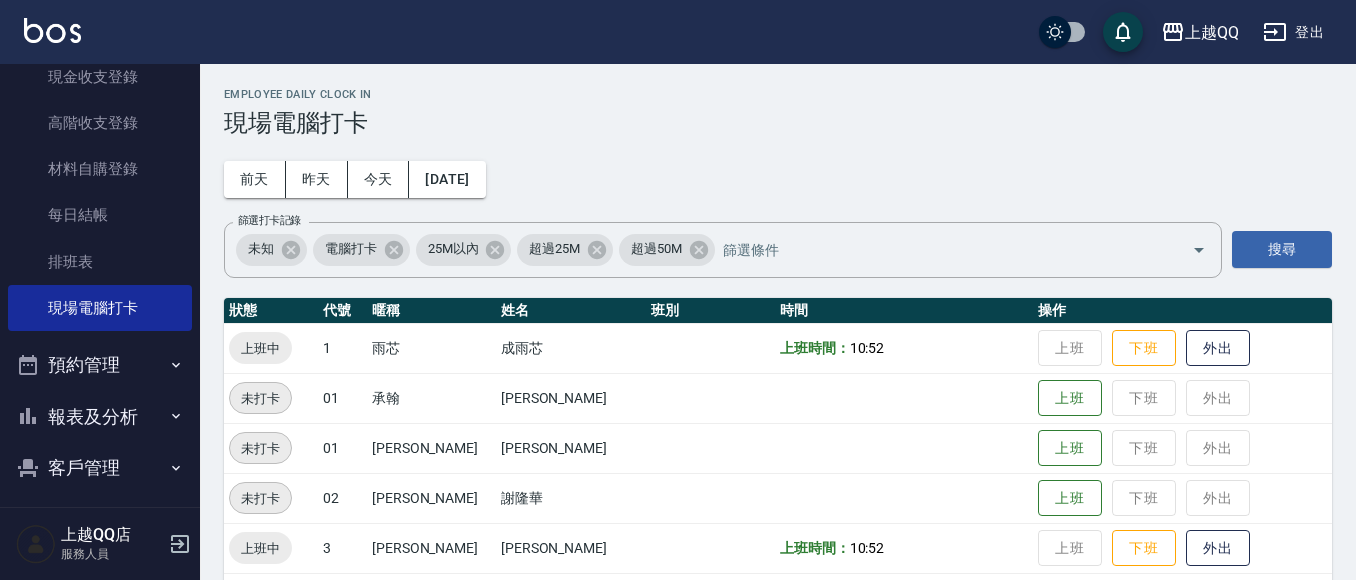 scroll, scrollTop: 508, scrollLeft: 0, axis: vertical 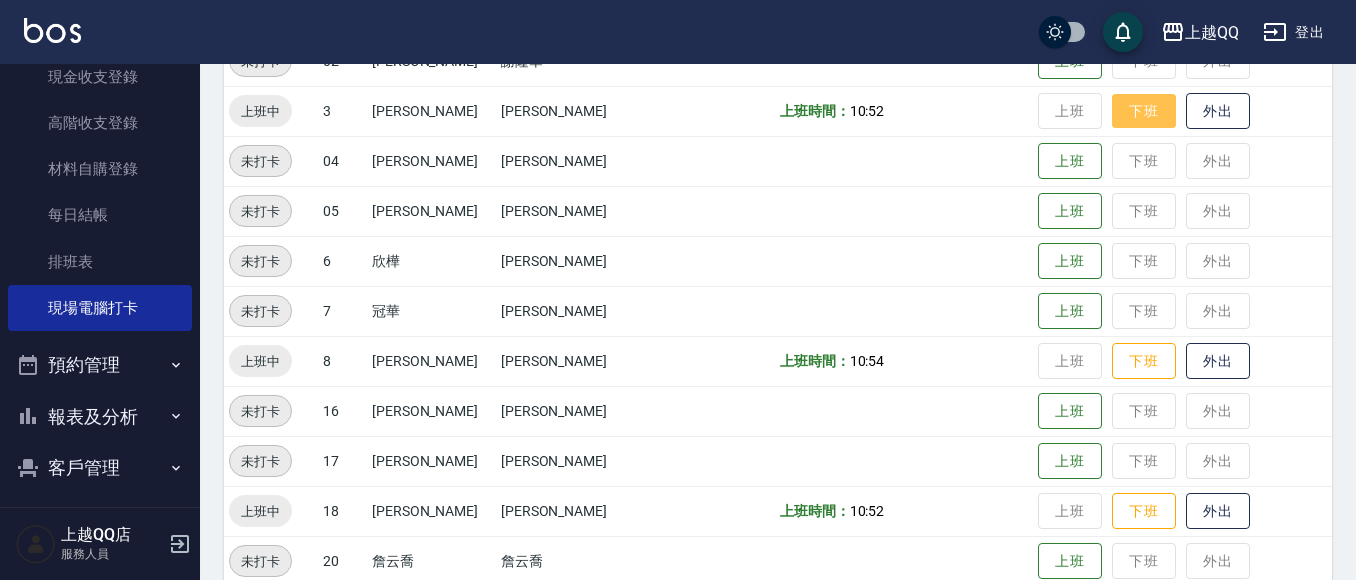 click on "下班" at bounding box center (1144, 111) 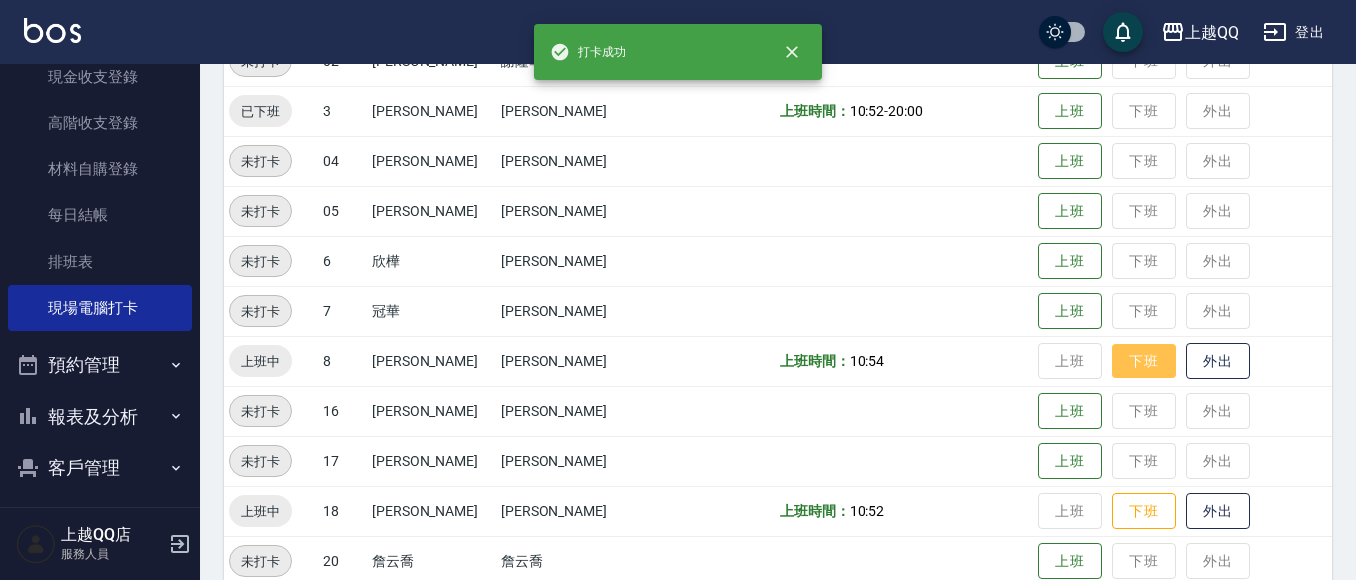 click on "下班" at bounding box center (1144, 361) 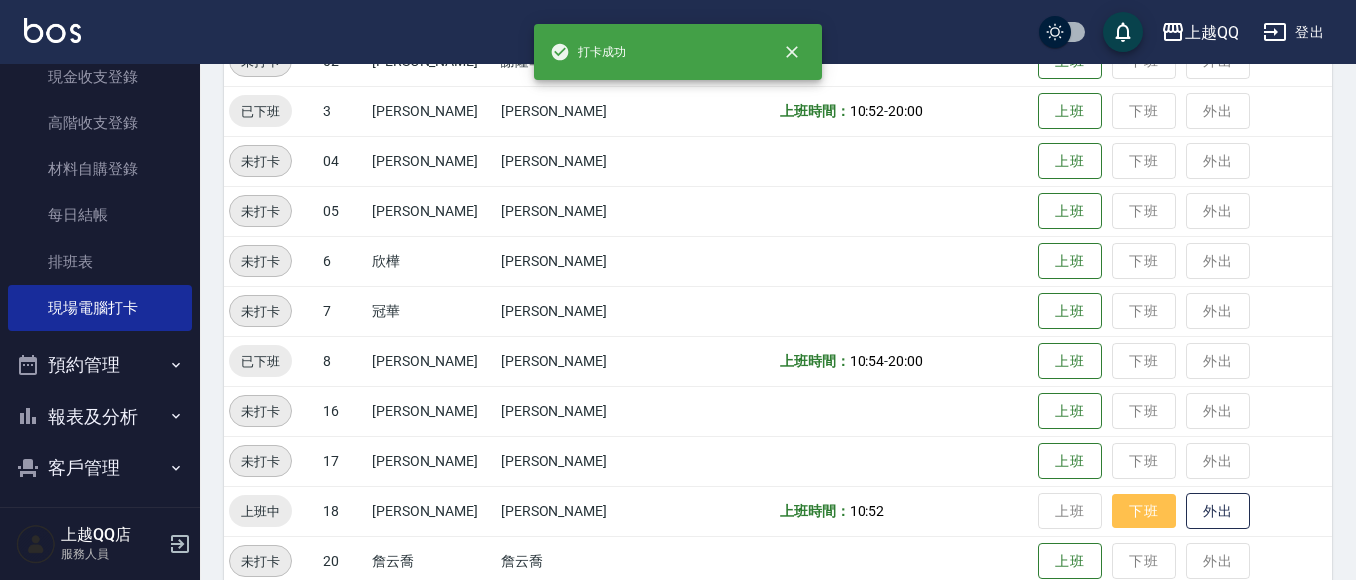 click on "下班" at bounding box center (1144, 511) 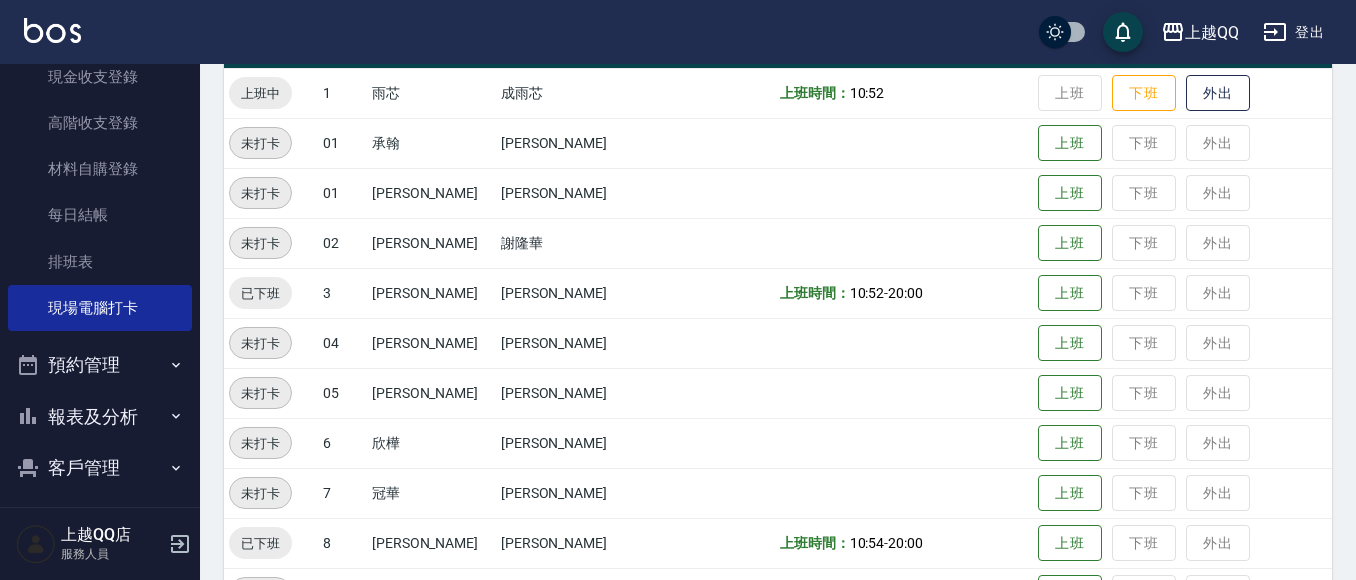 scroll, scrollTop: 182, scrollLeft: 0, axis: vertical 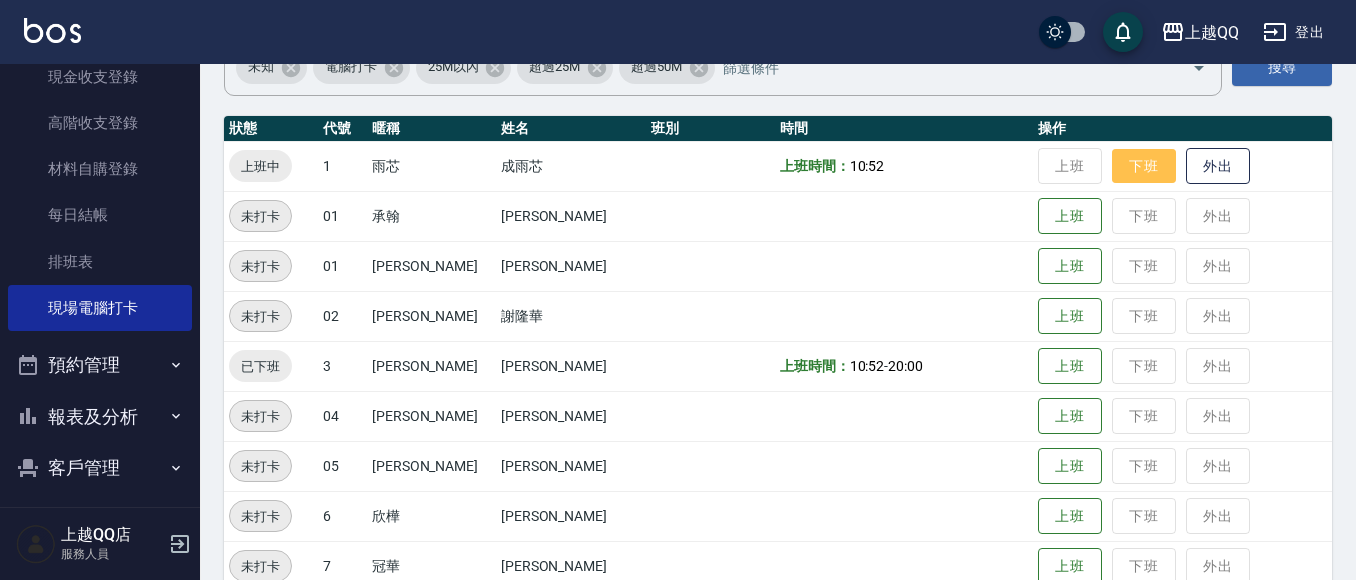click on "下班" at bounding box center [1144, 166] 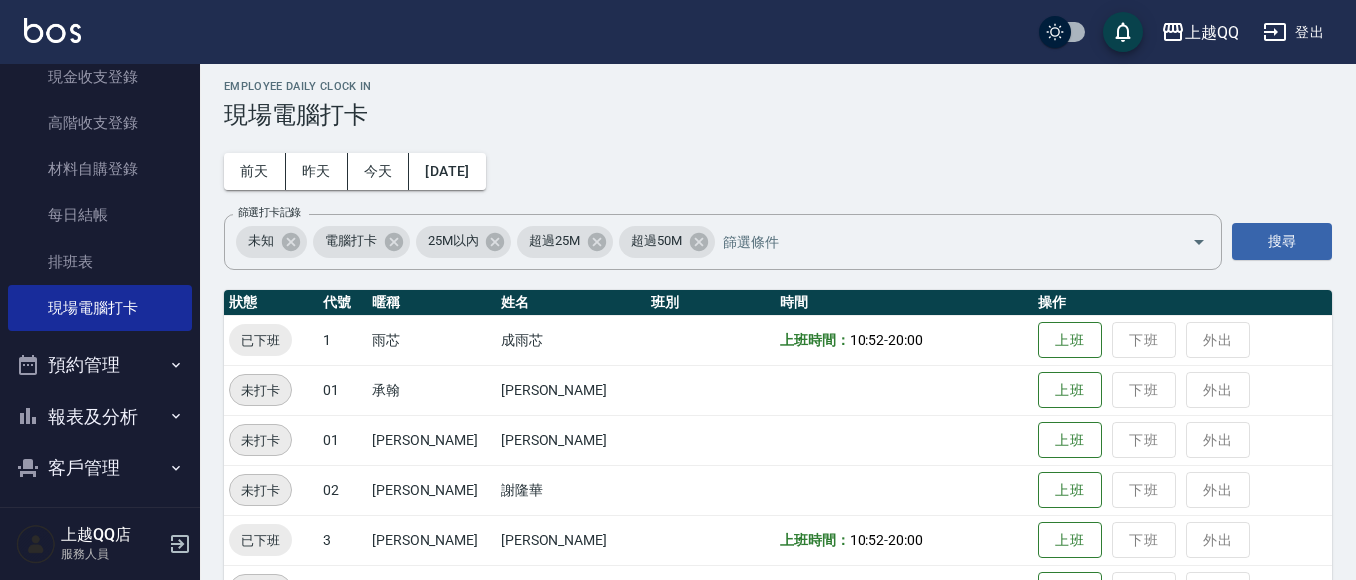 scroll, scrollTop: 0, scrollLeft: 0, axis: both 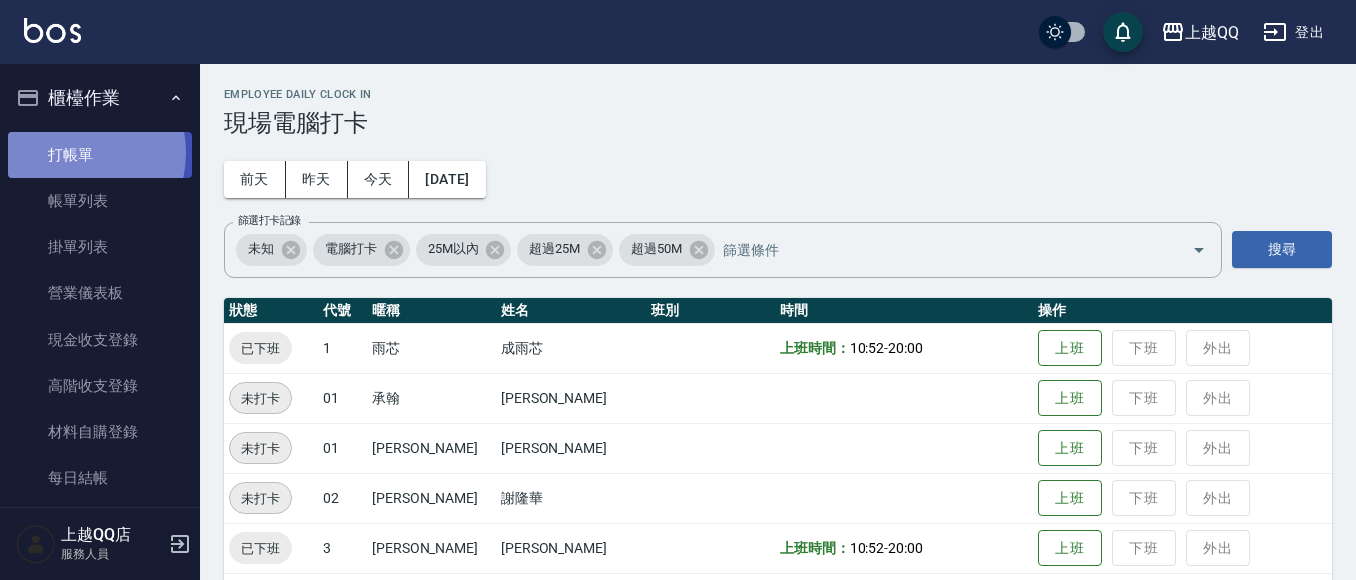 click on "打帳單" at bounding box center [100, 155] 